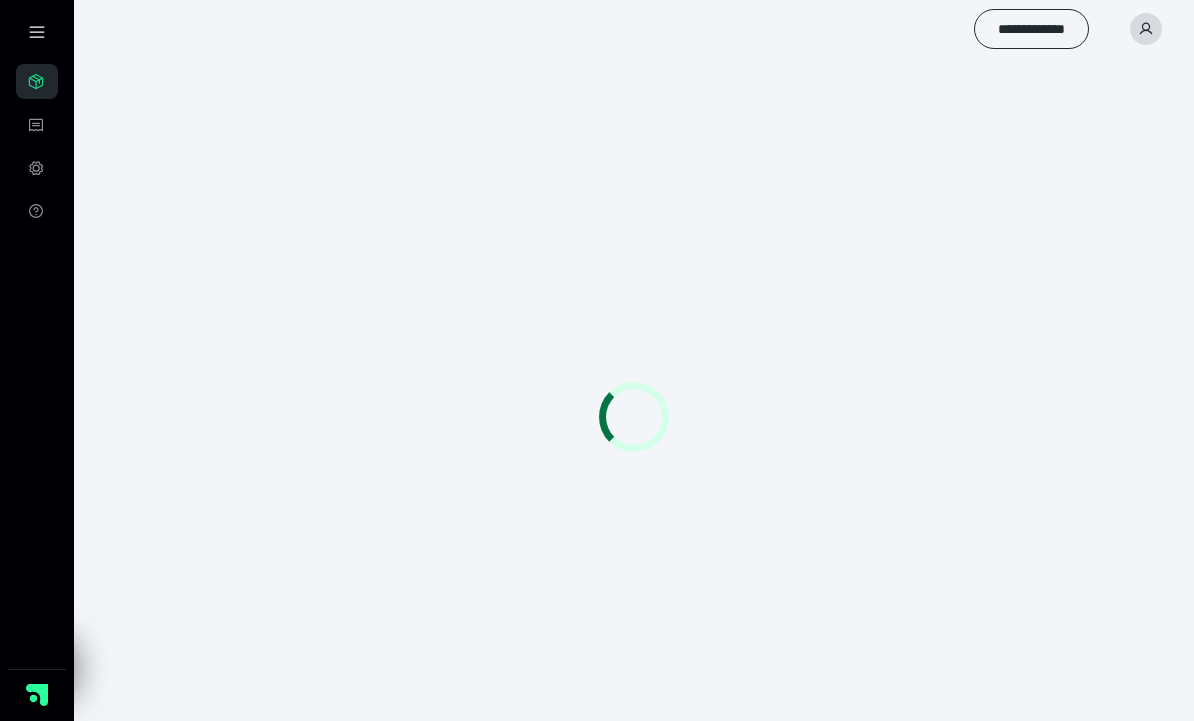 scroll, scrollTop: 67, scrollLeft: 0, axis: vertical 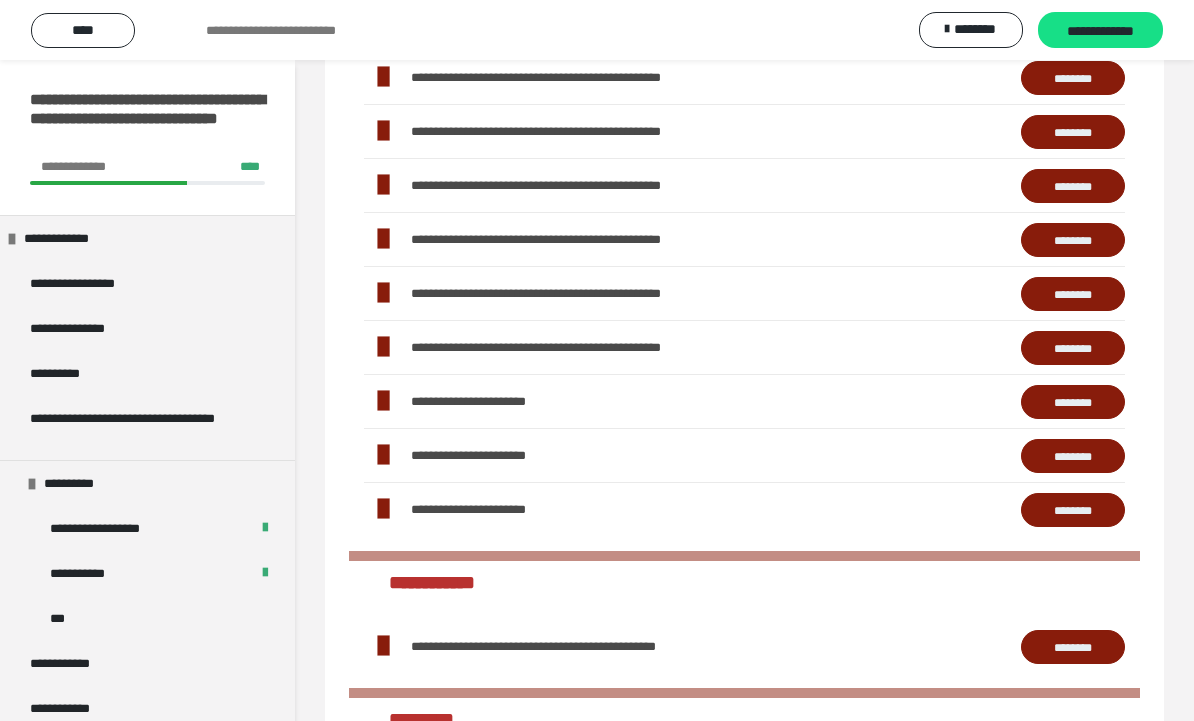 click on "********" at bounding box center [1073, 294] 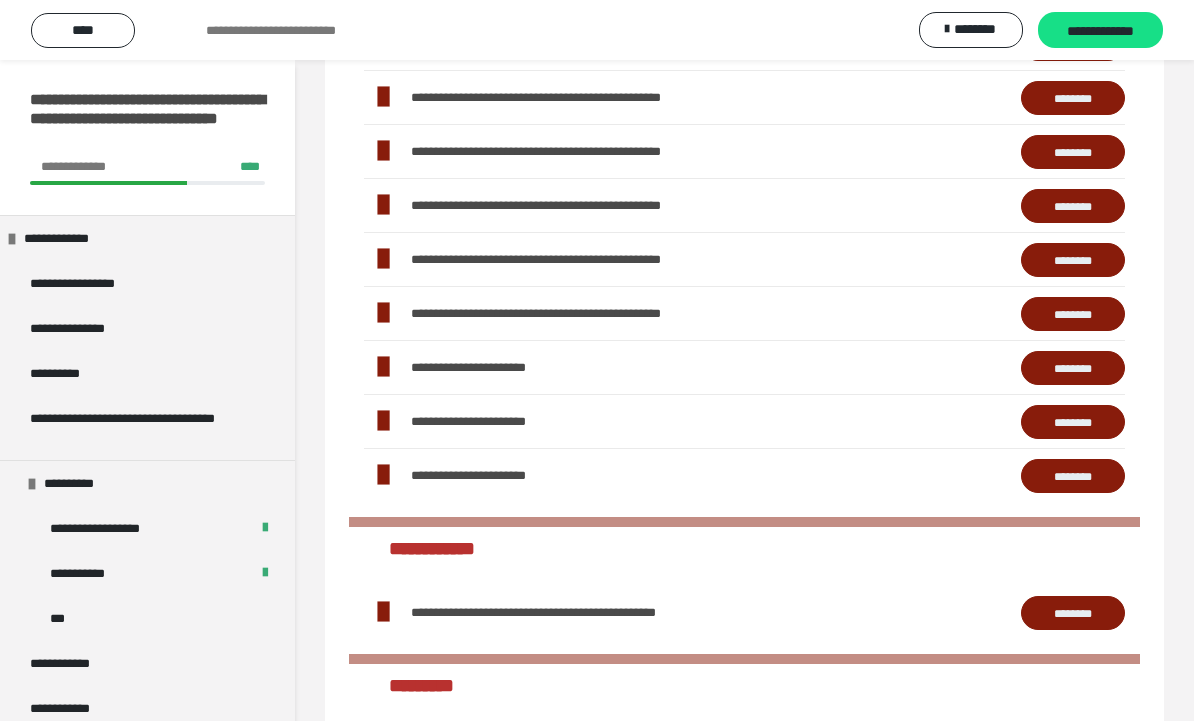 click on "********" at bounding box center [1073, 422] 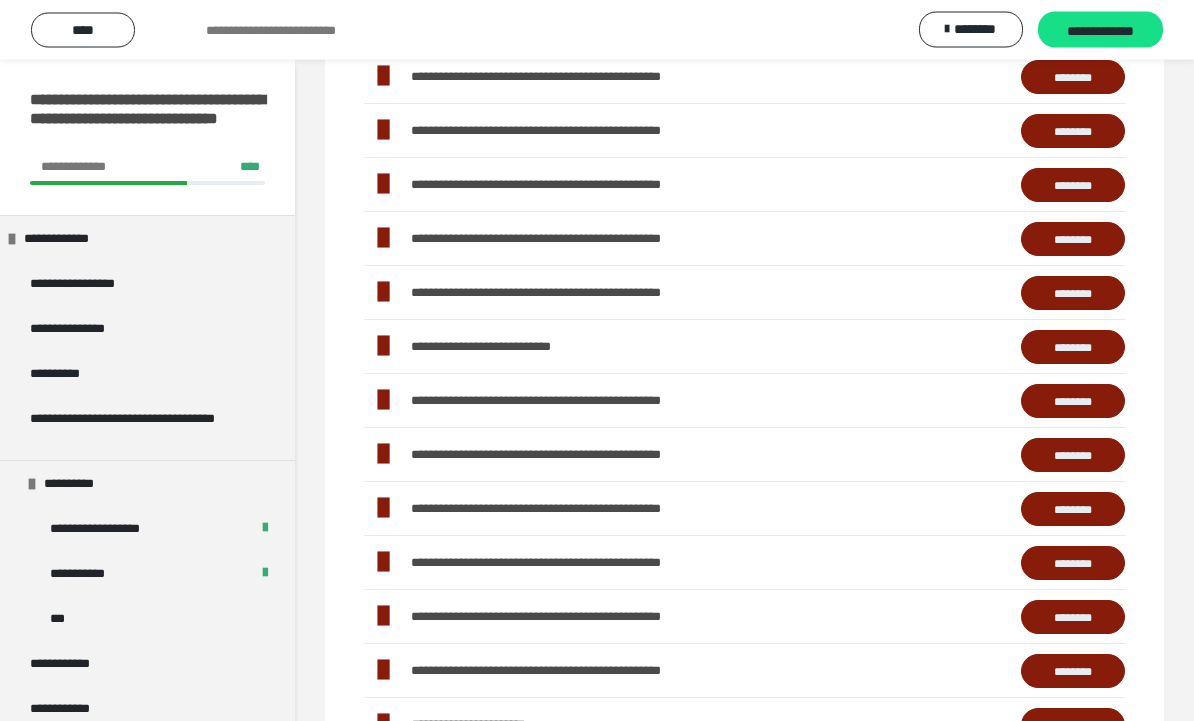 scroll, scrollTop: 393, scrollLeft: 0, axis: vertical 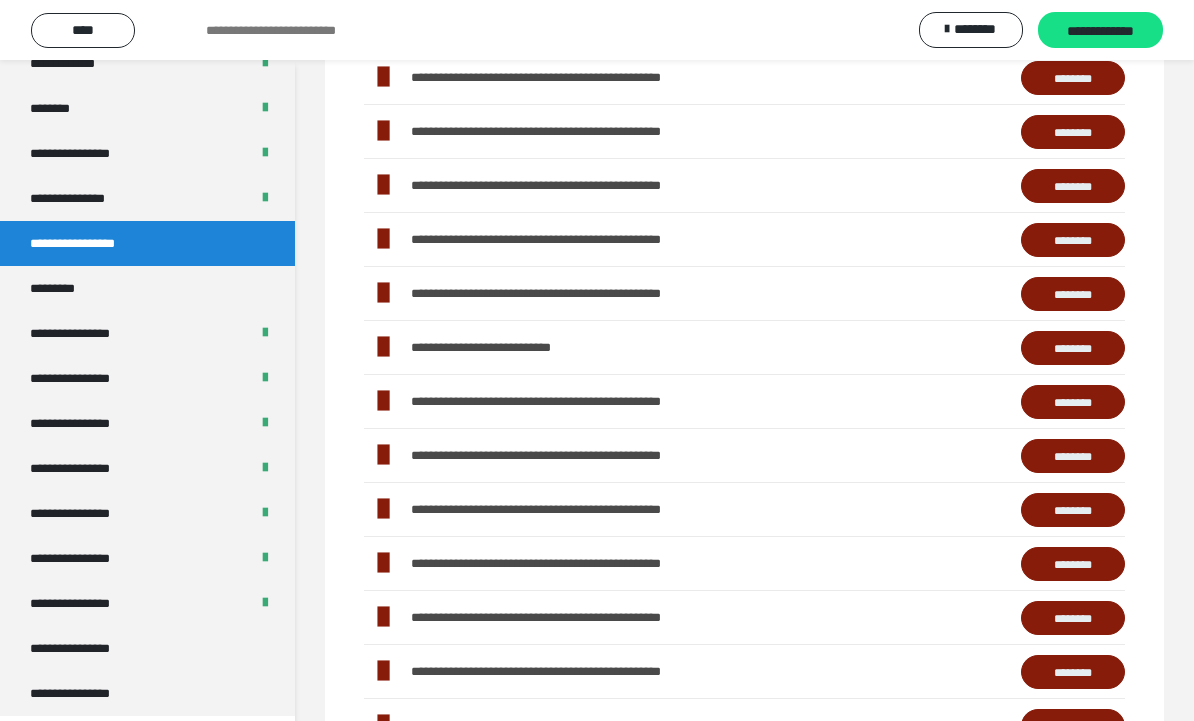 click on "**********" at bounding box center [87, 648] 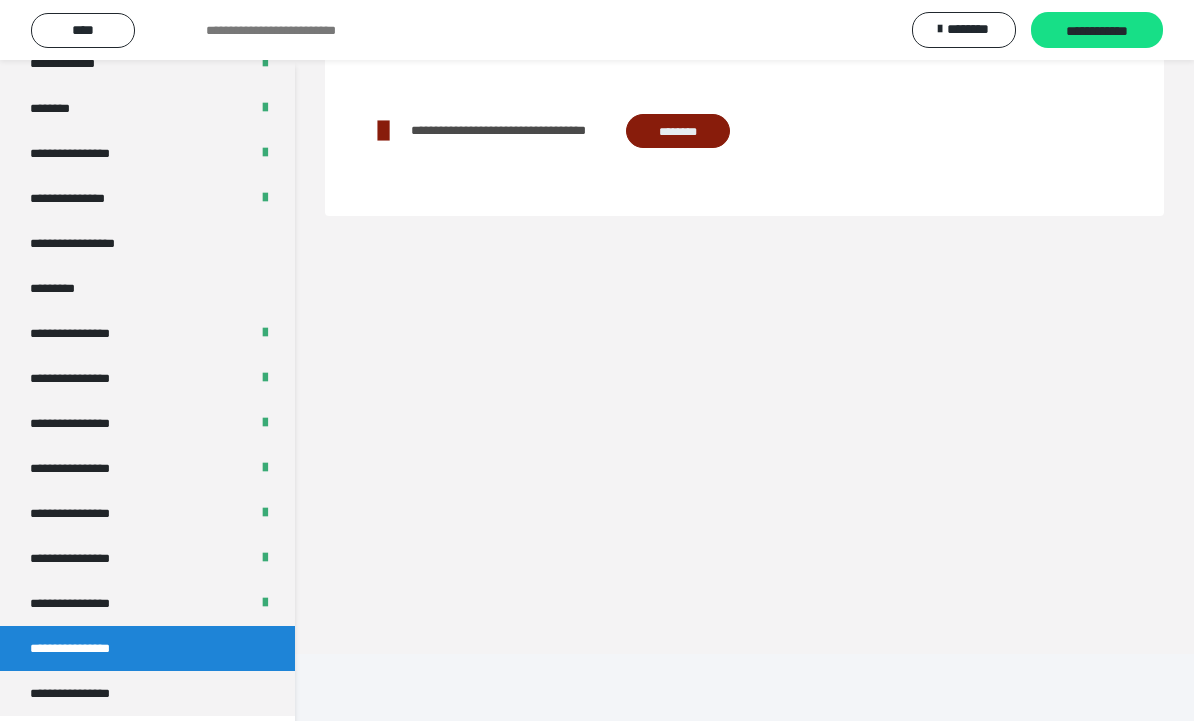 scroll, scrollTop: 127, scrollLeft: 0, axis: vertical 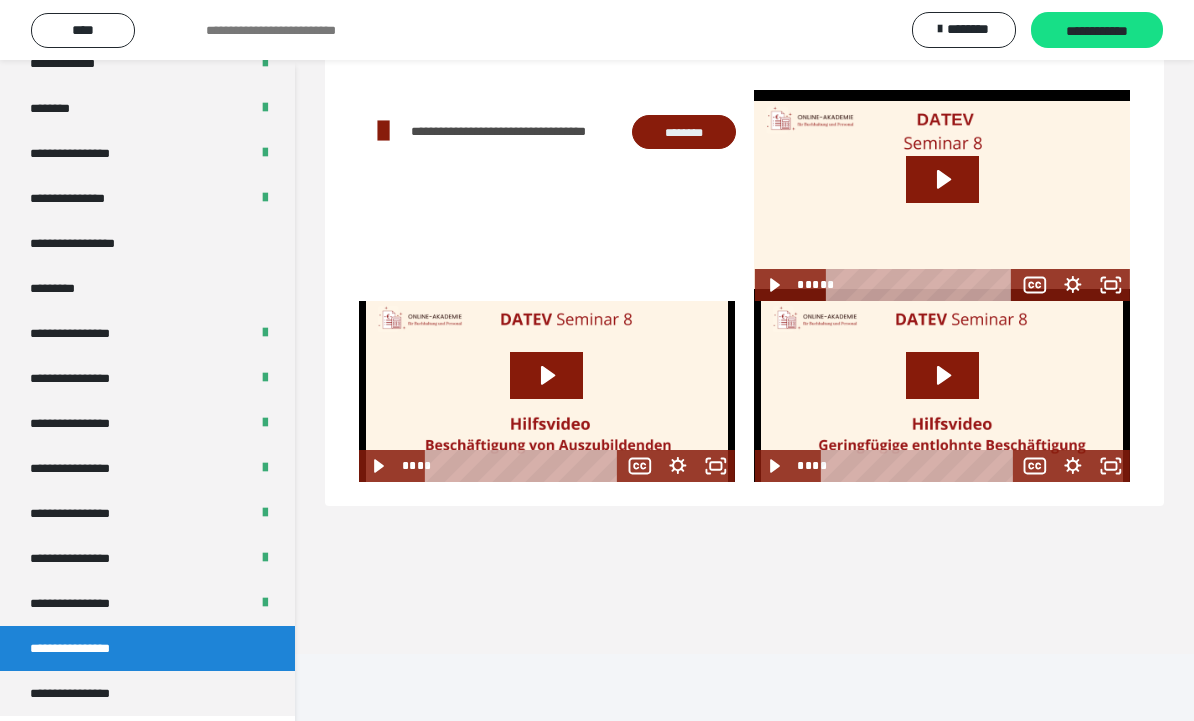 click on "**********" at bounding box center [1097, 31] 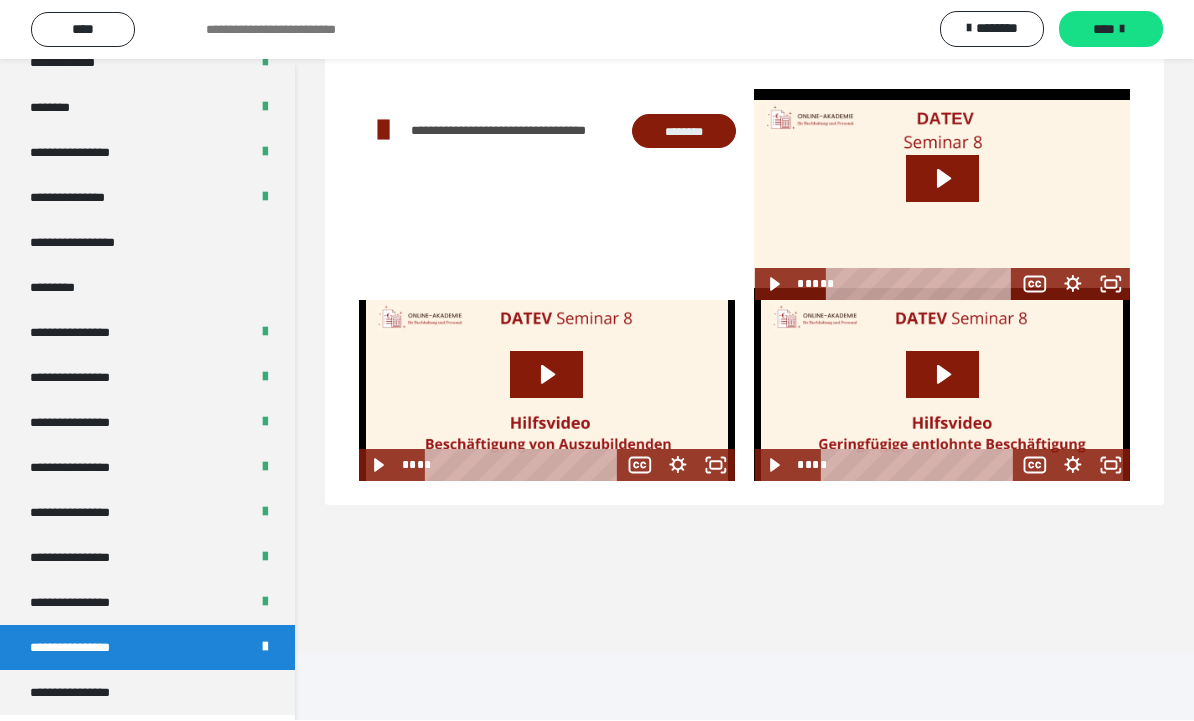 click on "**********" at bounding box center (87, 693) 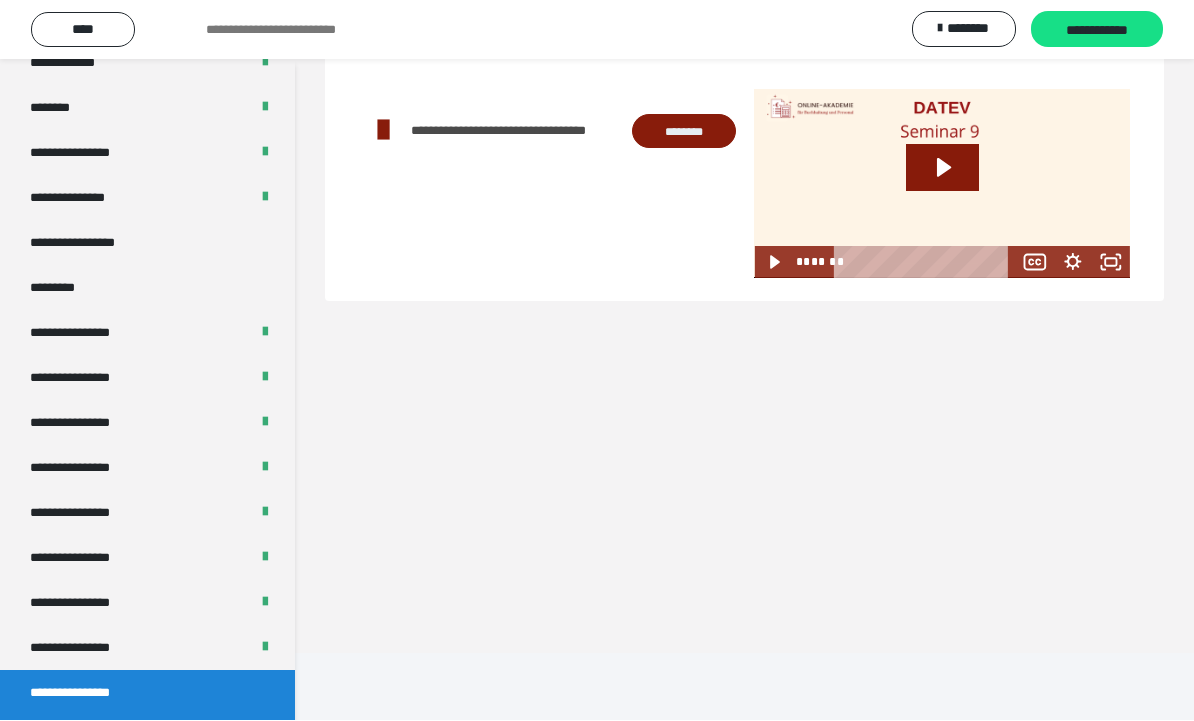 click 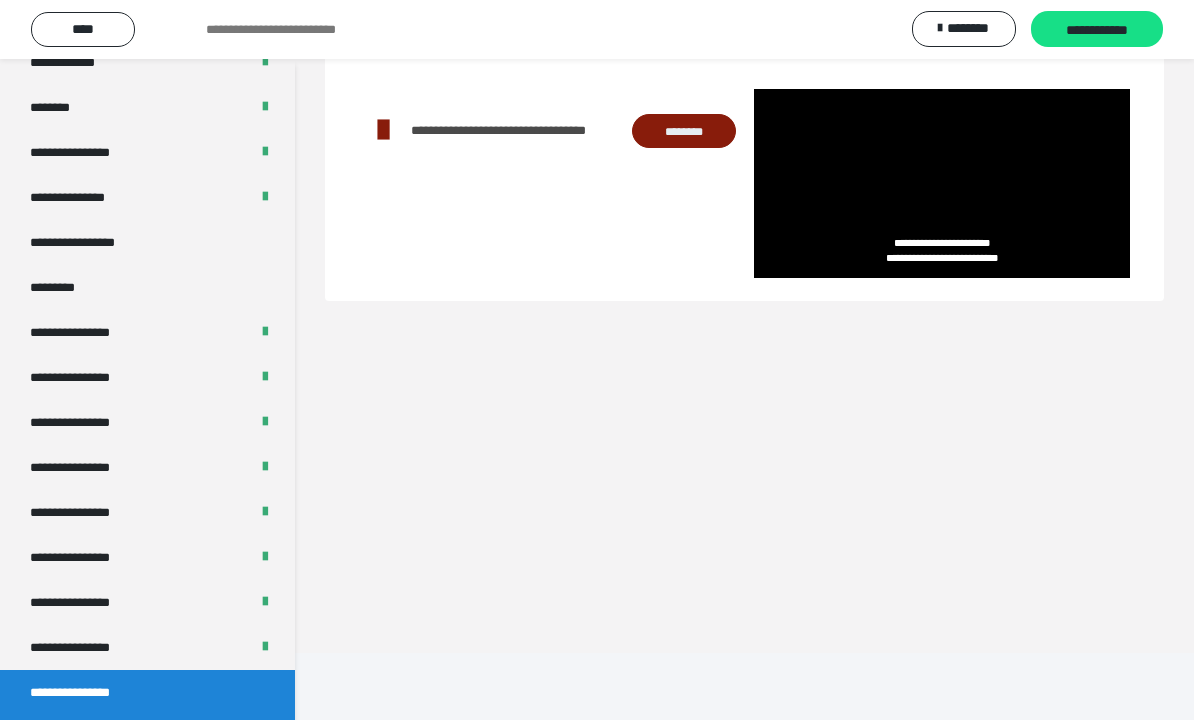 click at bounding box center [942, 184] 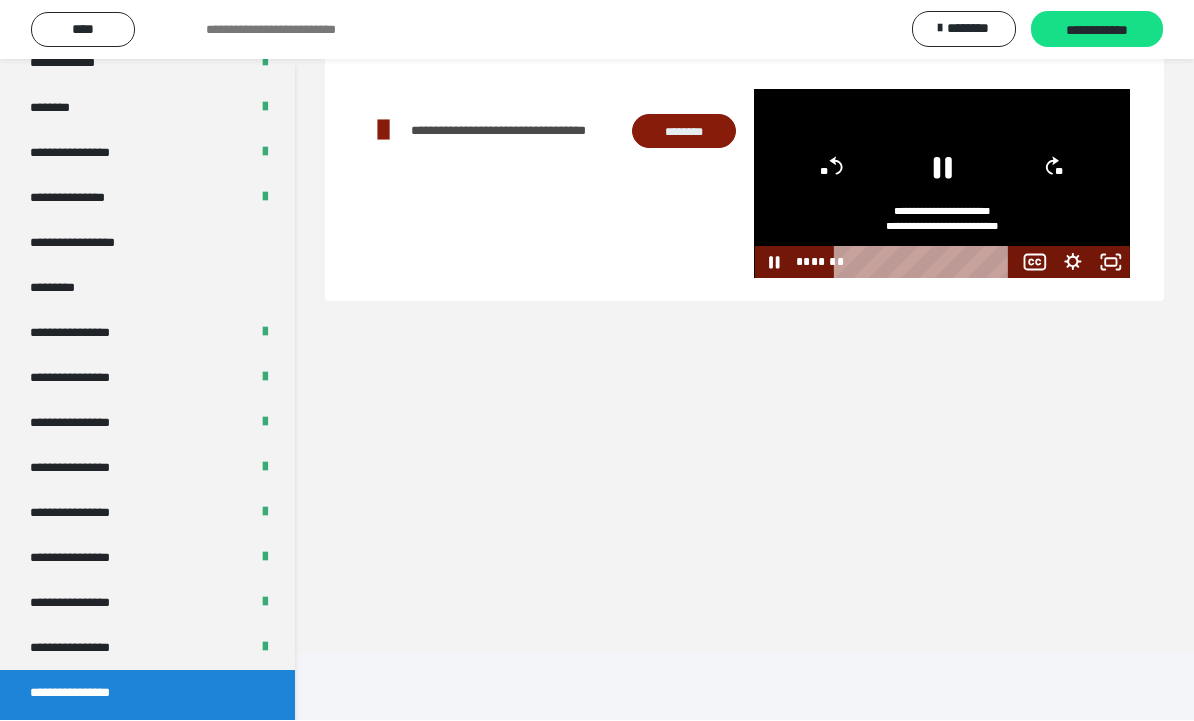 click 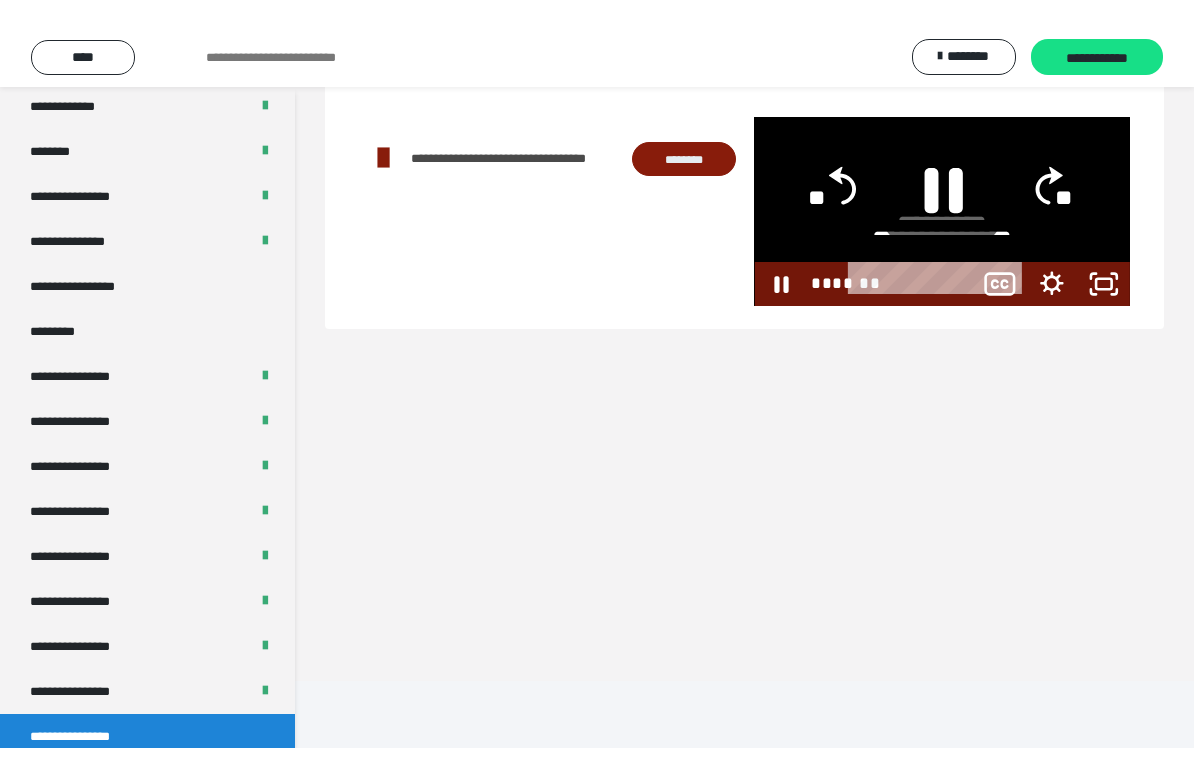 scroll, scrollTop: 60, scrollLeft: 0, axis: vertical 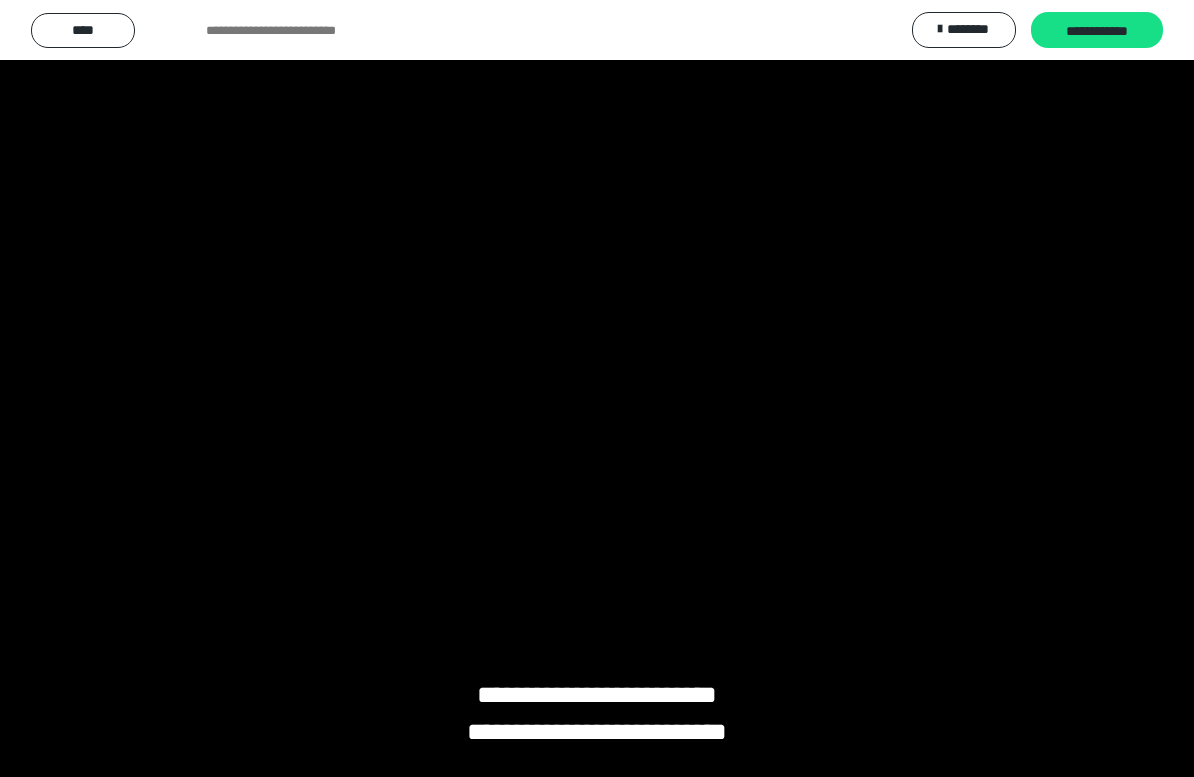 click at bounding box center (597, 388) 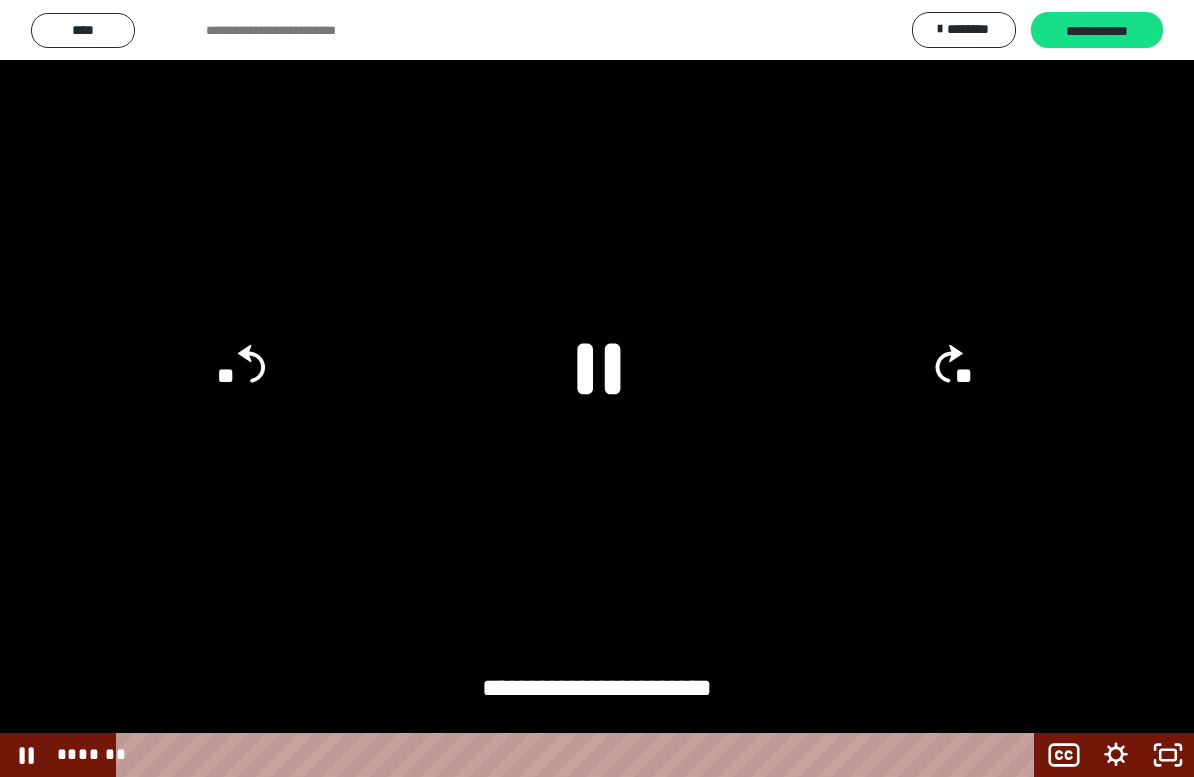 click 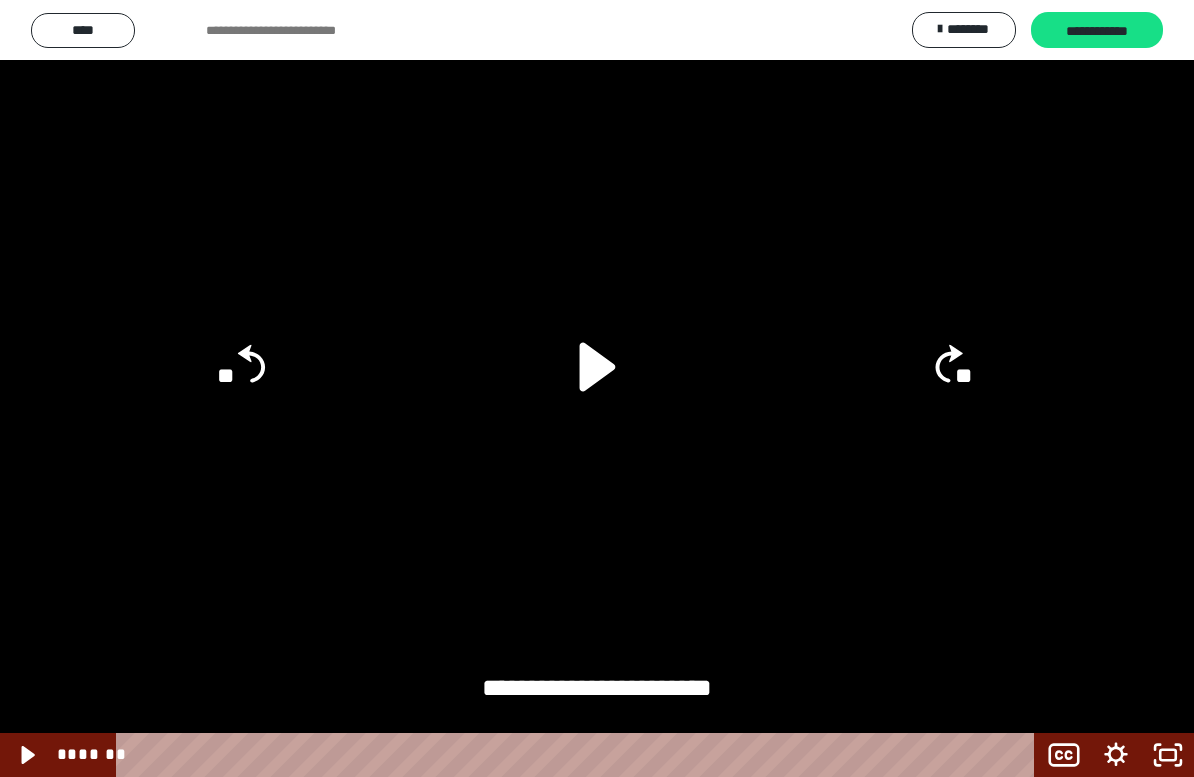 click 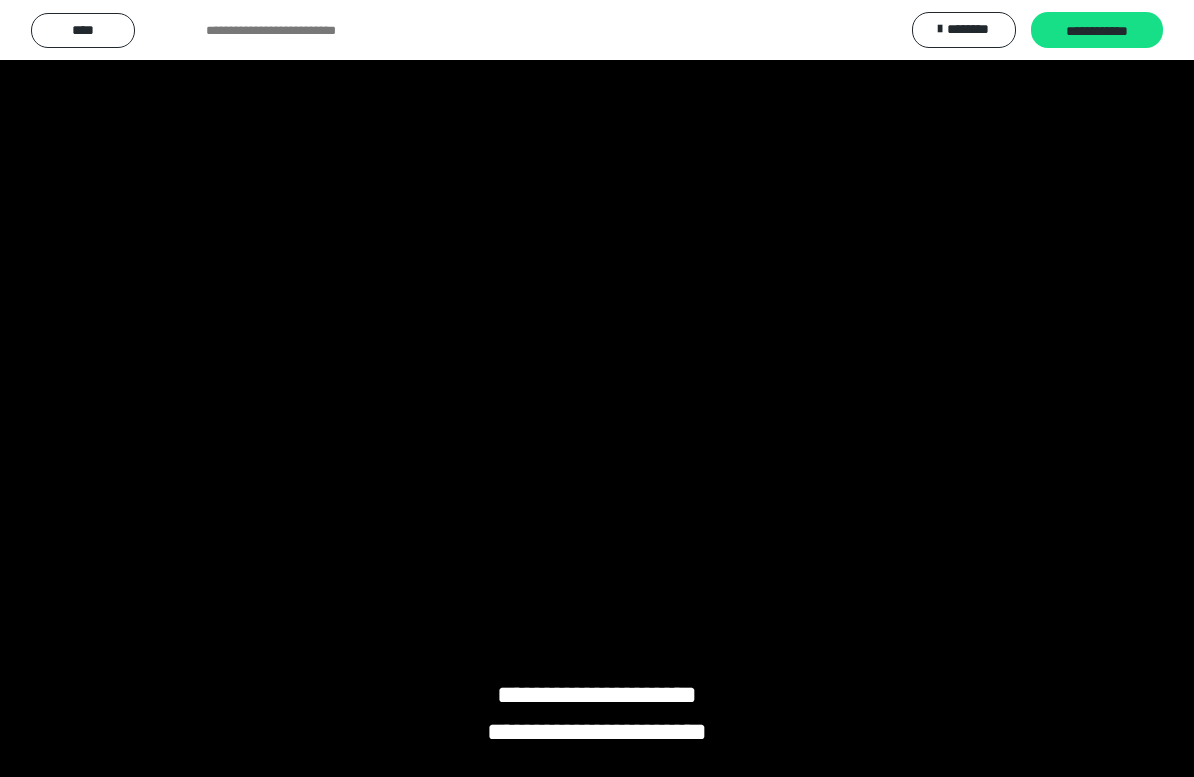 click at bounding box center [597, 388] 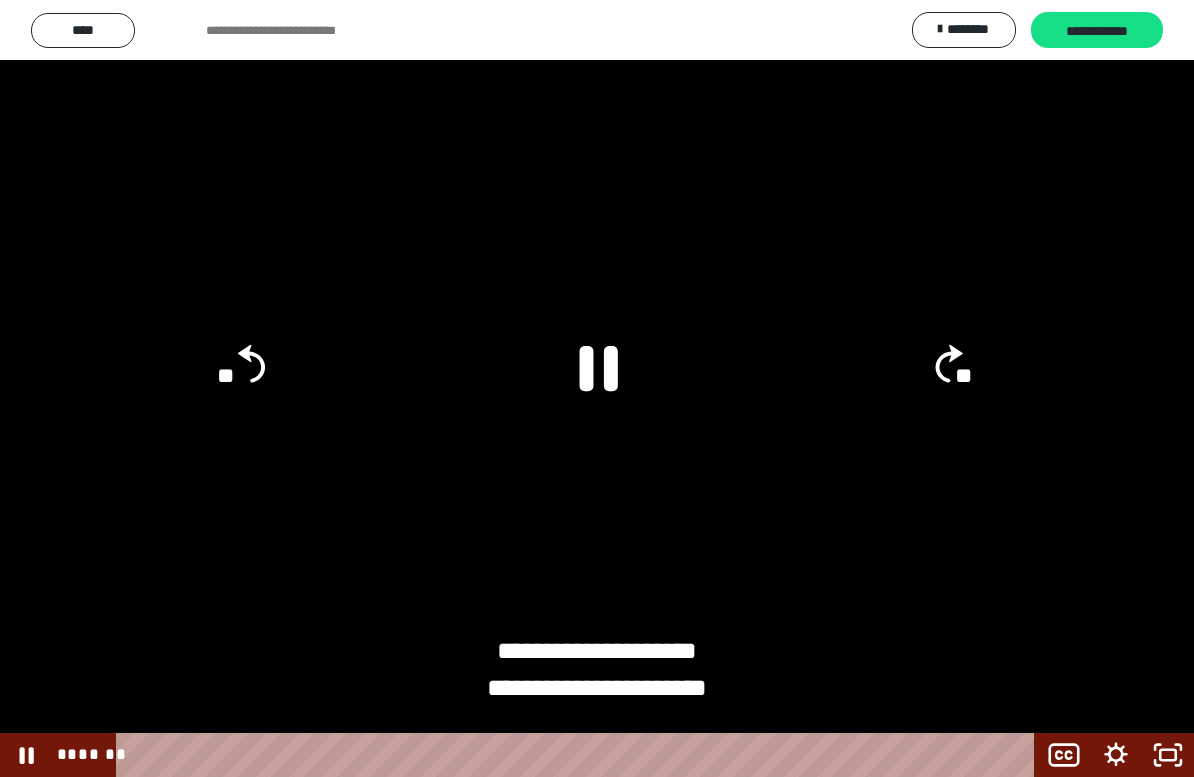 click 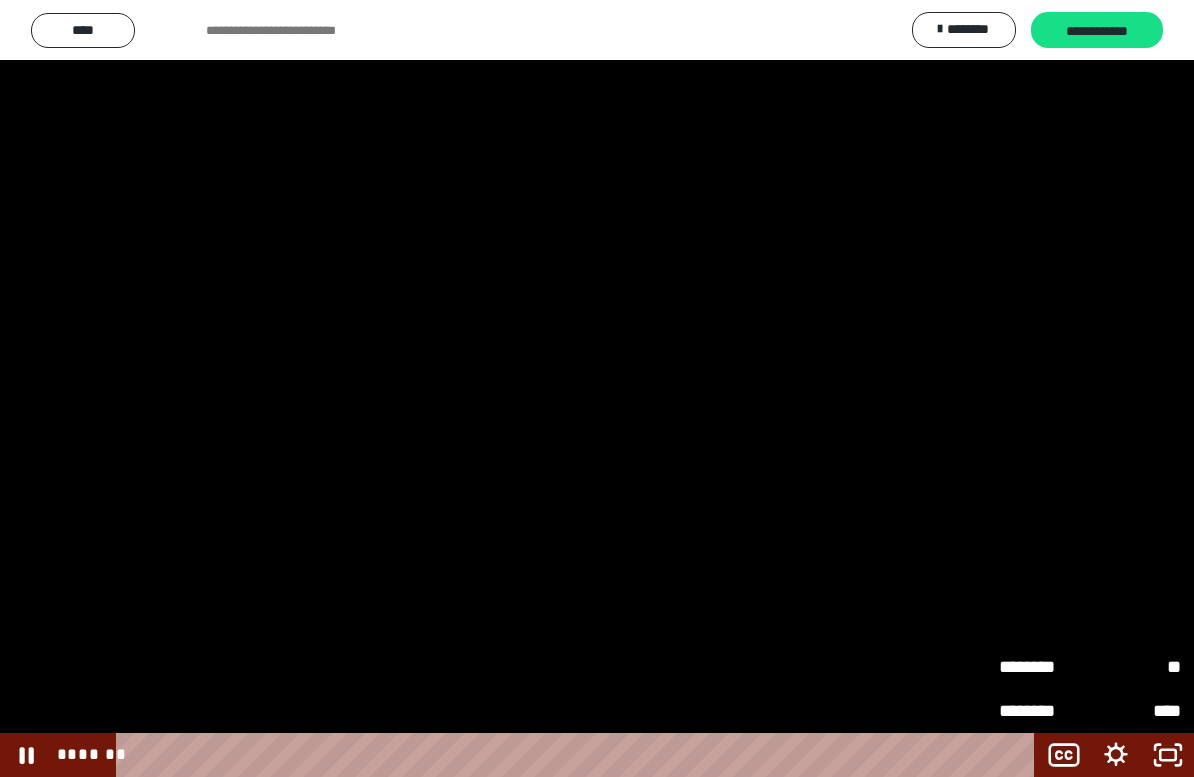 click on "********" at bounding box center [1044, 667] 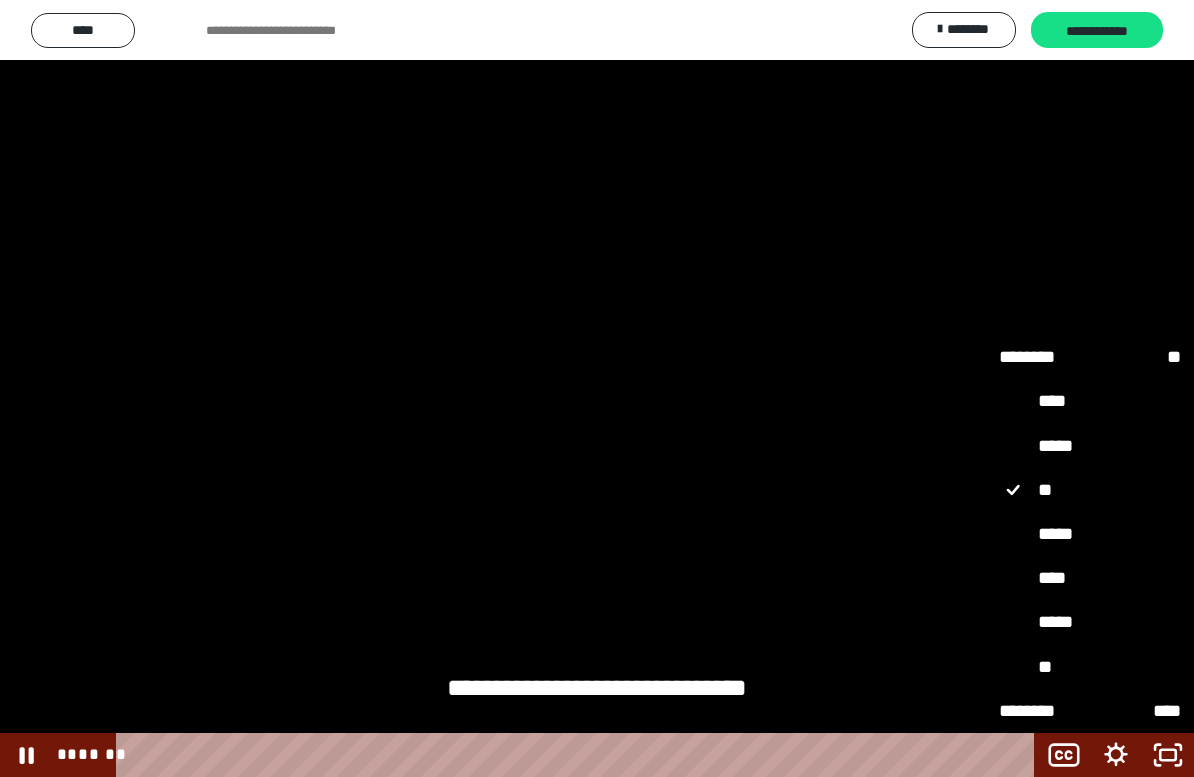 click on "*****" at bounding box center (1090, 622) 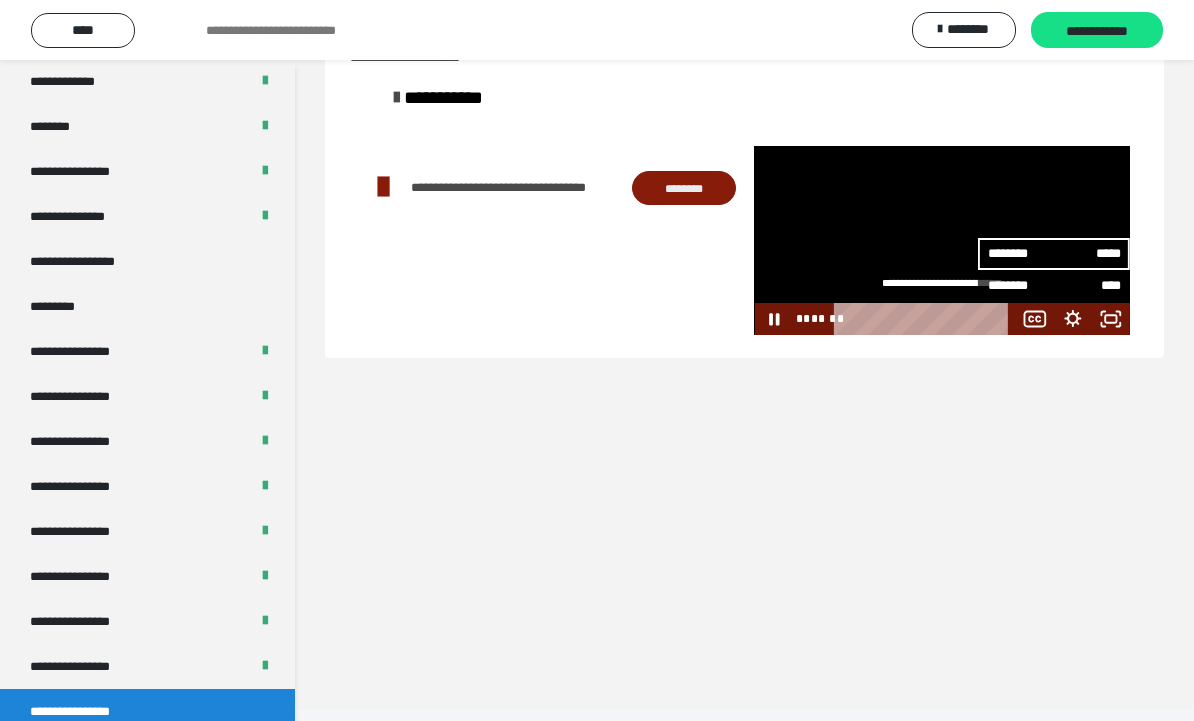 click 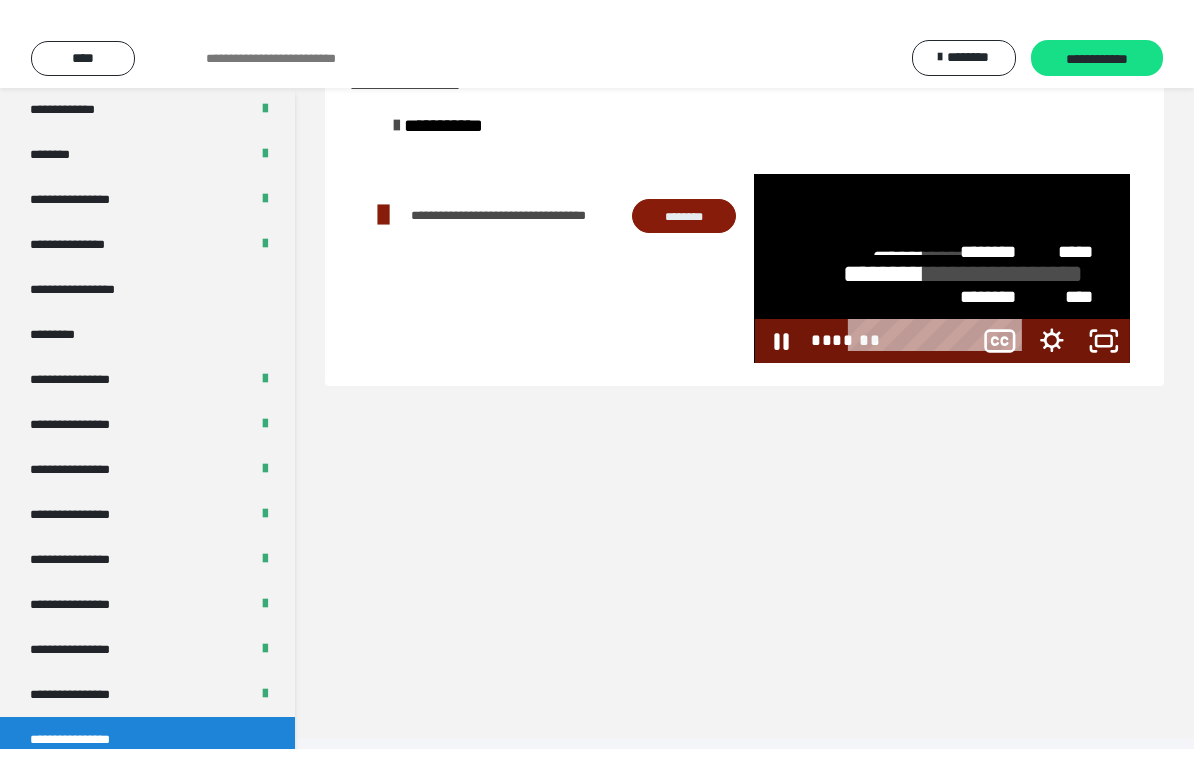 scroll, scrollTop: 24, scrollLeft: 0, axis: vertical 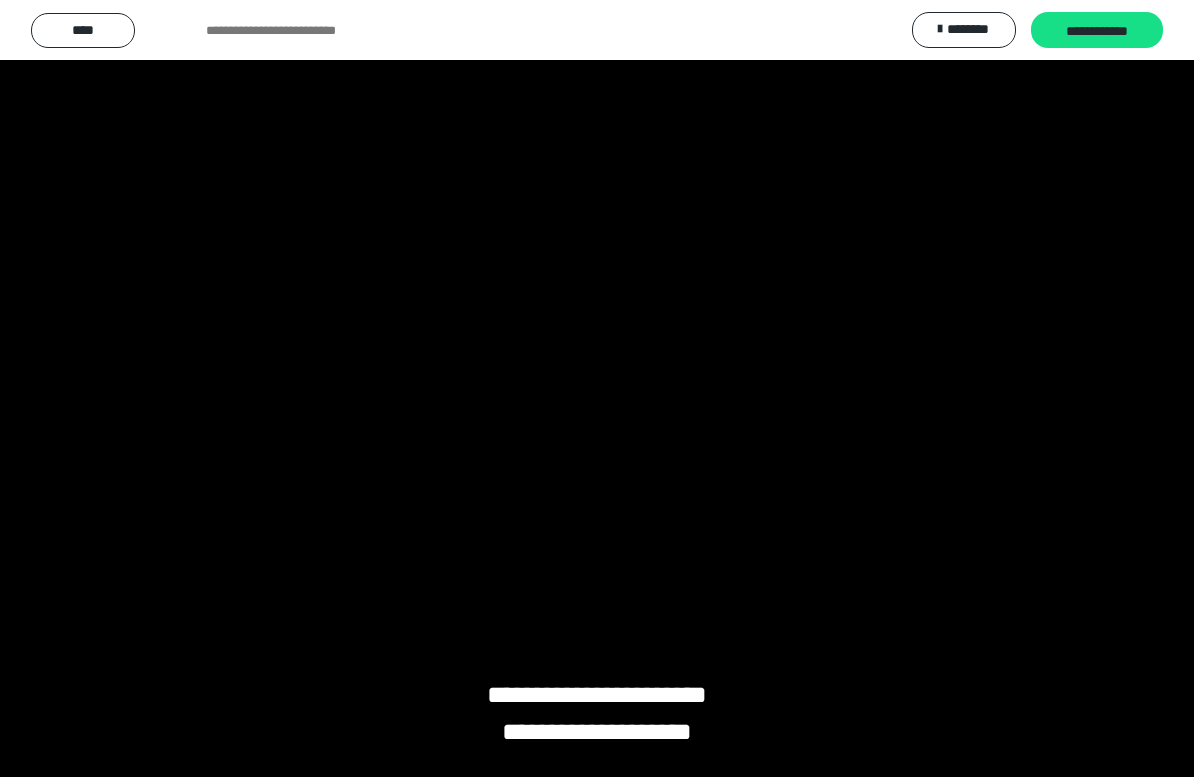 click at bounding box center [597, 388] 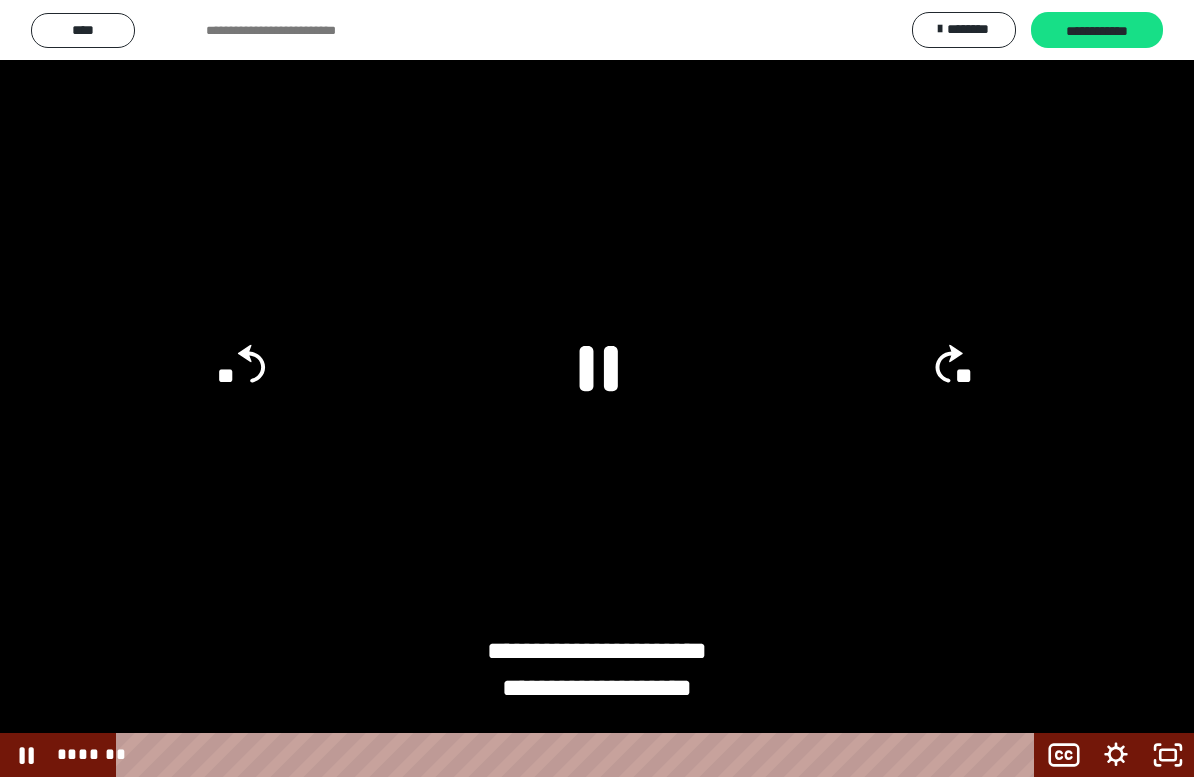 click 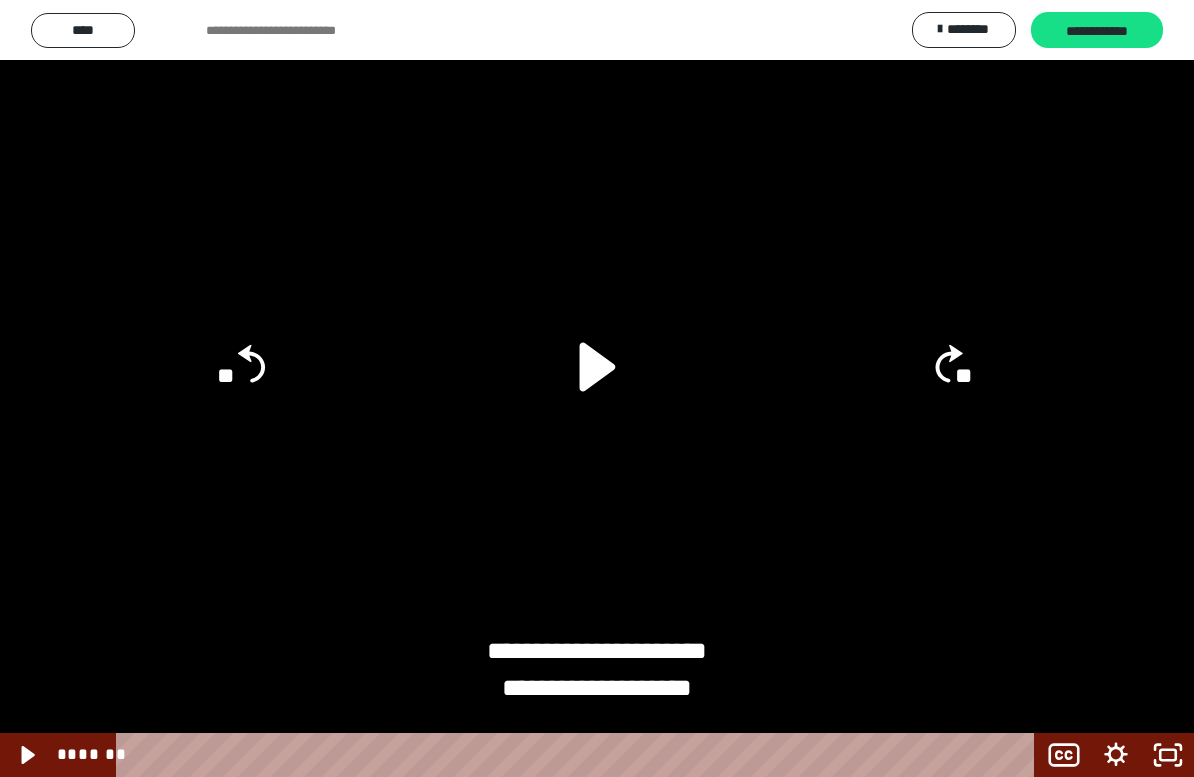 click at bounding box center [597, 388] 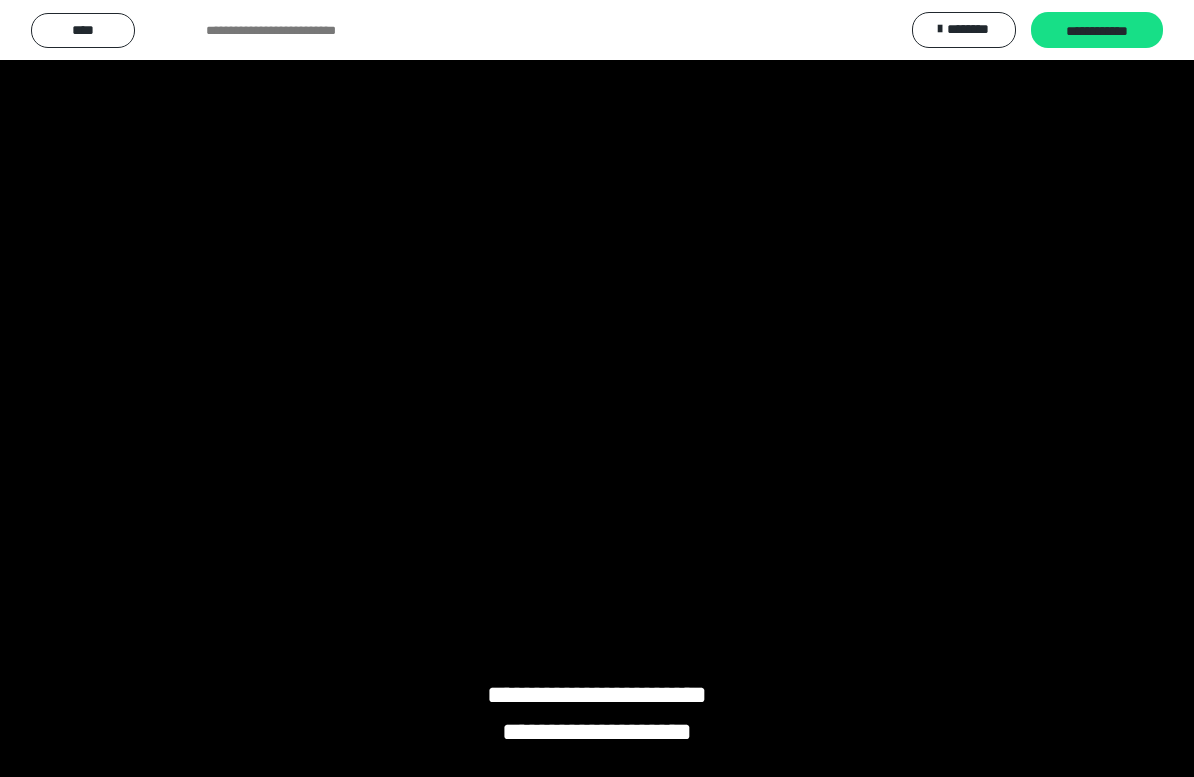 click at bounding box center (597, 388) 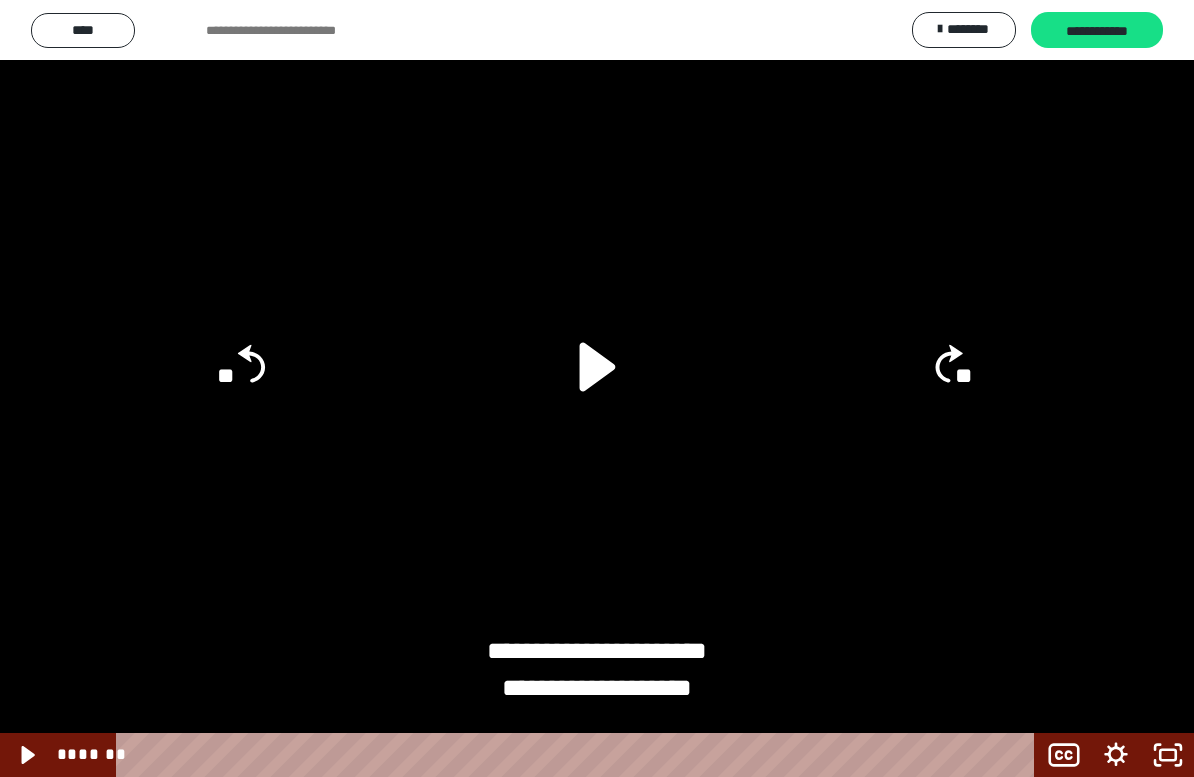 click on "**" 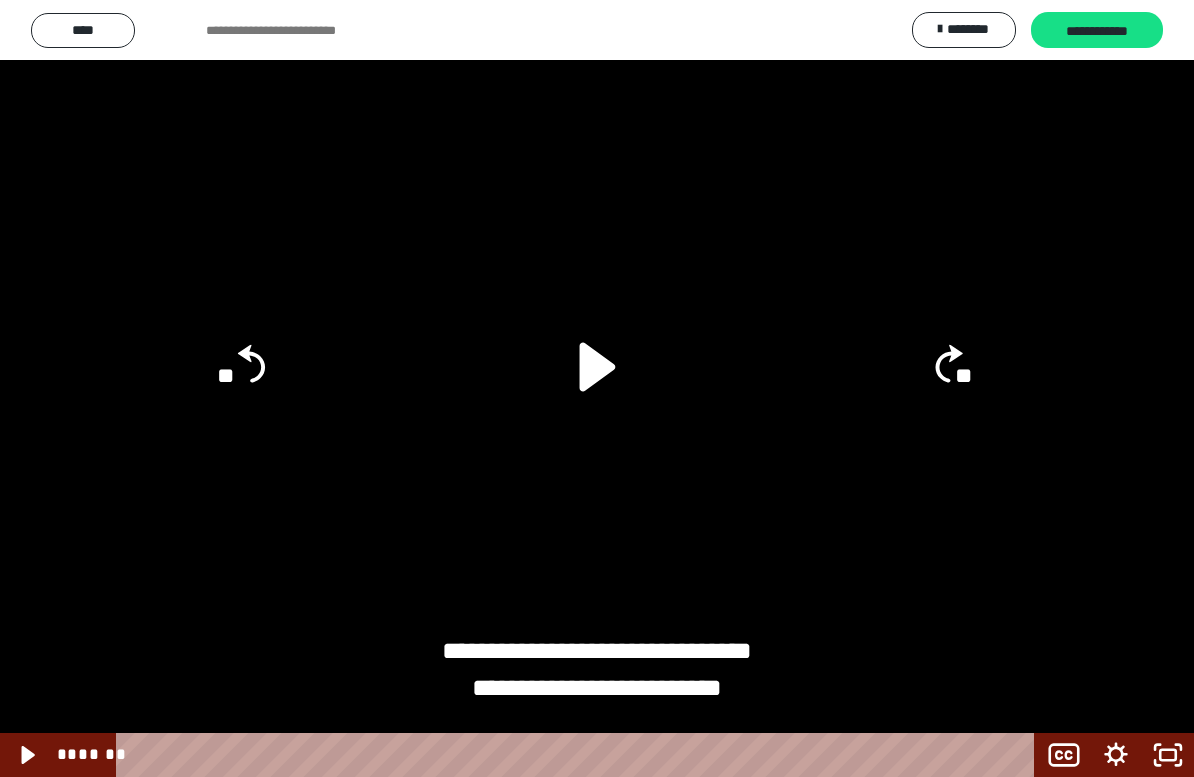 click 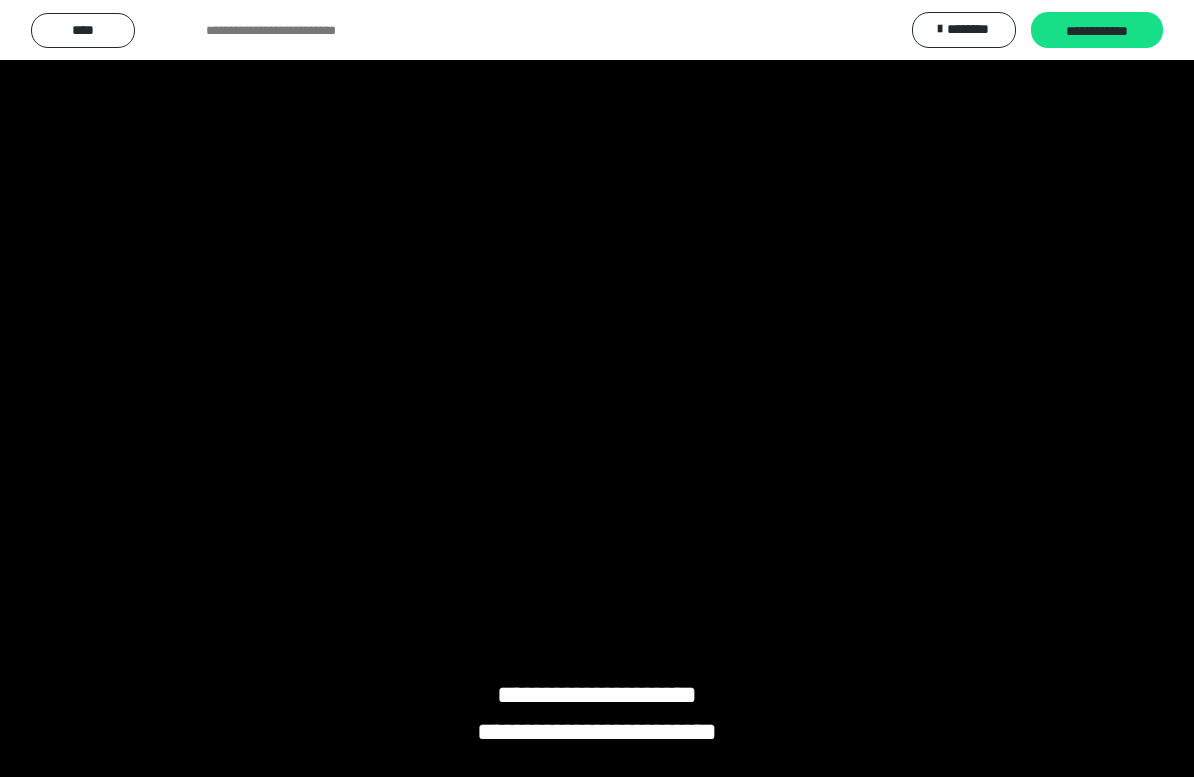 click at bounding box center [597, 388] 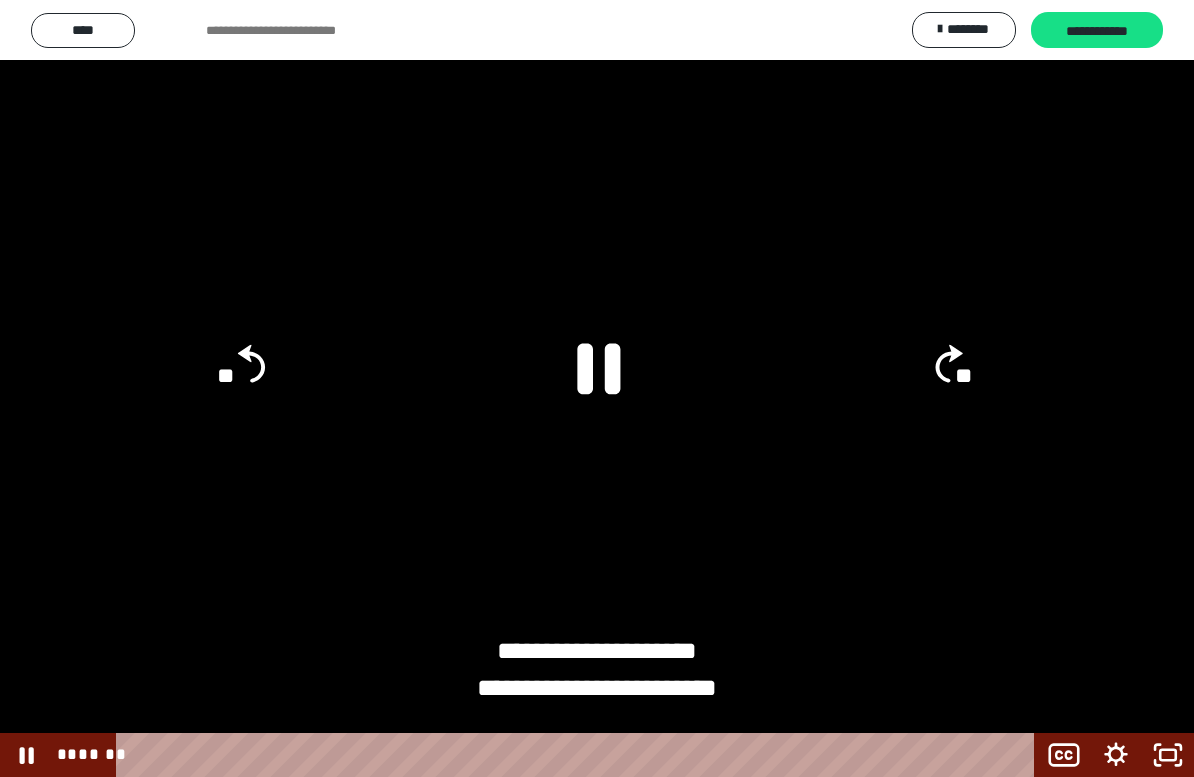 click 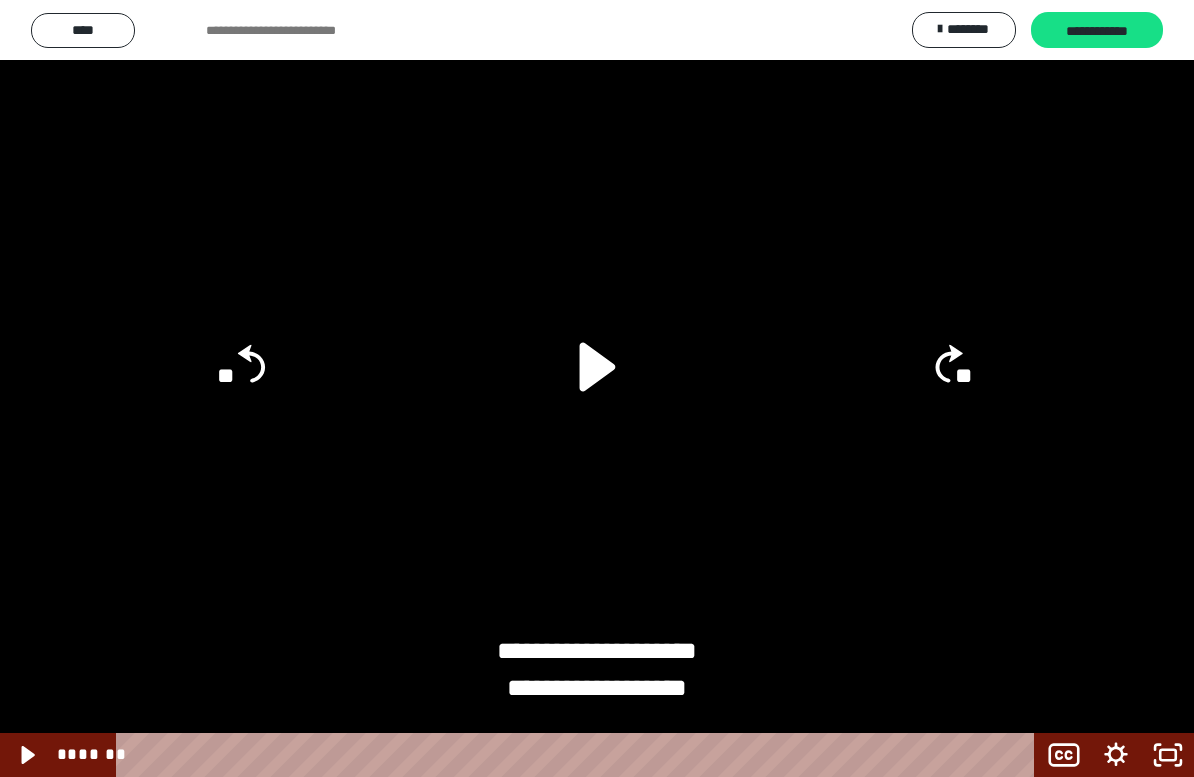 click 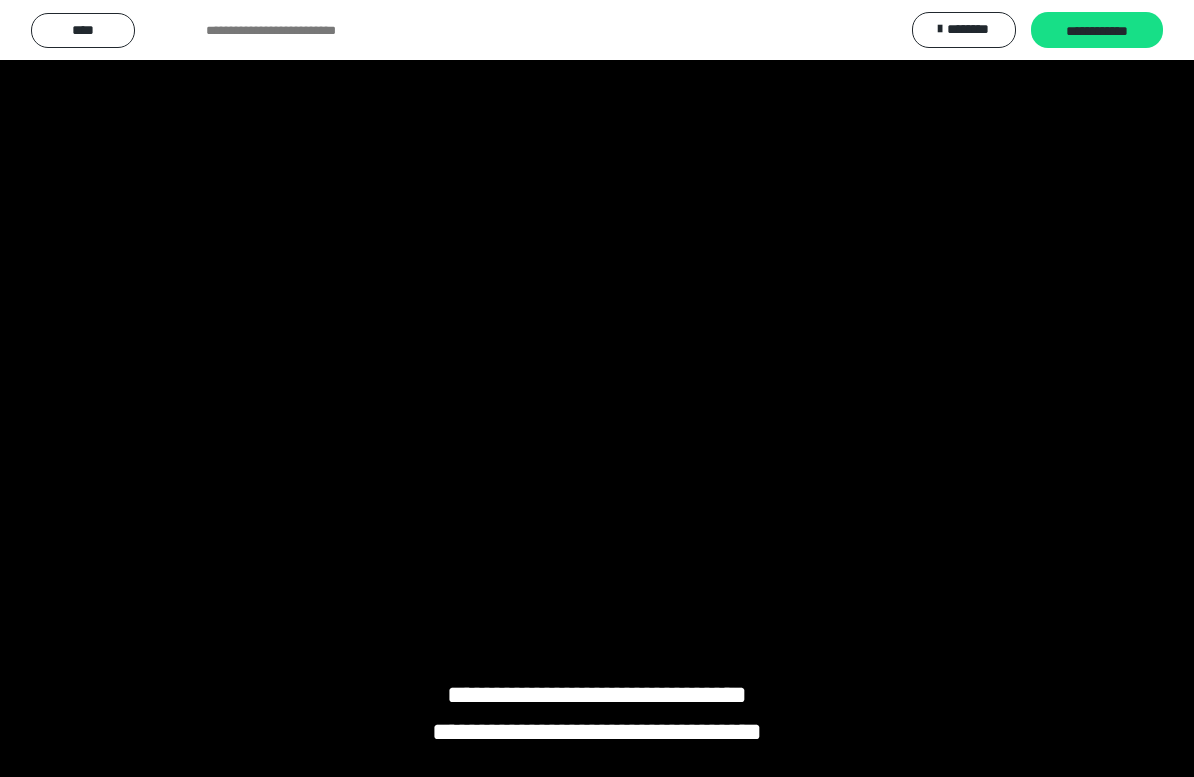click at bounding box center (597, 388) 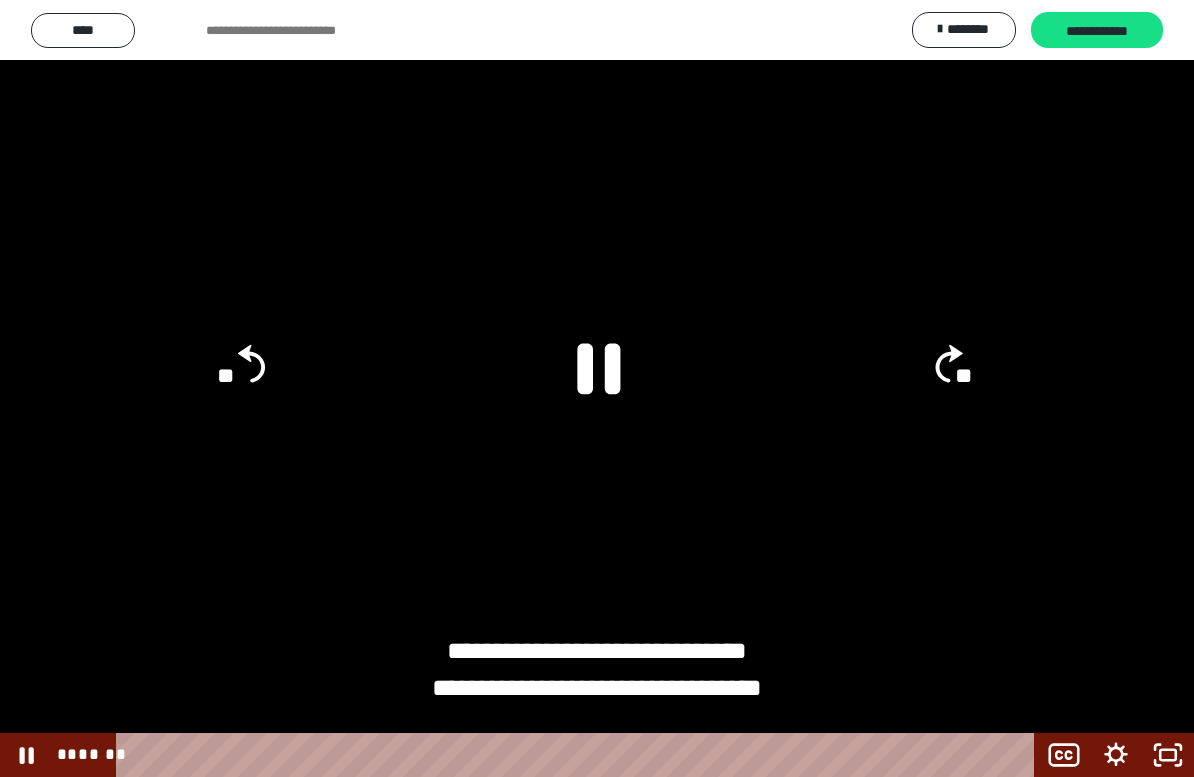 click 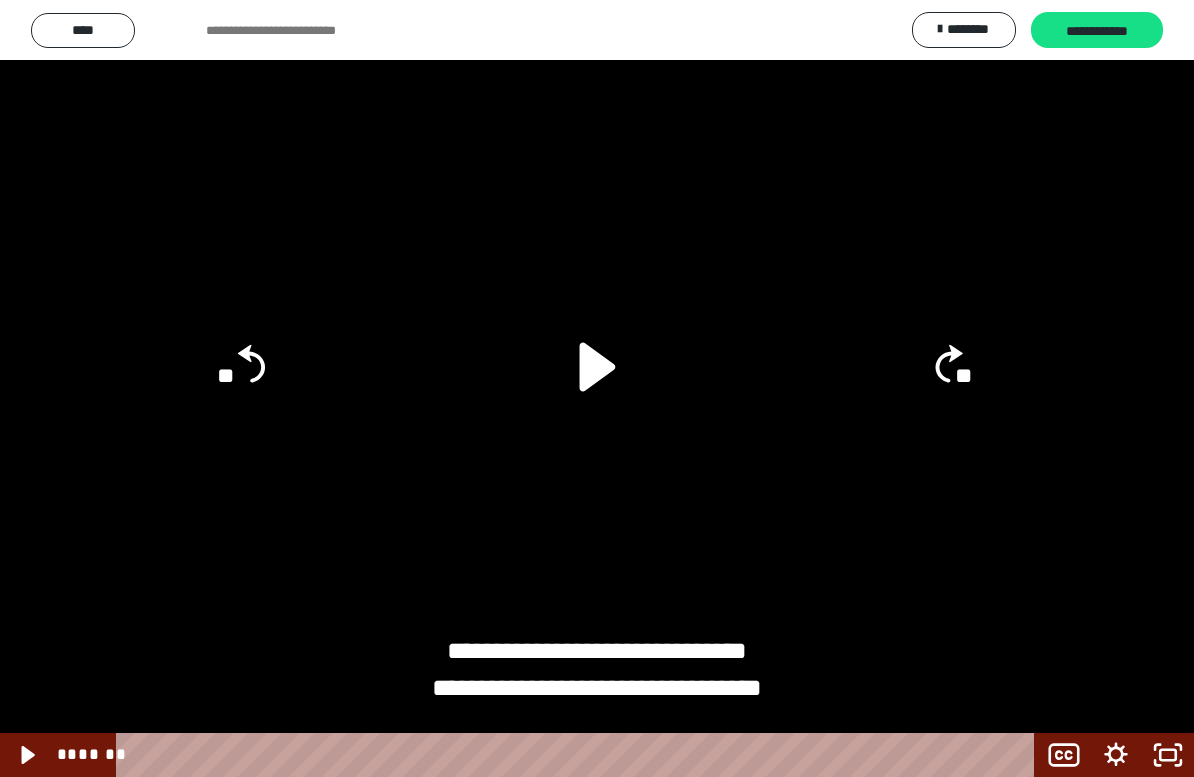 click 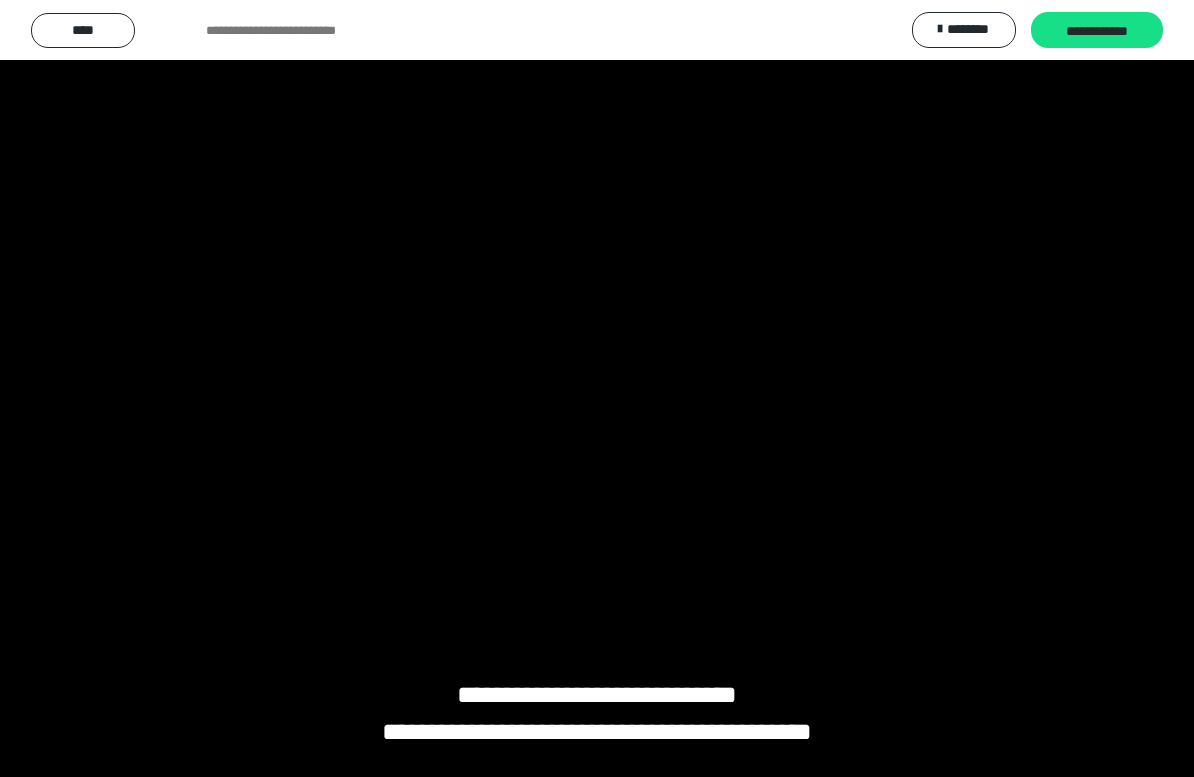 click at bounding box center [597, 388] 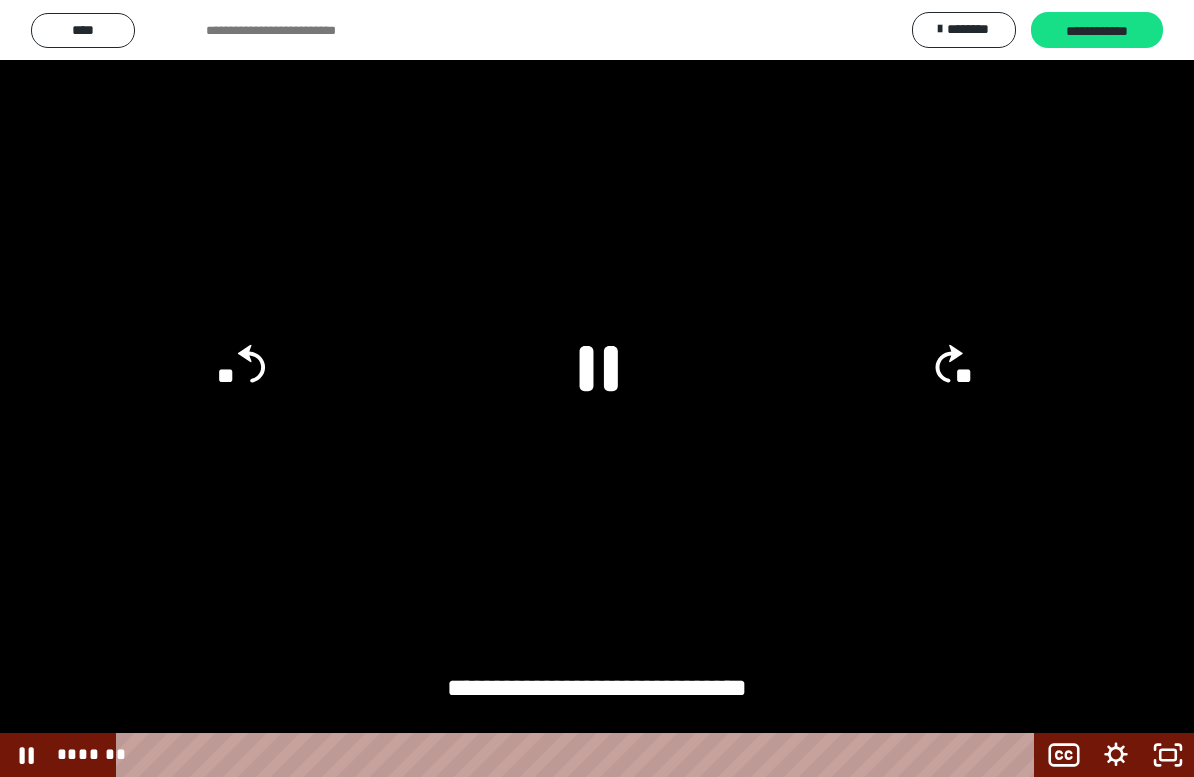 click 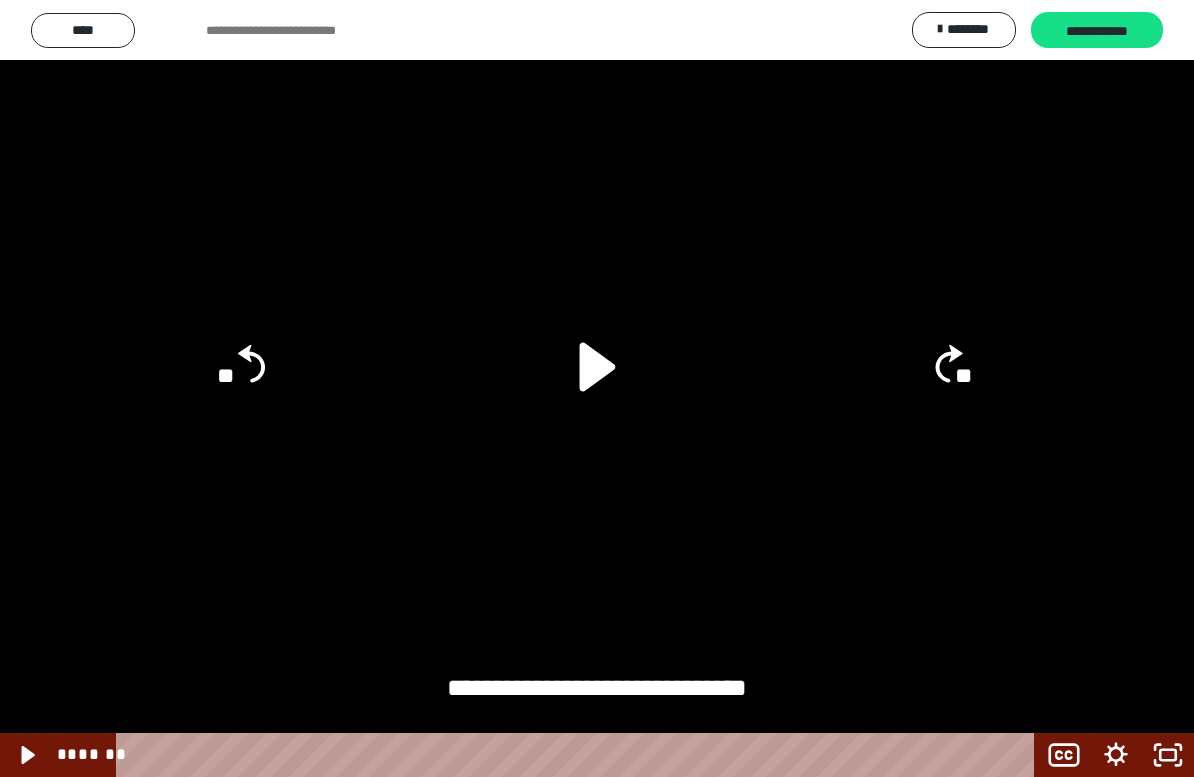 click 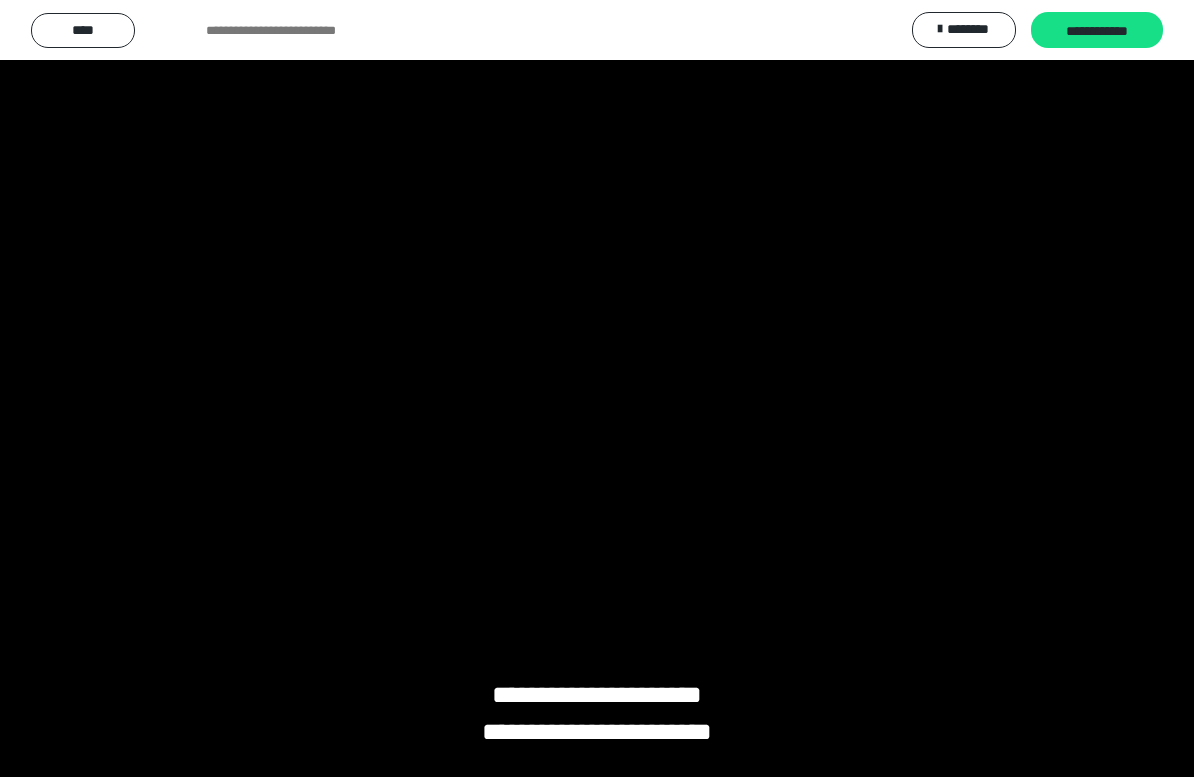 click at bounding box center [597, 388] 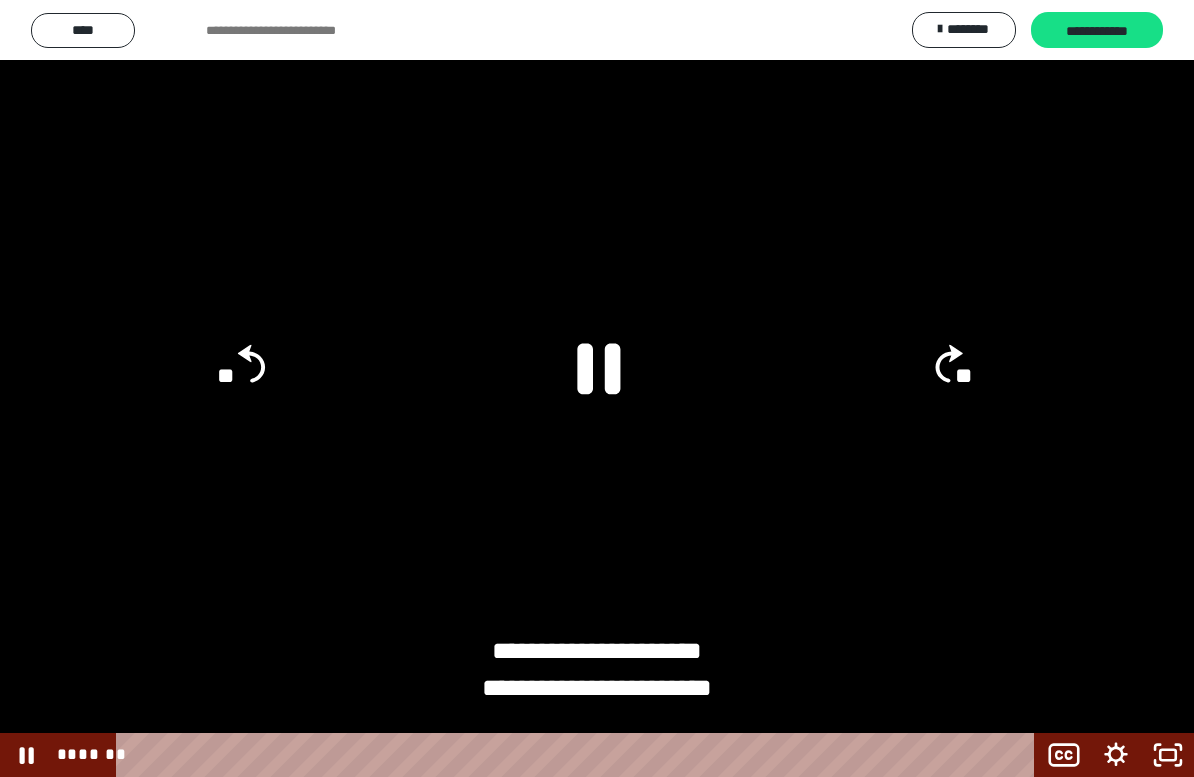 click 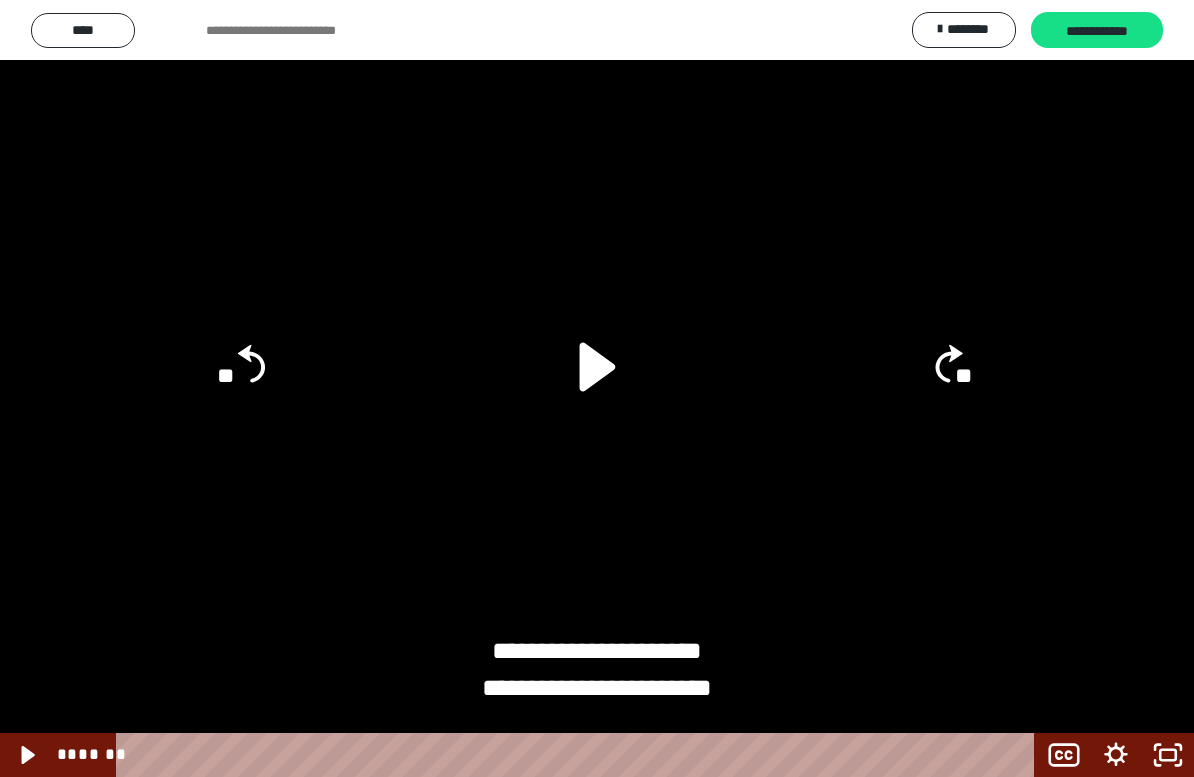 click at bounding box center (597, 388) 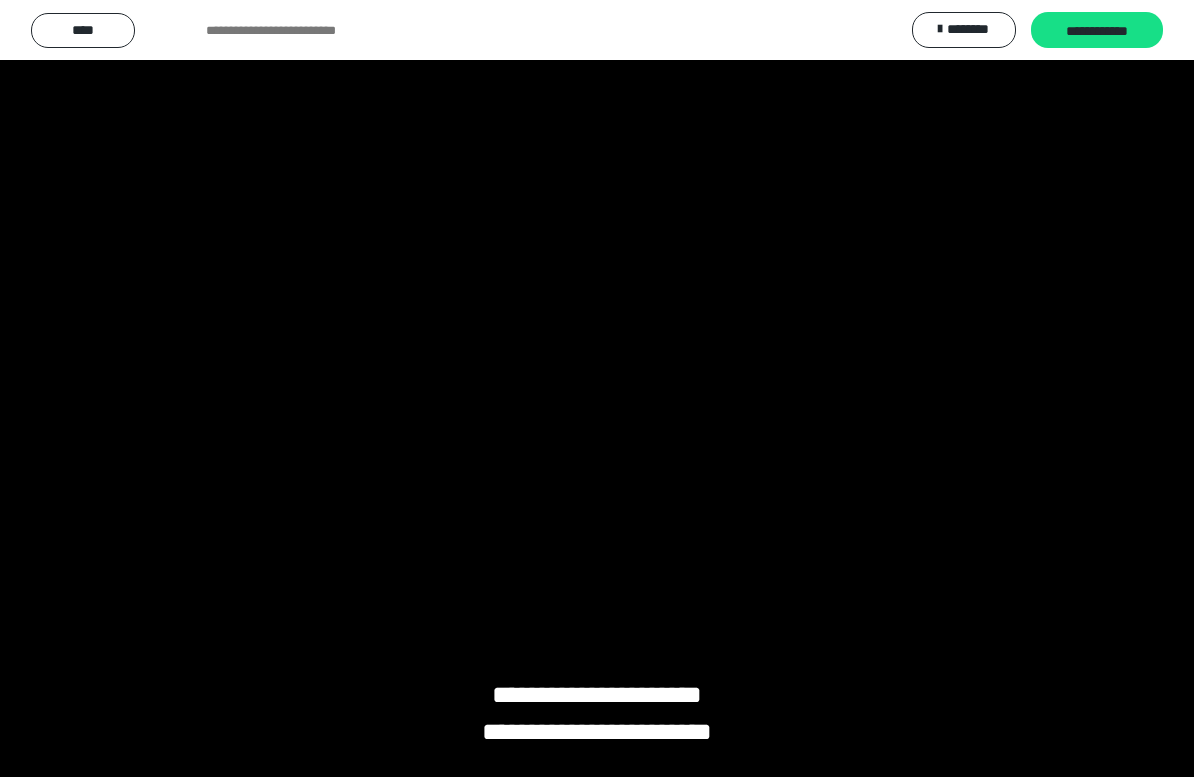 click at bounding box center [597, 388] 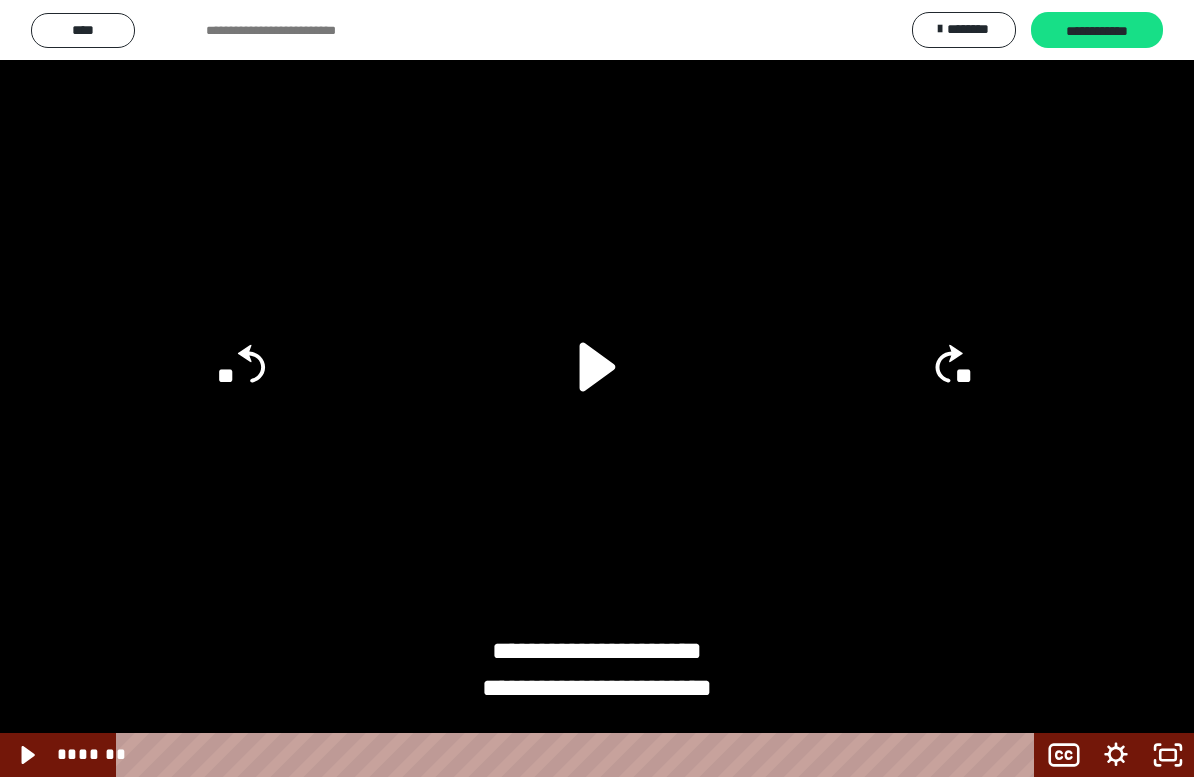 click 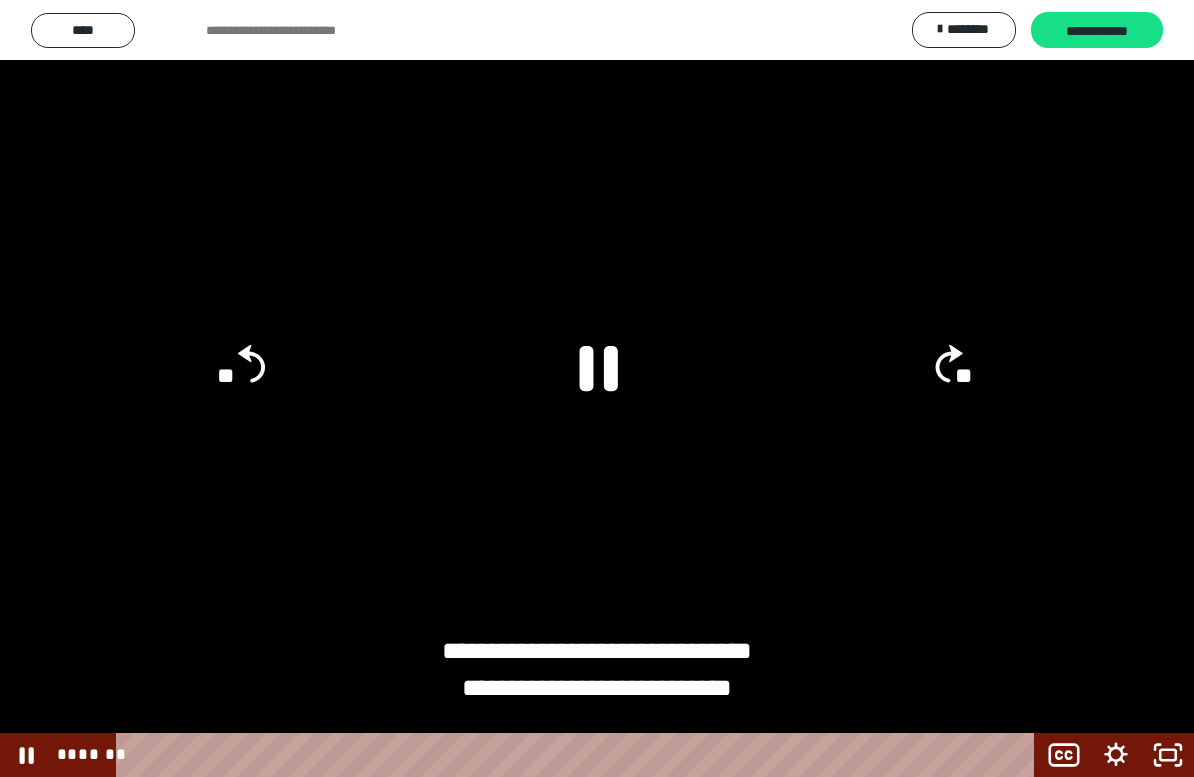 click 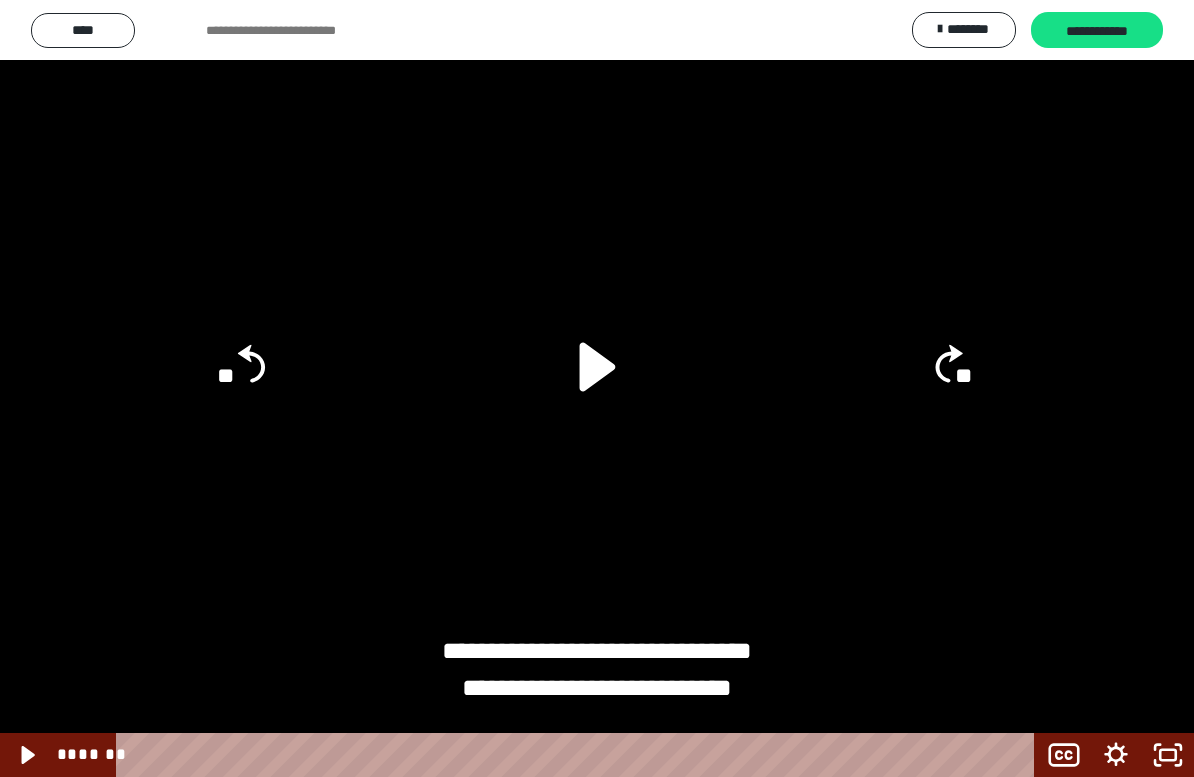 click 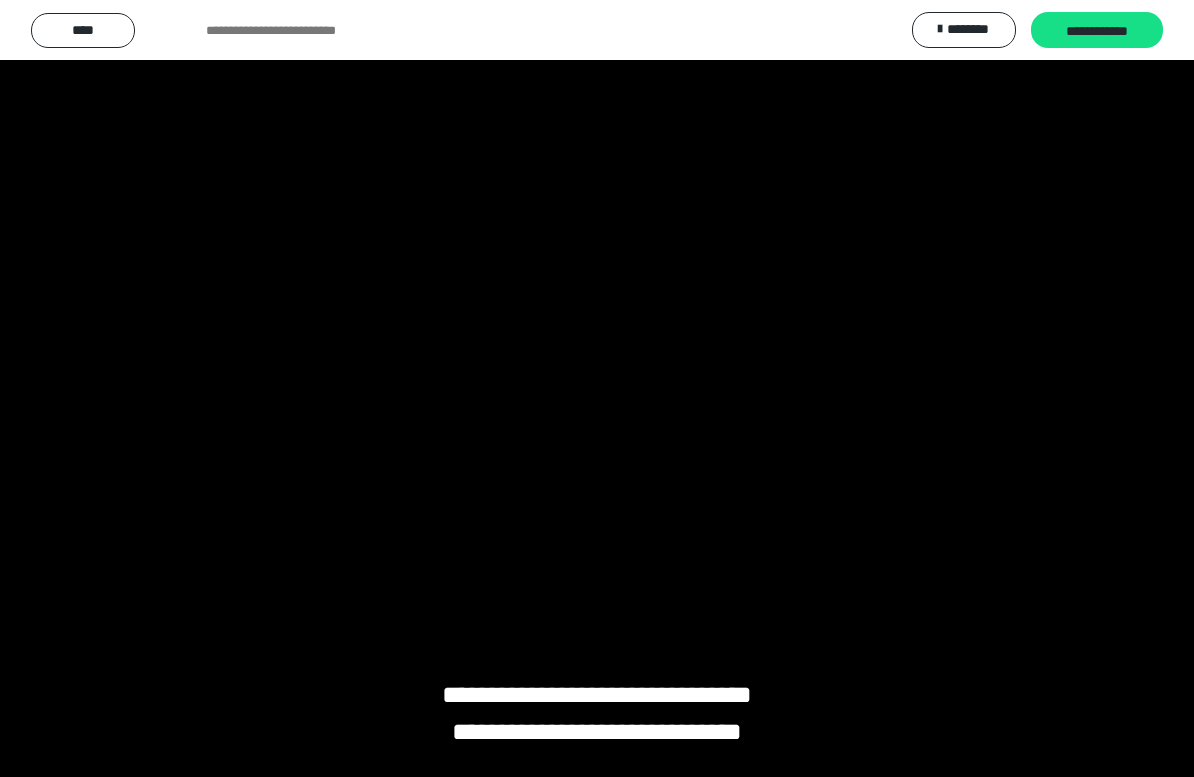 click at bounding box center (597, 388) 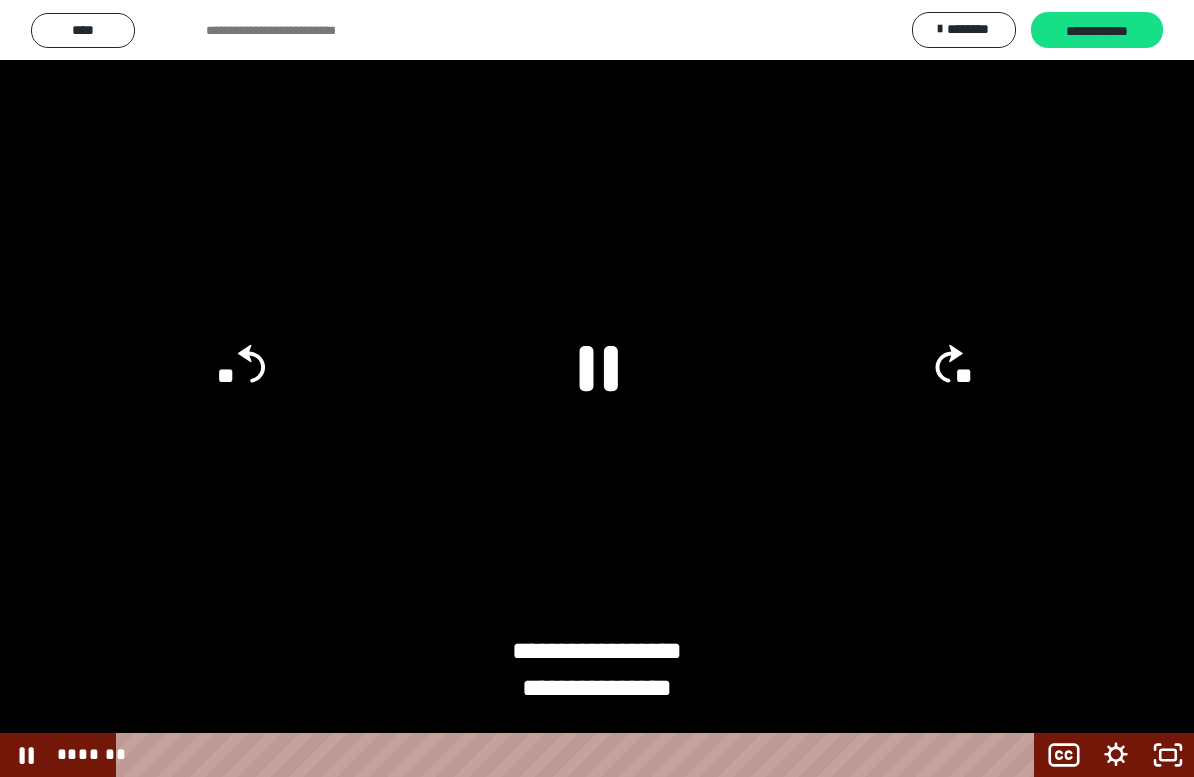 click 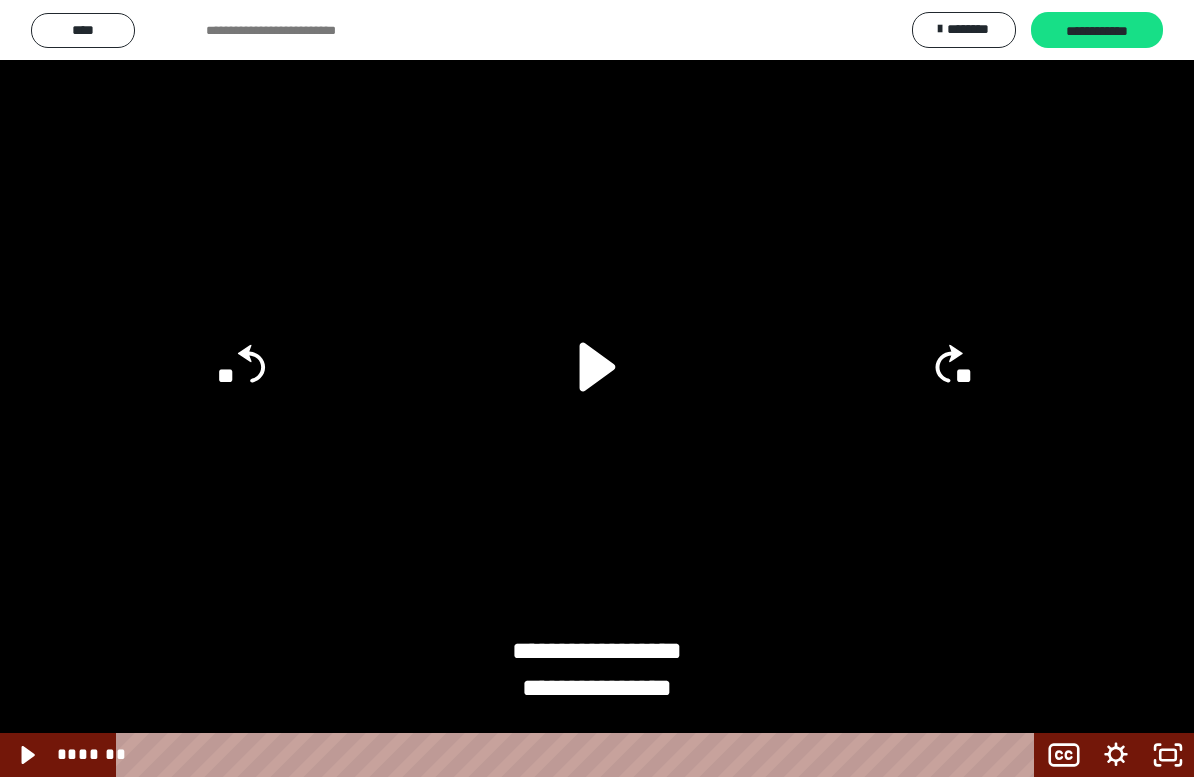 click 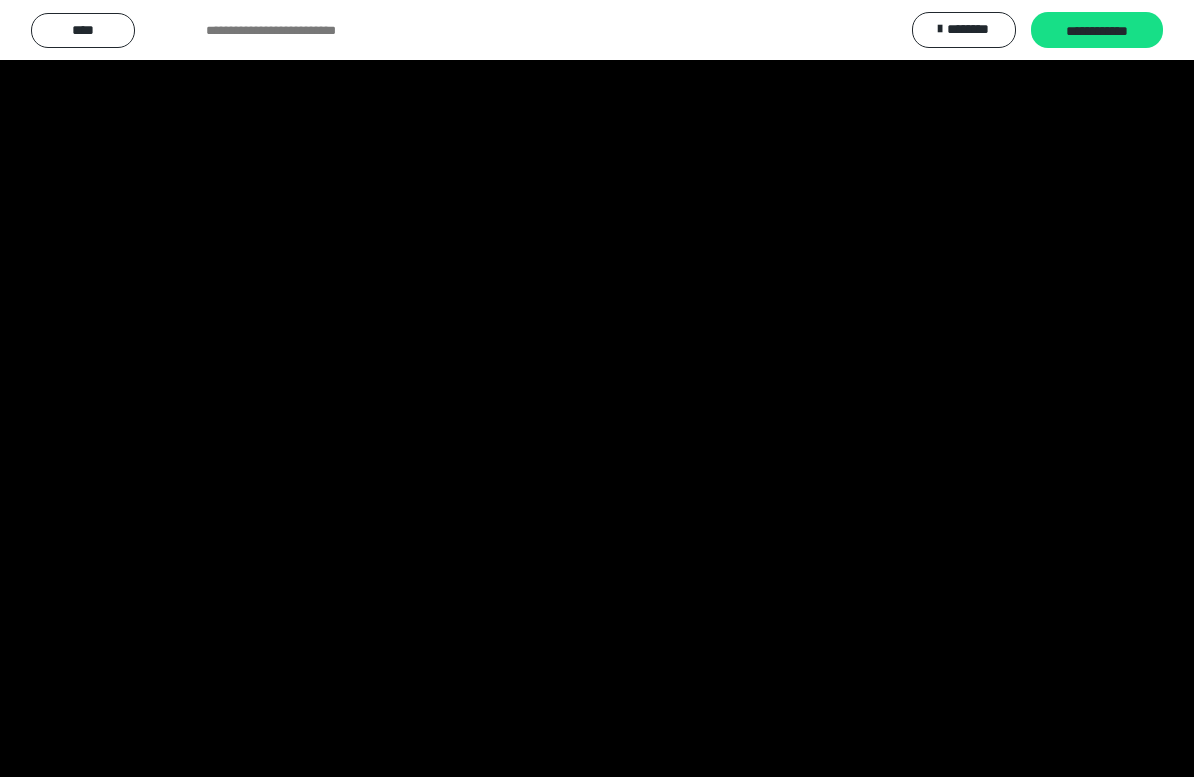 click at bounding box center [597, 388] 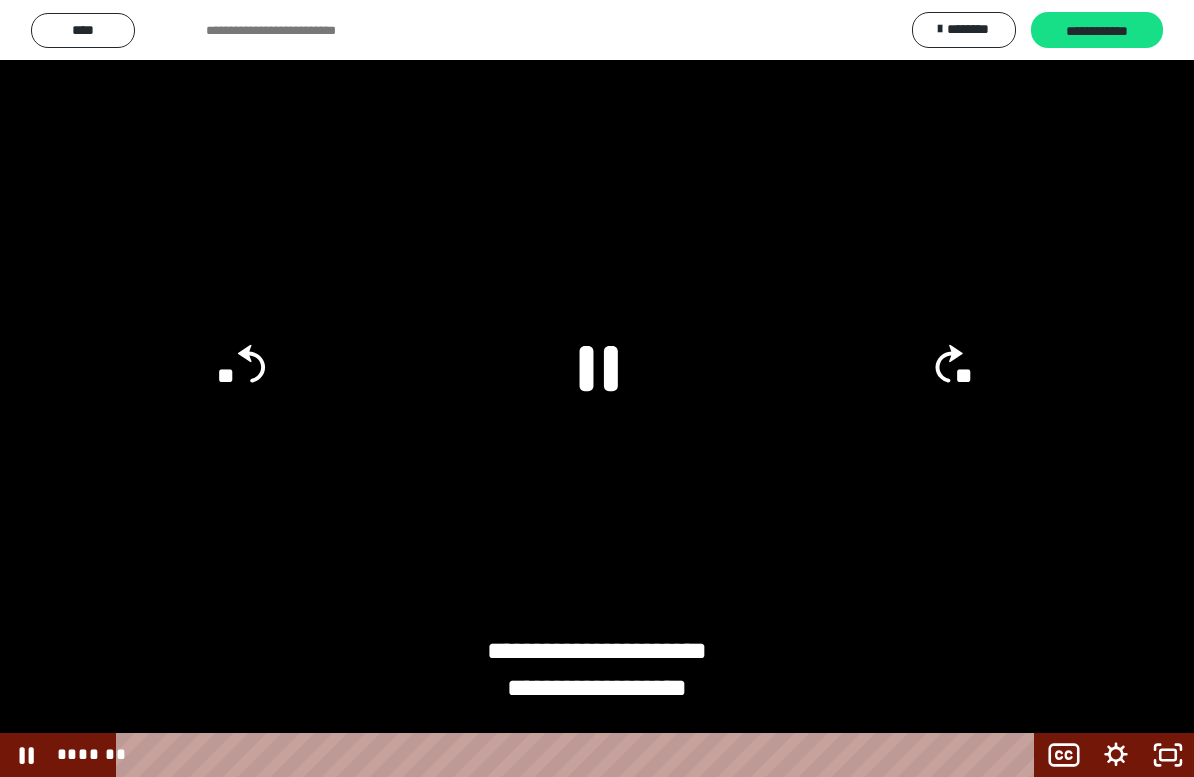 click 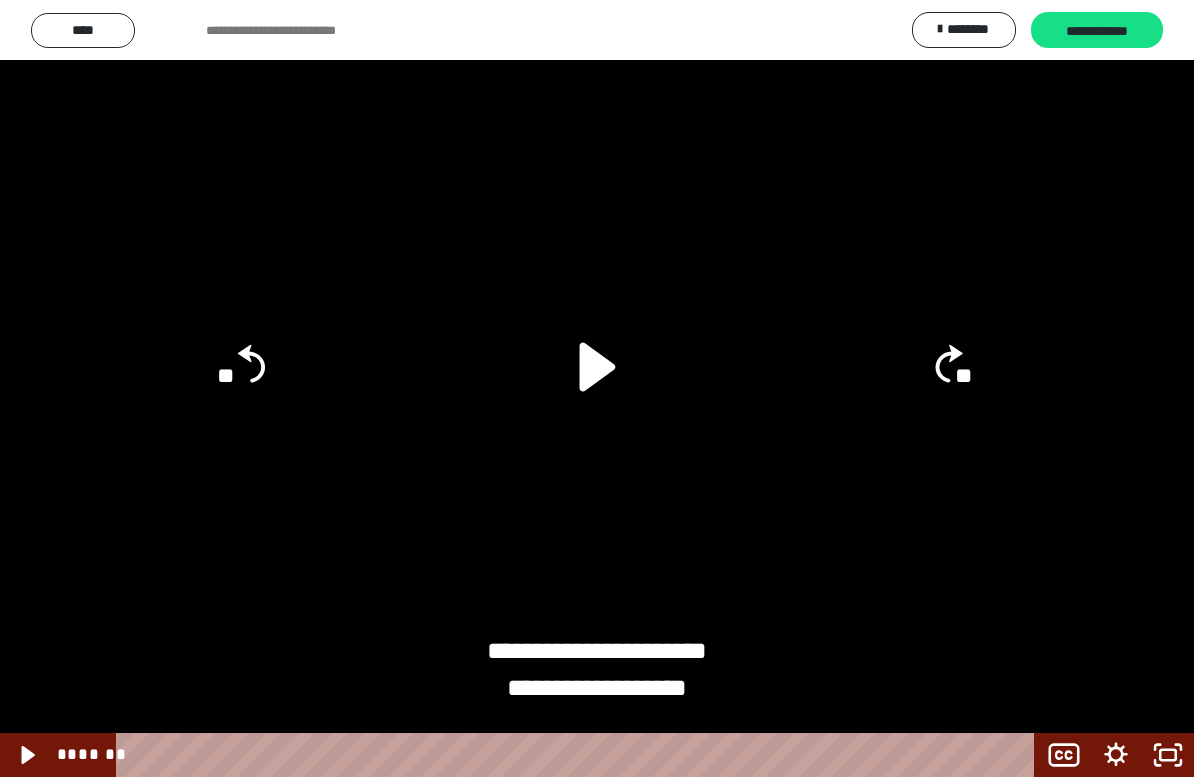 click at bounding box center [597, 388] 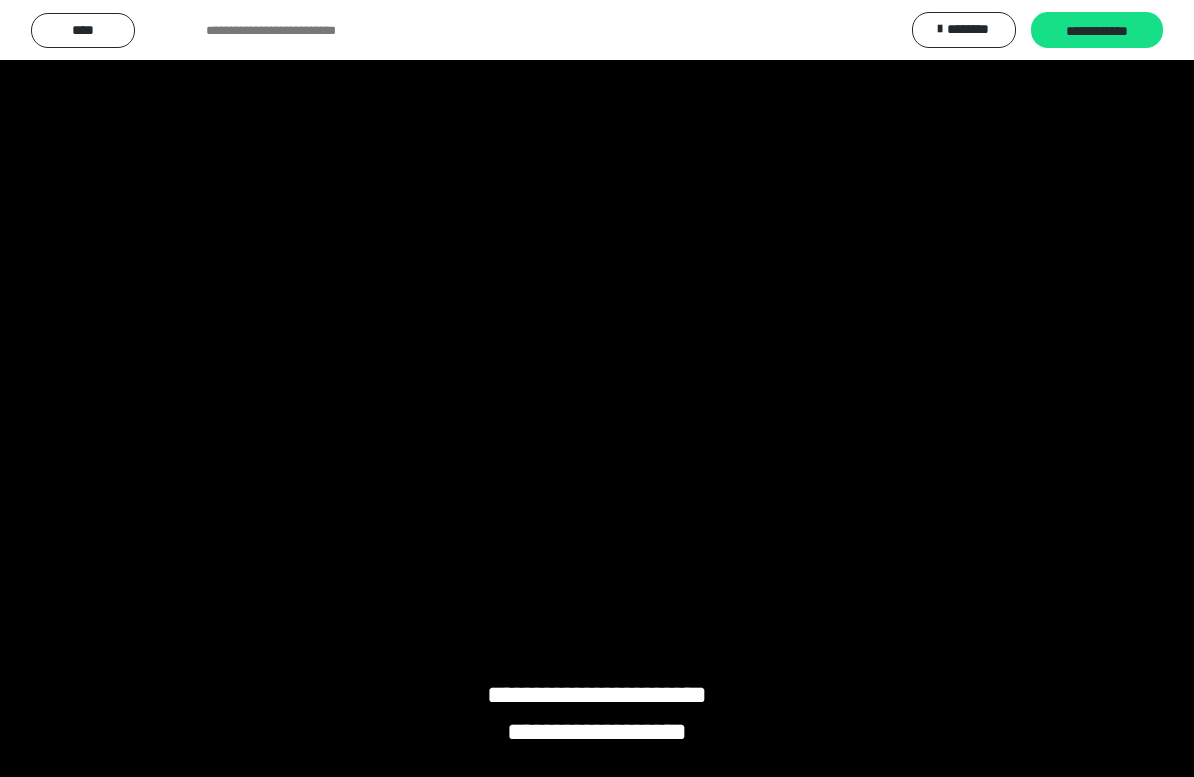 click at bounding box center (597, 388) 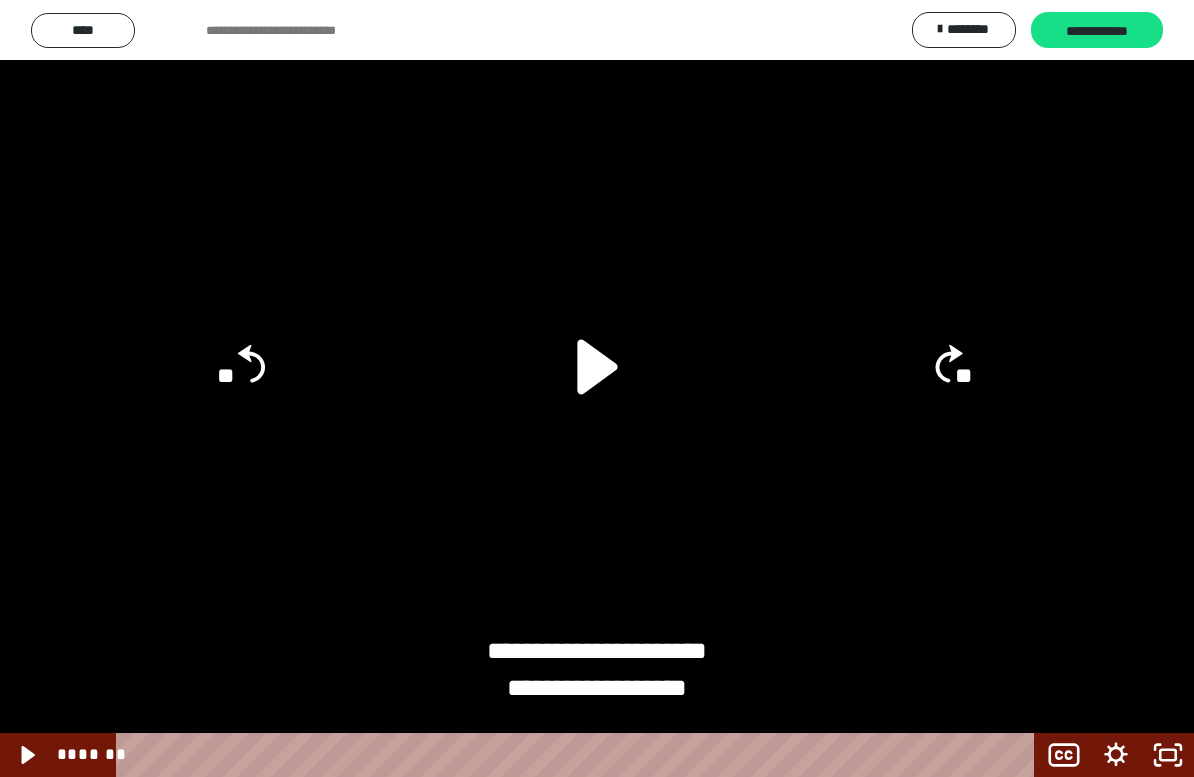 click 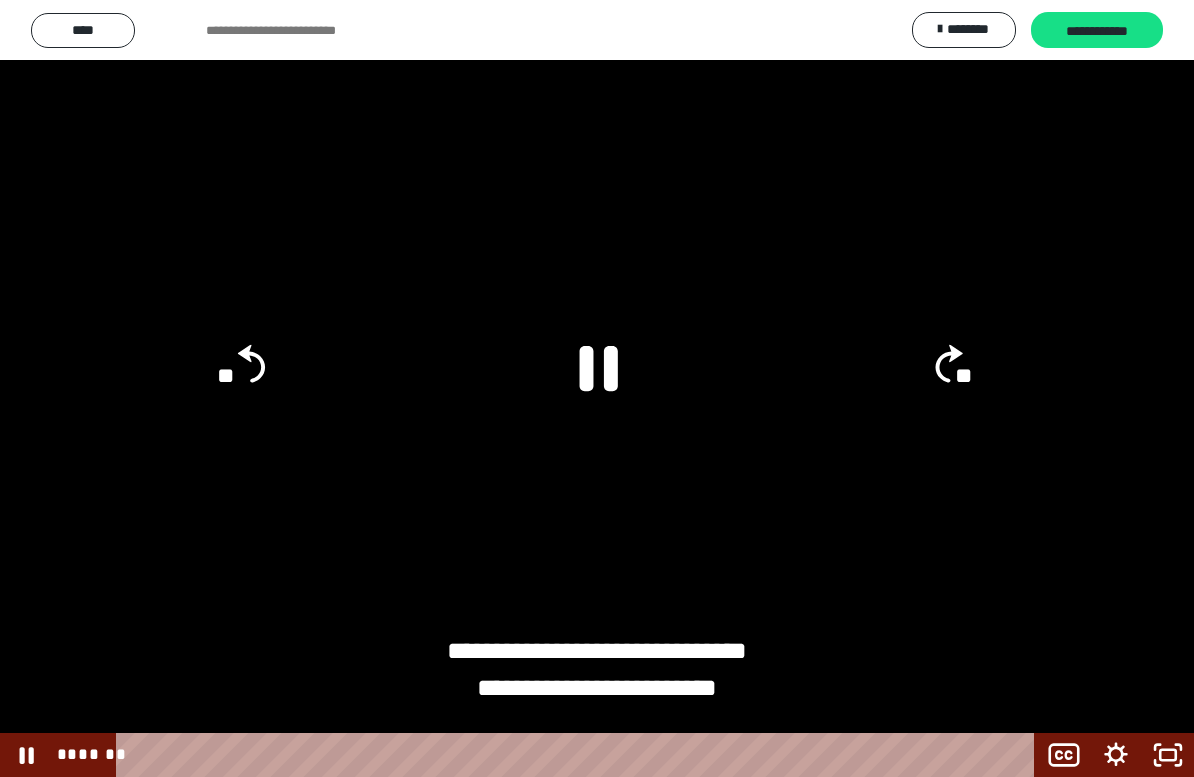 click at bounding box center (597, 388) 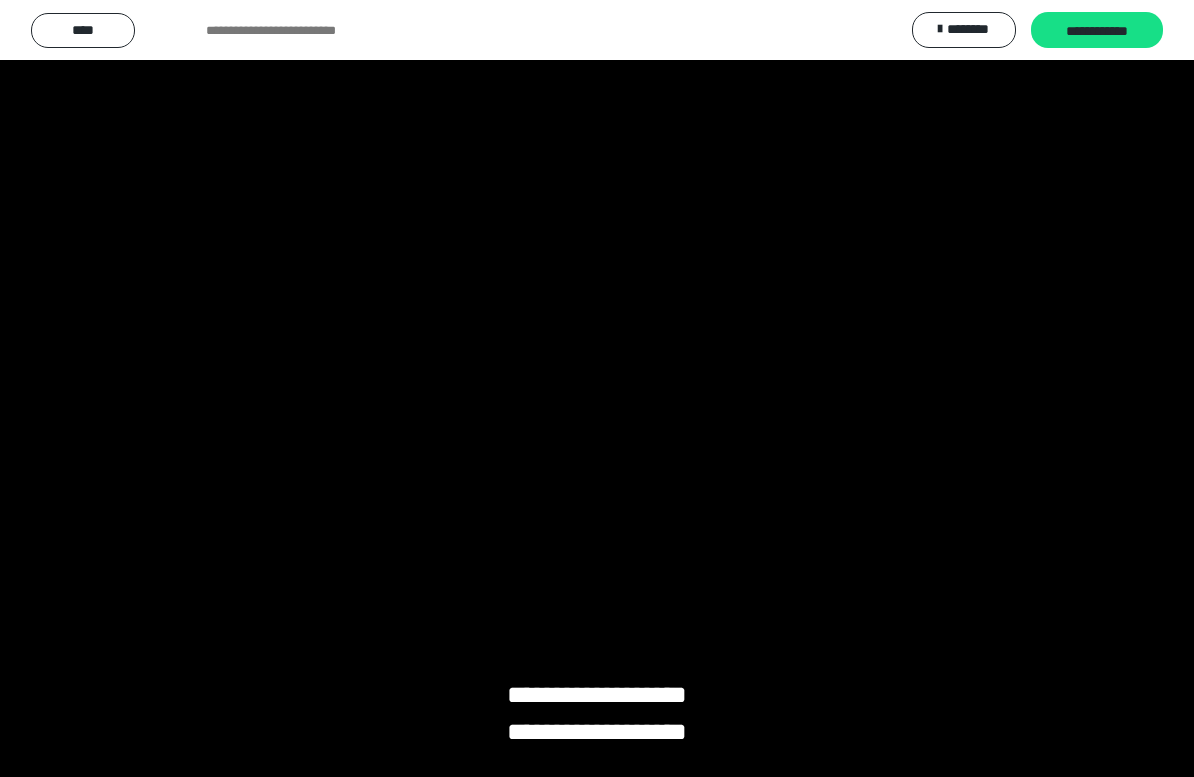 click at bounding box center (597, 388) 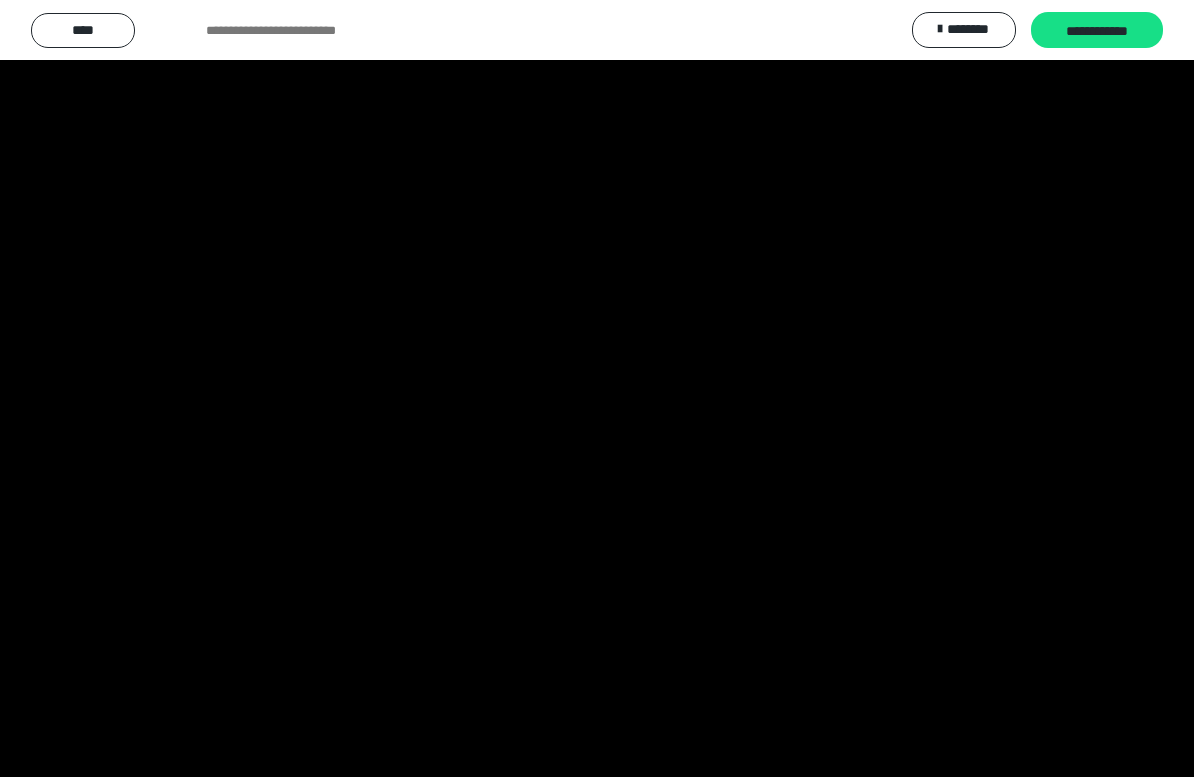 click at bounding box center [597, 388] 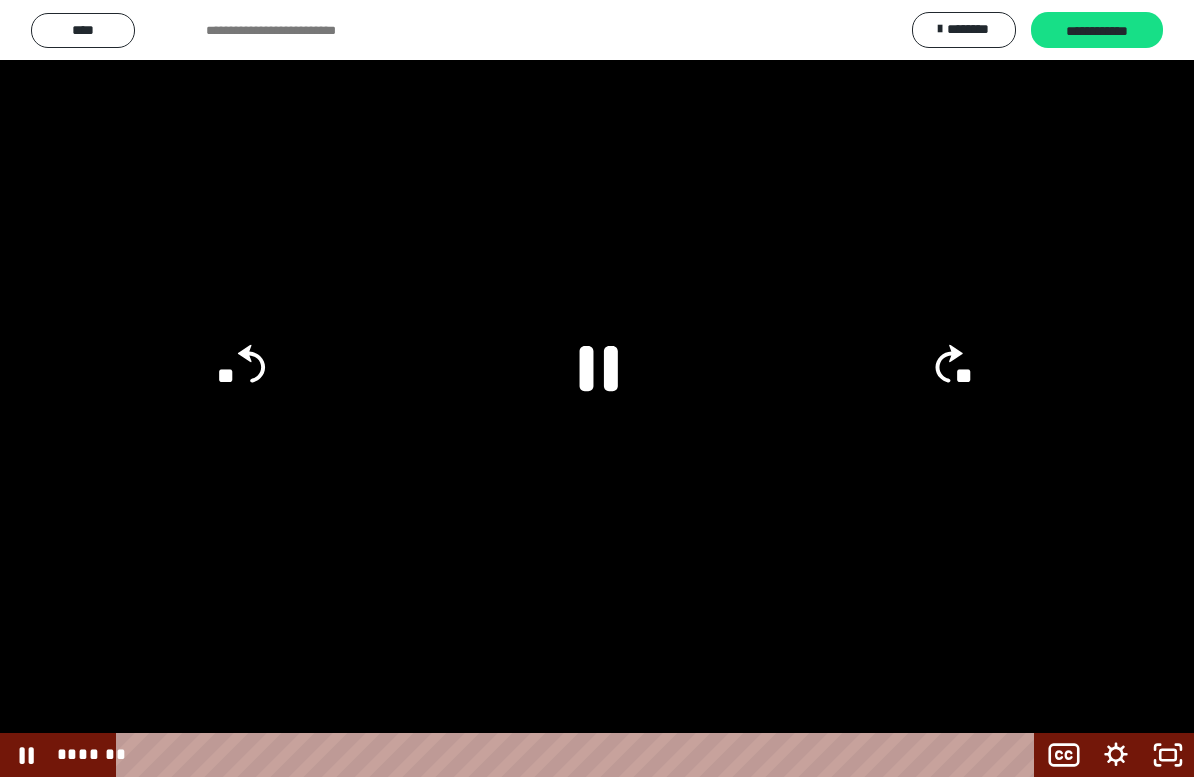 click 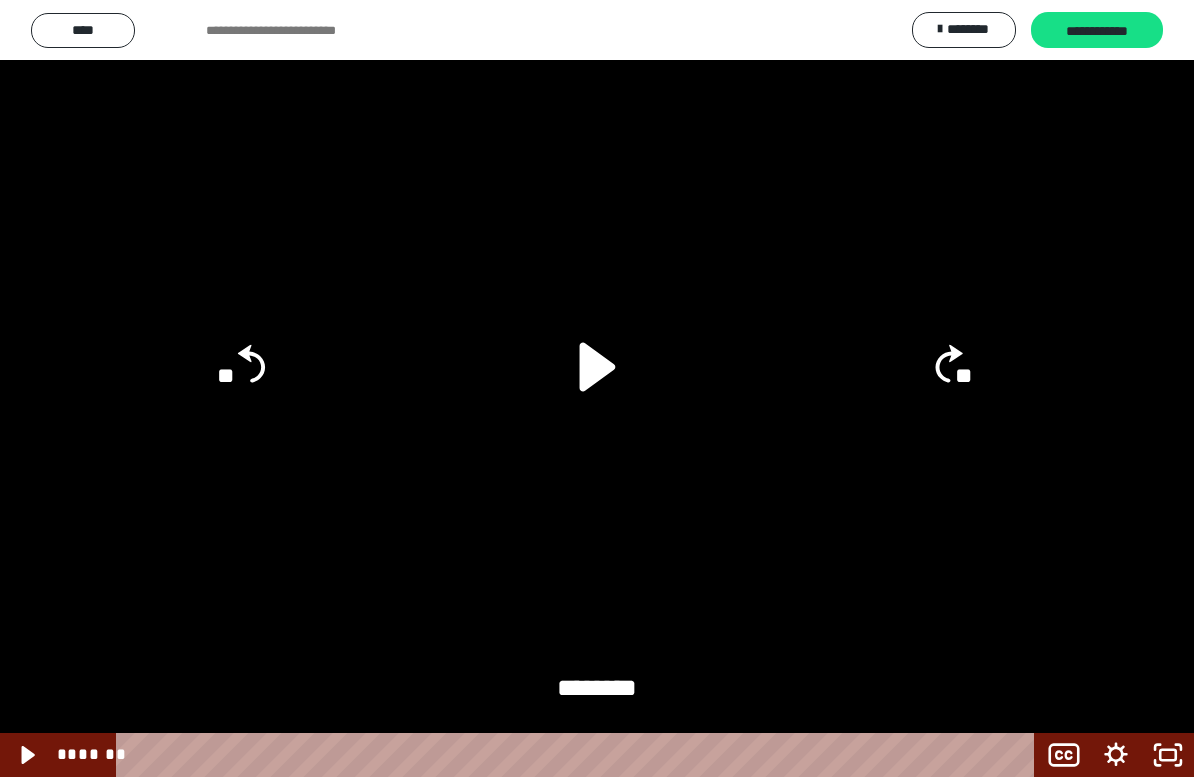 click 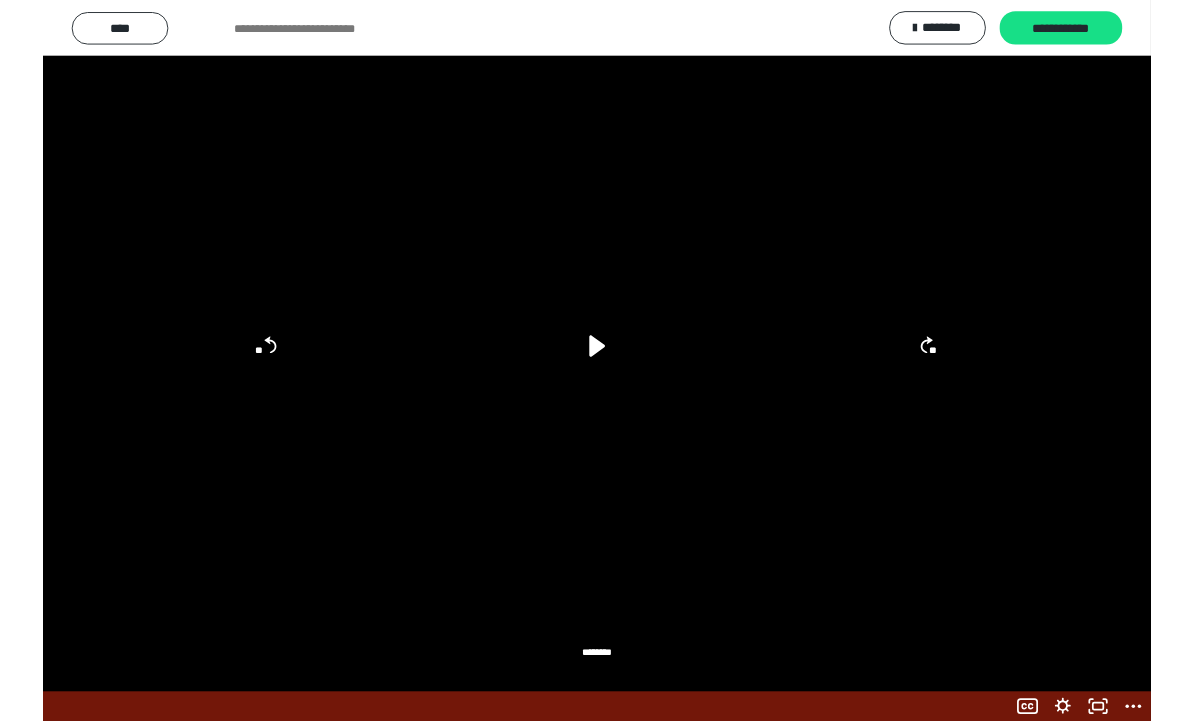 scroll, scrollTop: 71, scrollLeft: 0, axis: vertical 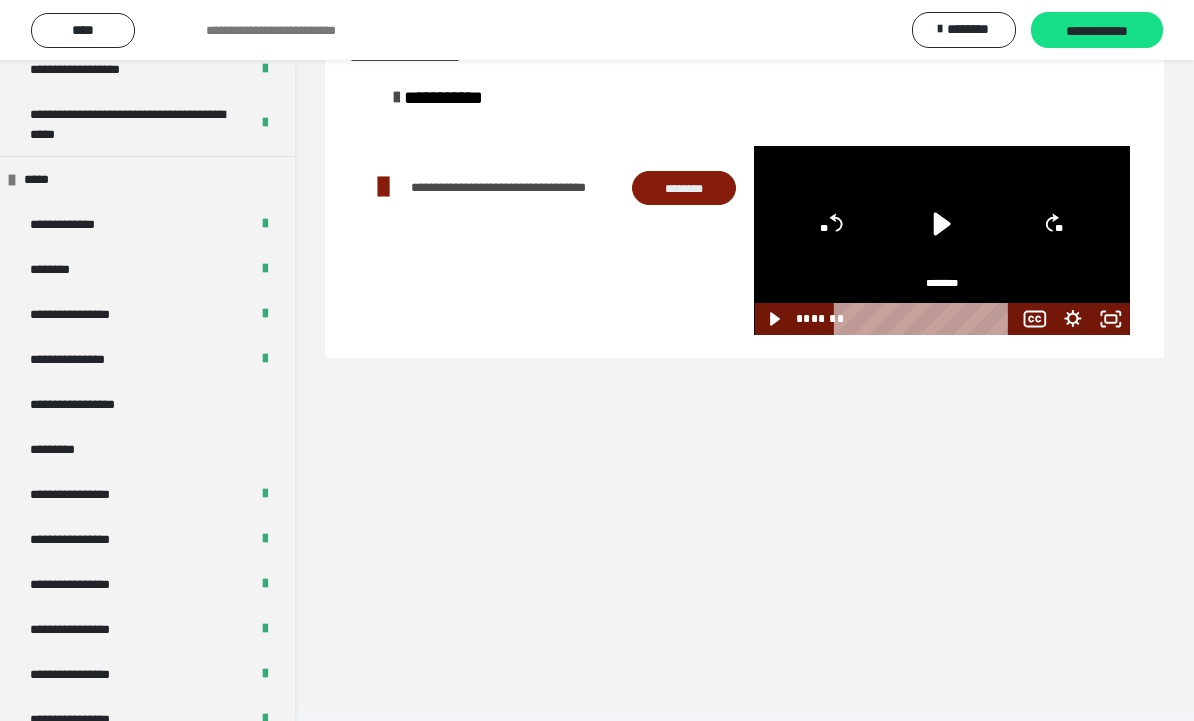 click on "**********" at bounding box center [93, 404] 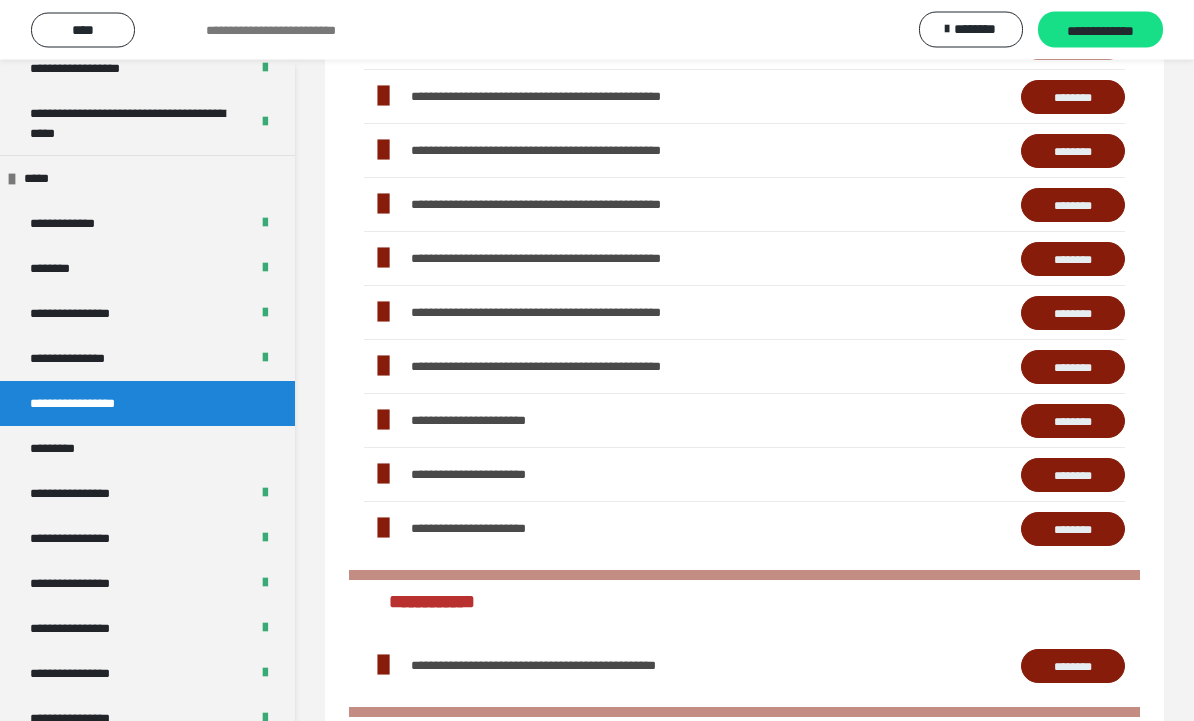 scroll, scrollTop: 698, scrollLeft: 0, axis: vertical 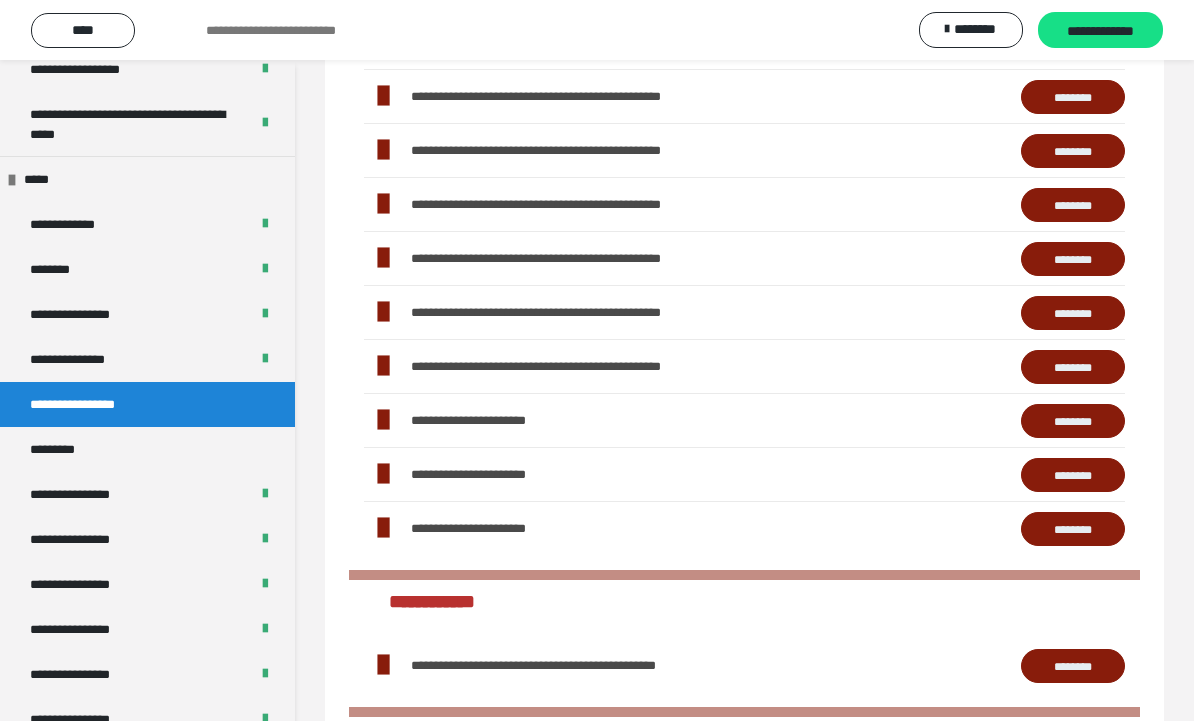 click on "********" at bounding box center (1073, 529) 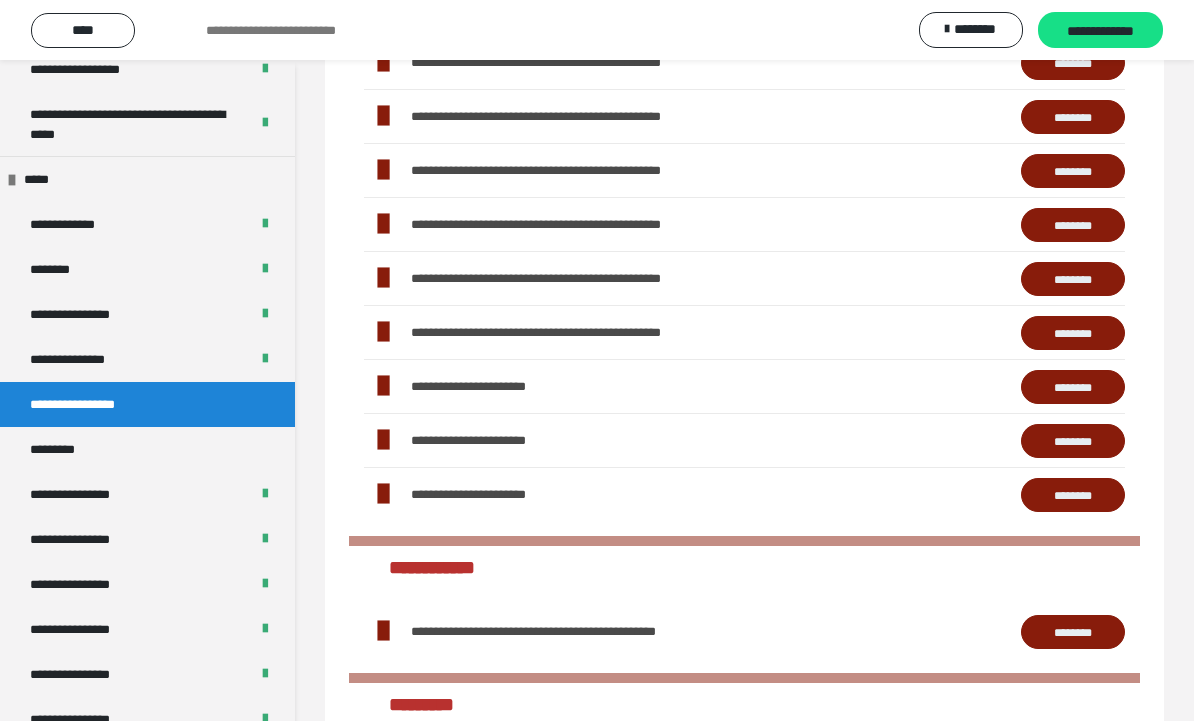 click on "**********" at bounding box center [589, 332] 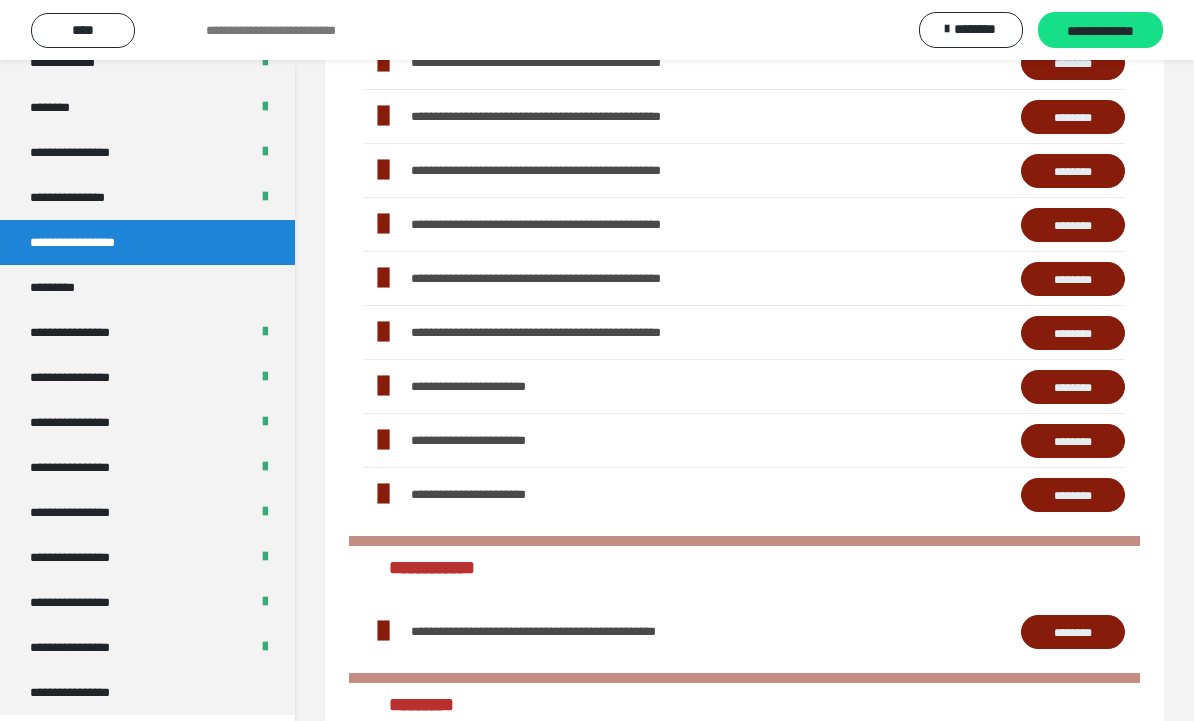 scroll, scrollTop: 2530, scrollLeft: 0, axis: vertical 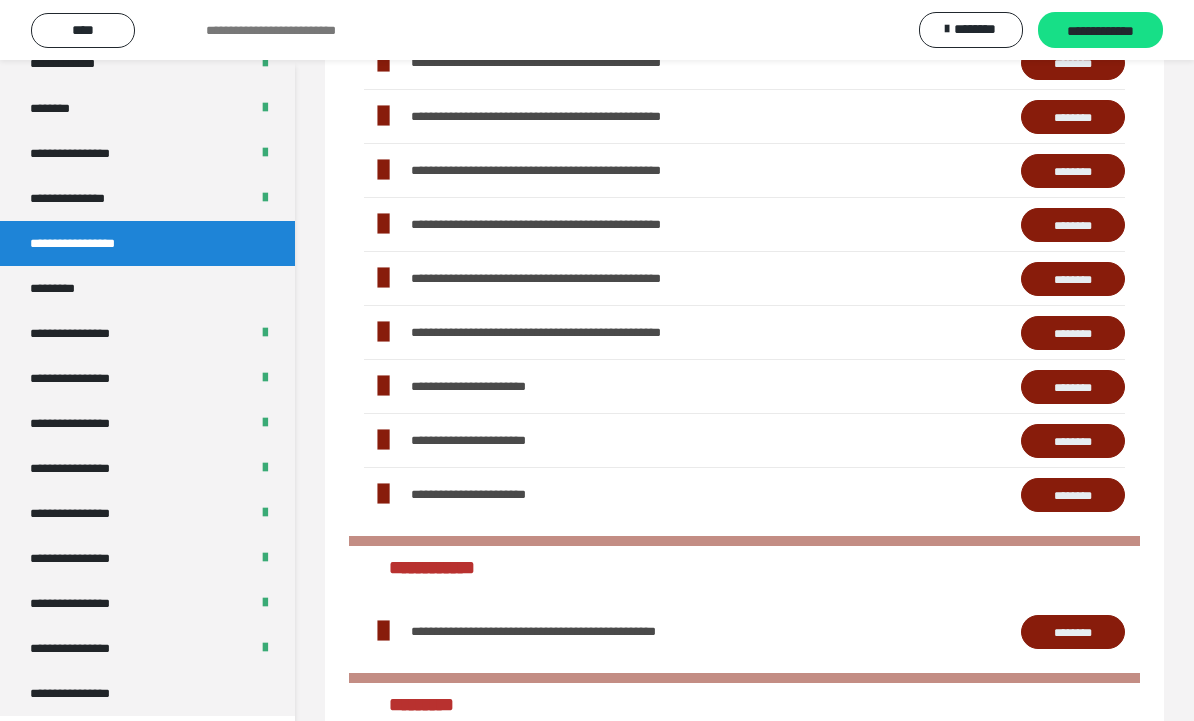click on "**********" at bounding box center (87, 693) 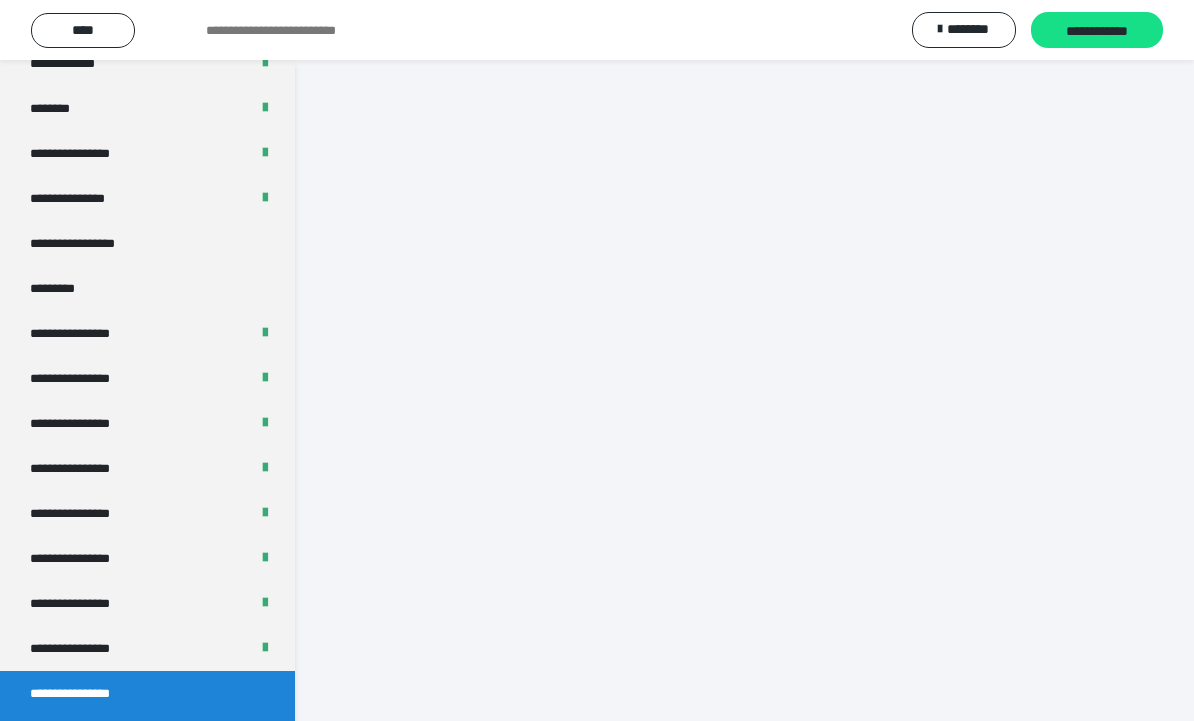 scroll, scrollTop: 127, scrollLeft: 0, axis: vertical 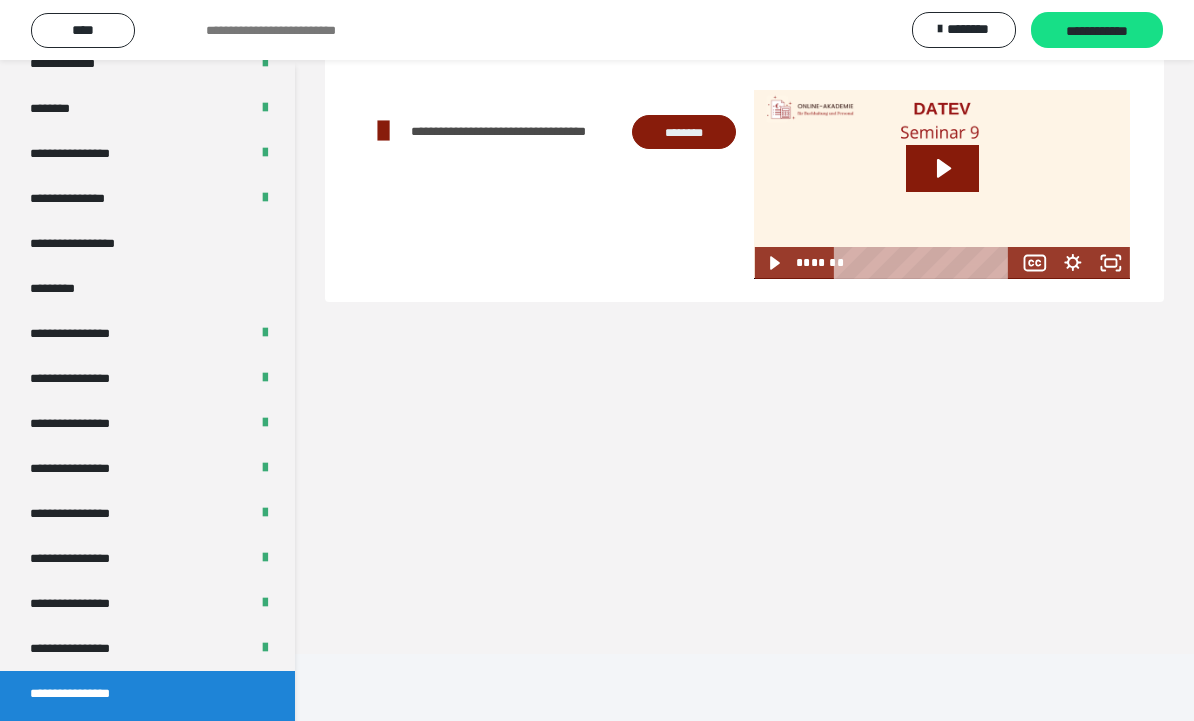 click 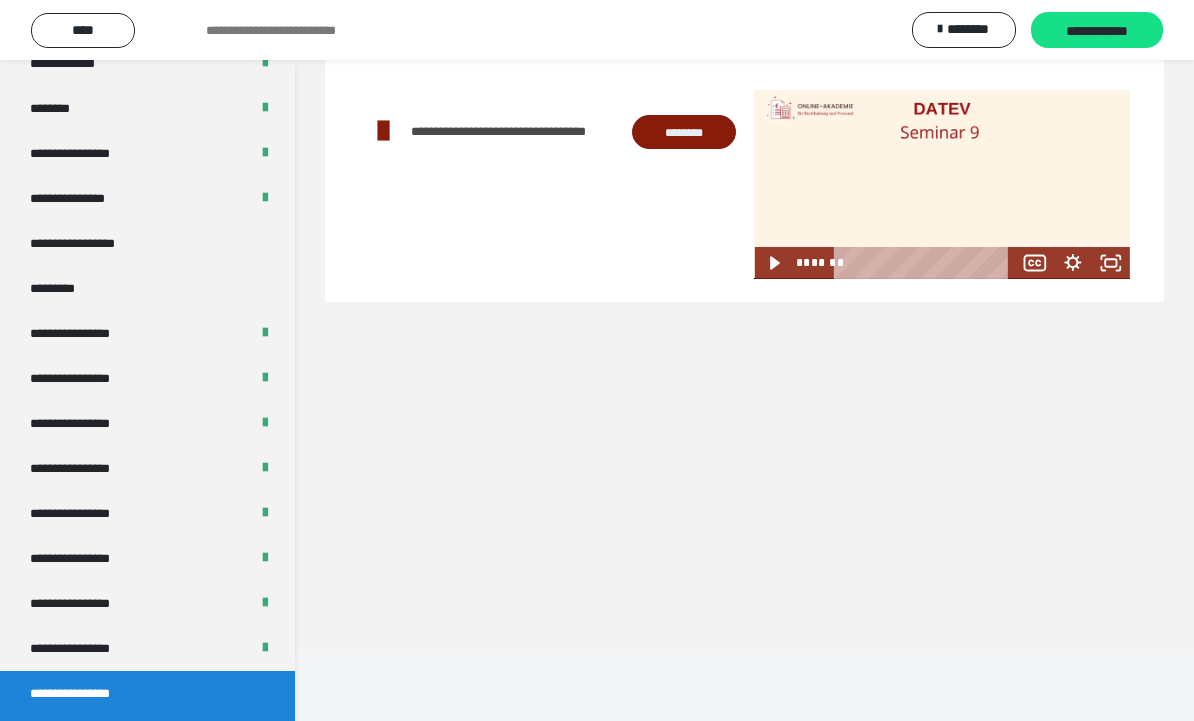click 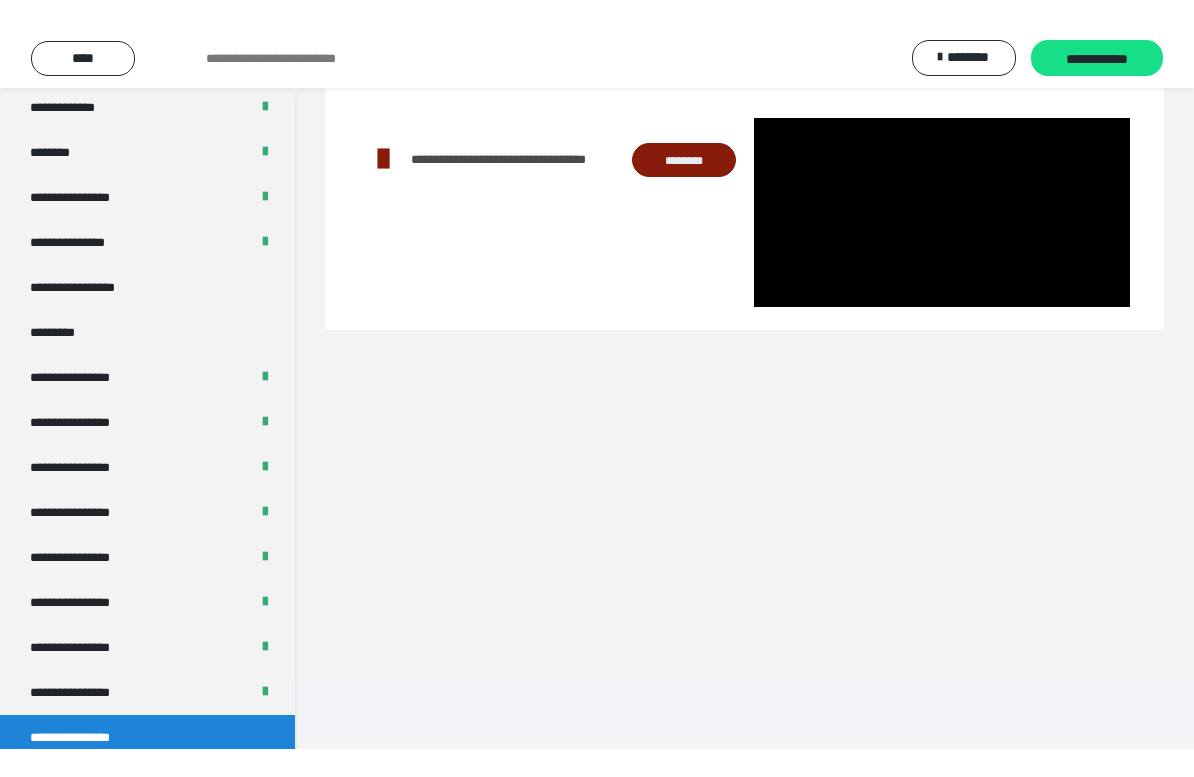 scroll, scrollTop: 24, scrollLeft: 0, axis: vertical 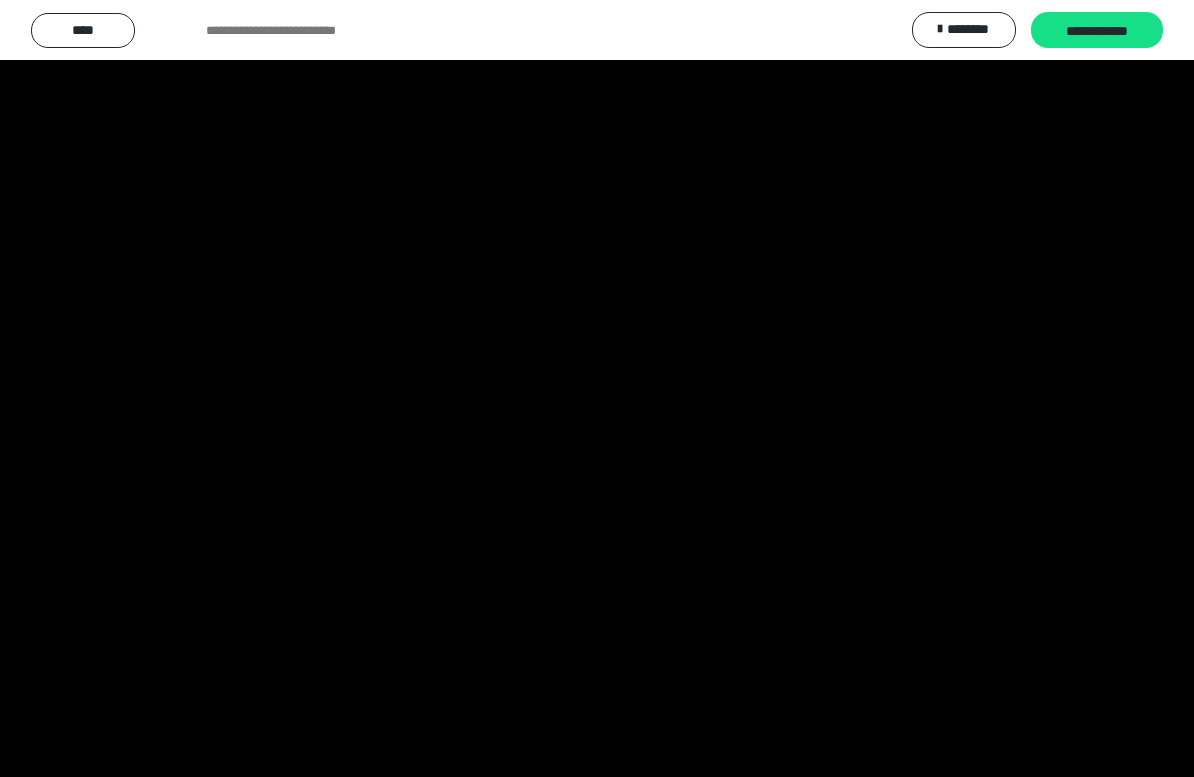click at bounding box center (597, 388) 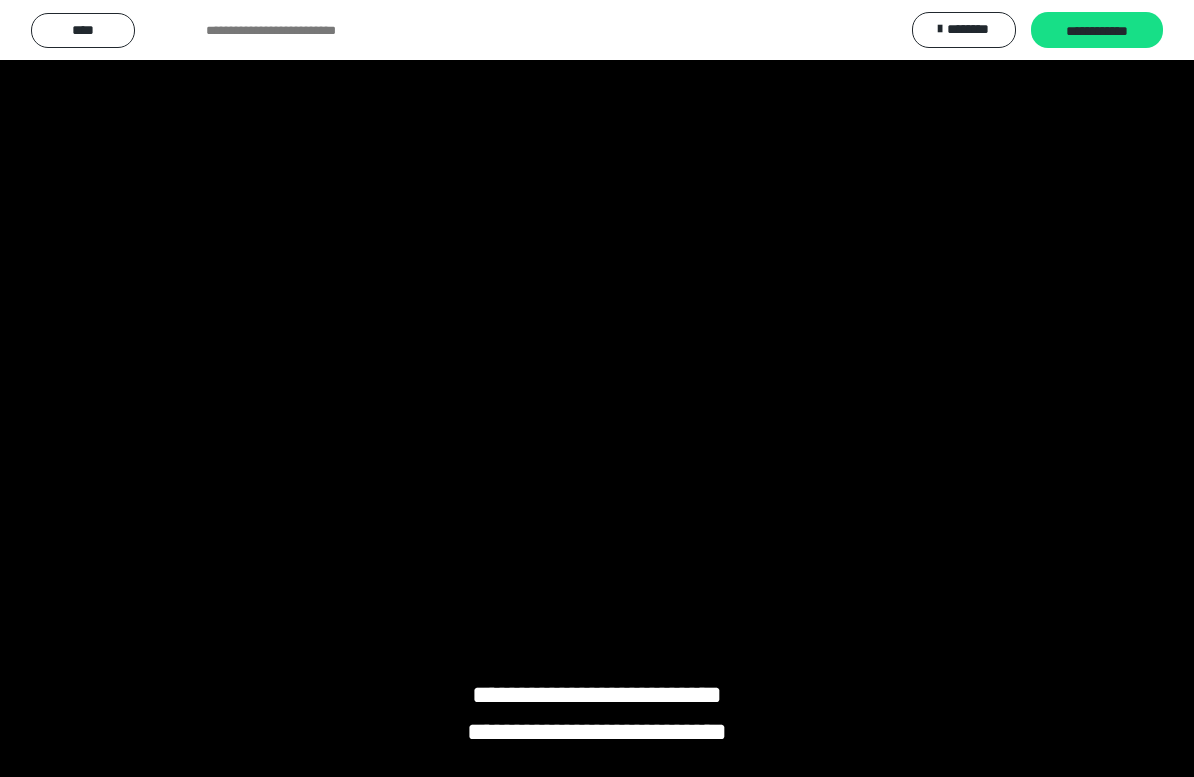 click at bounding box center (597, 388) 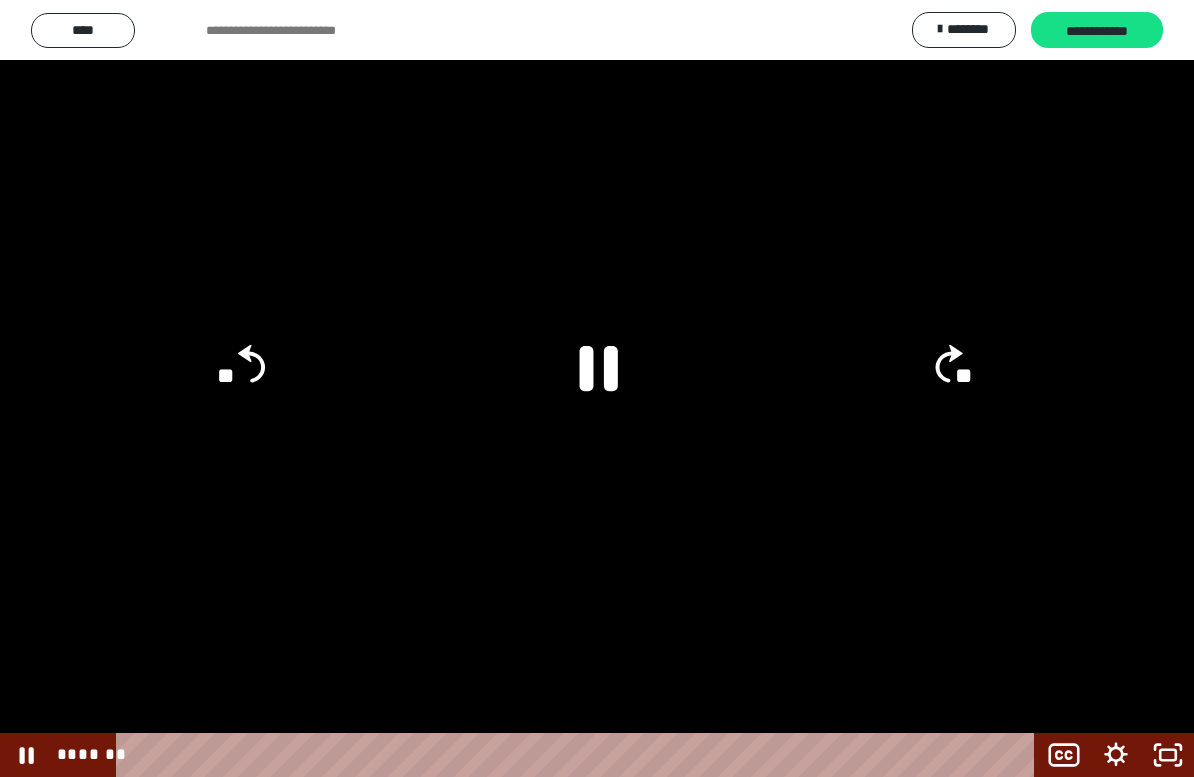 click 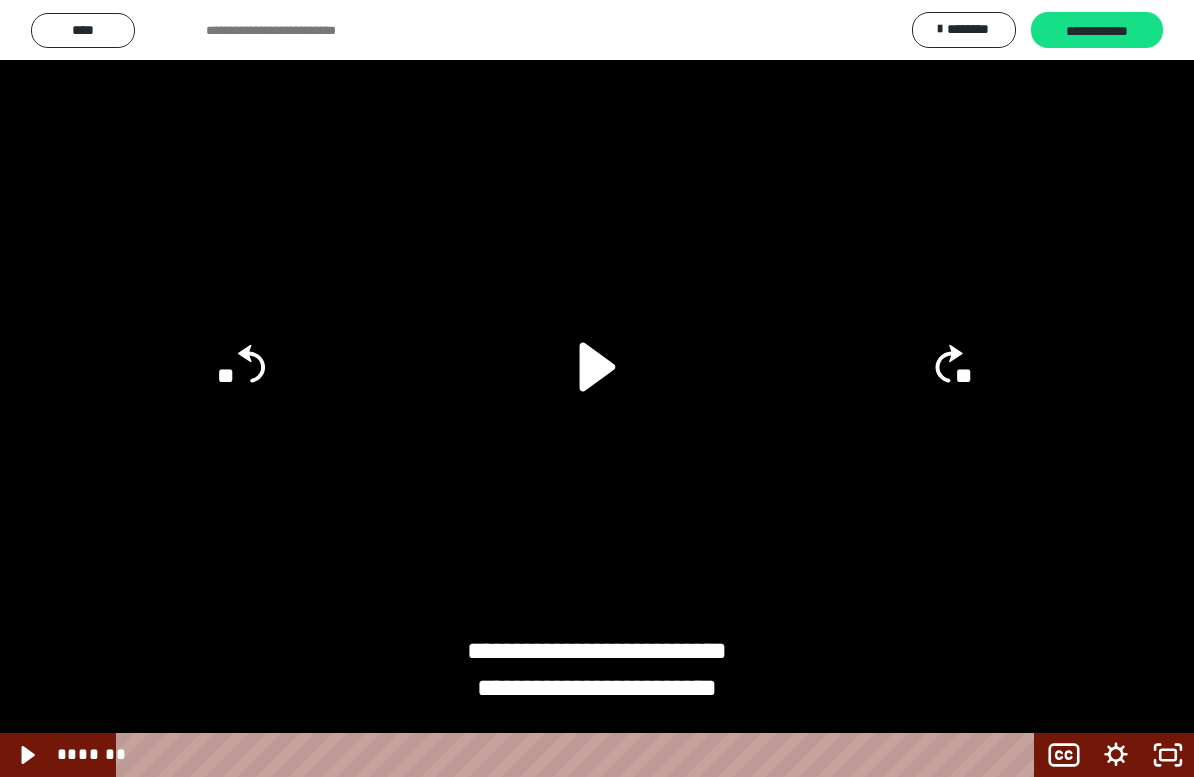 click 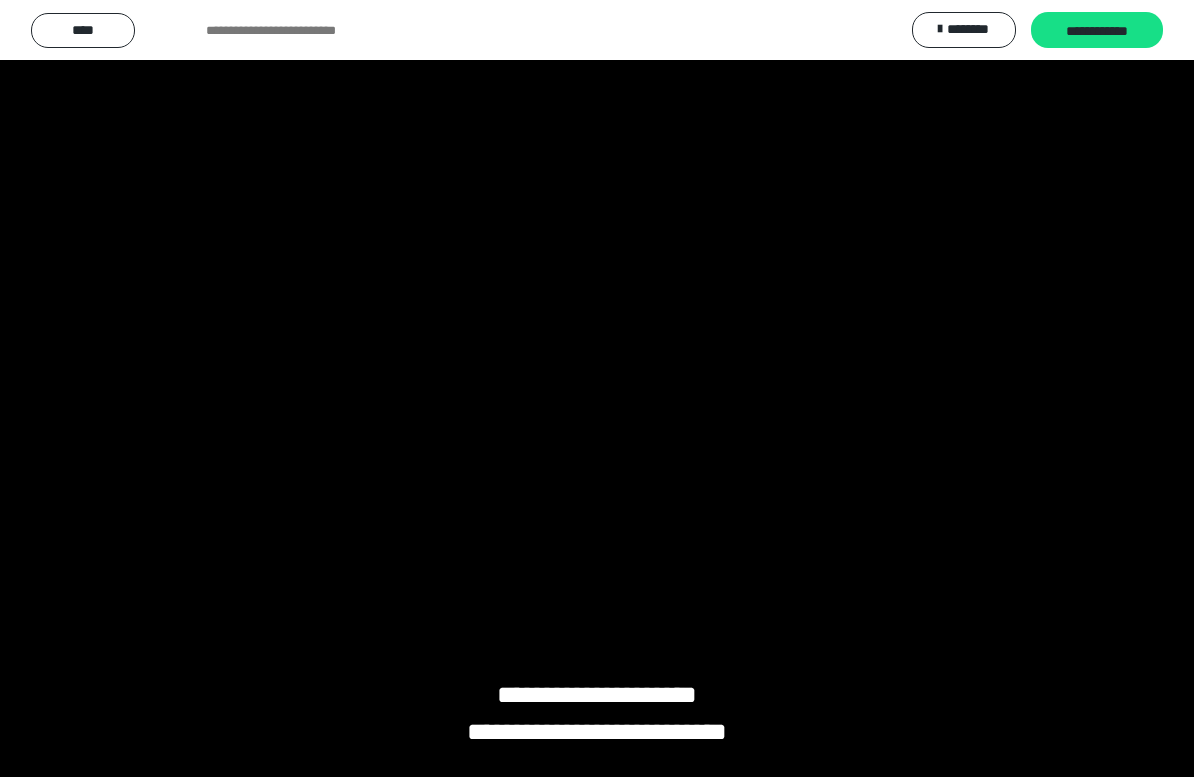 click at bounding box center (597, 388) 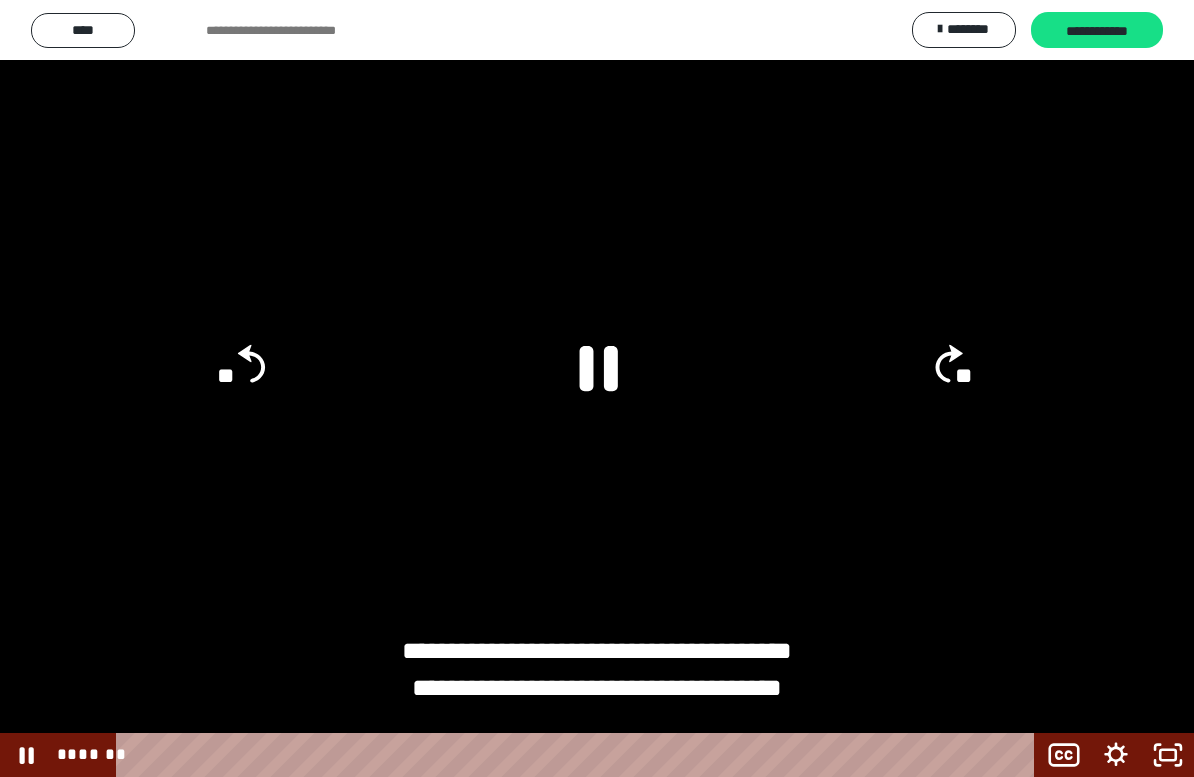 click 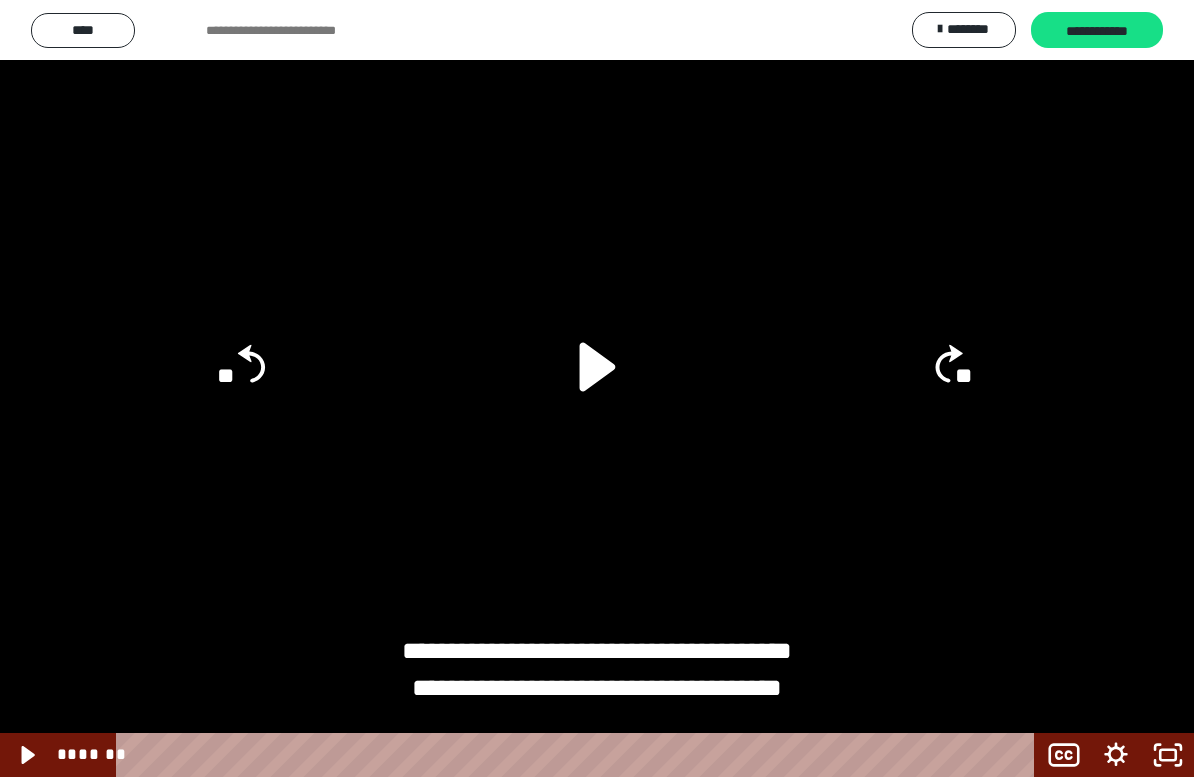 click at bounding box center (597, 388) 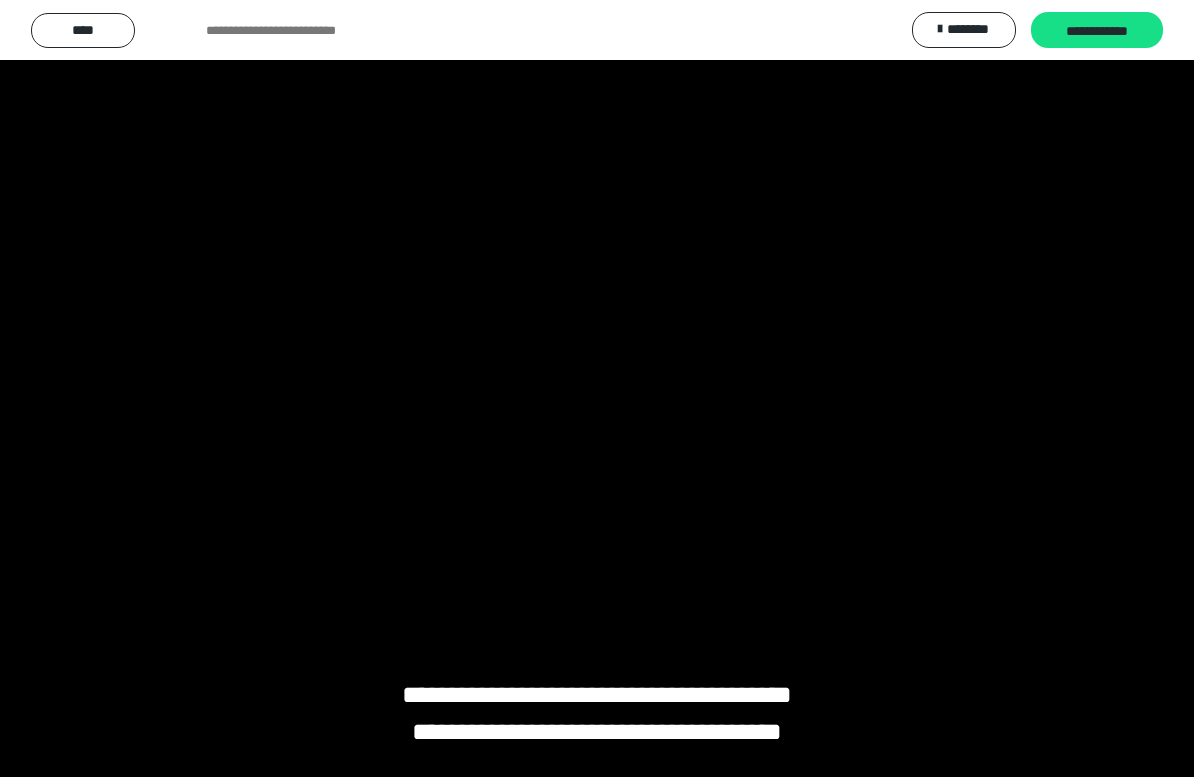 click at bounding box center (597, 388) 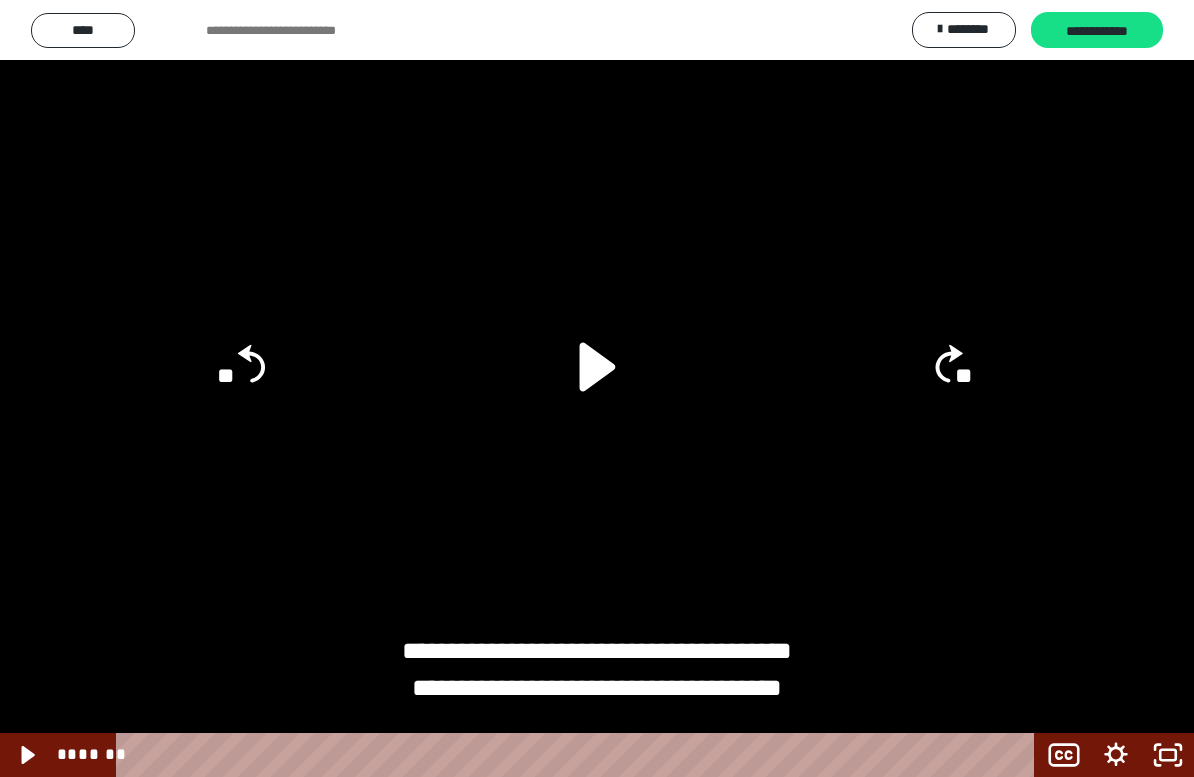 click 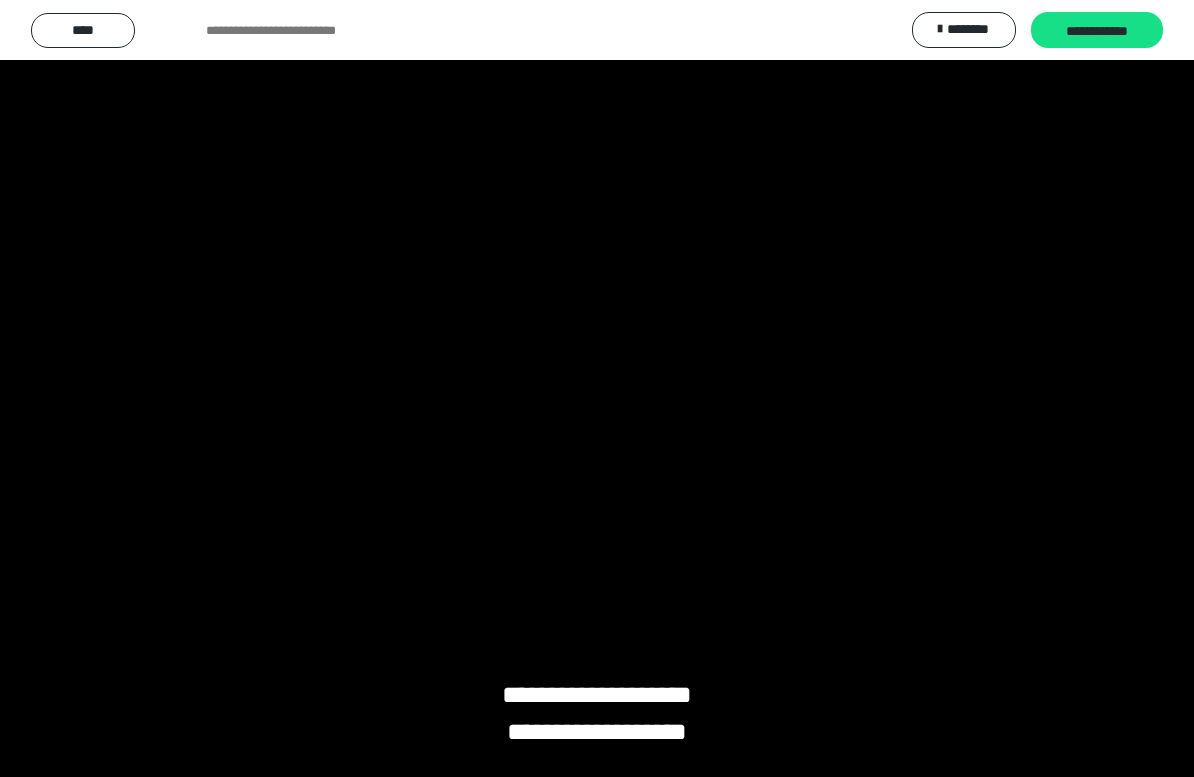 click at bounding box center (597, 388) 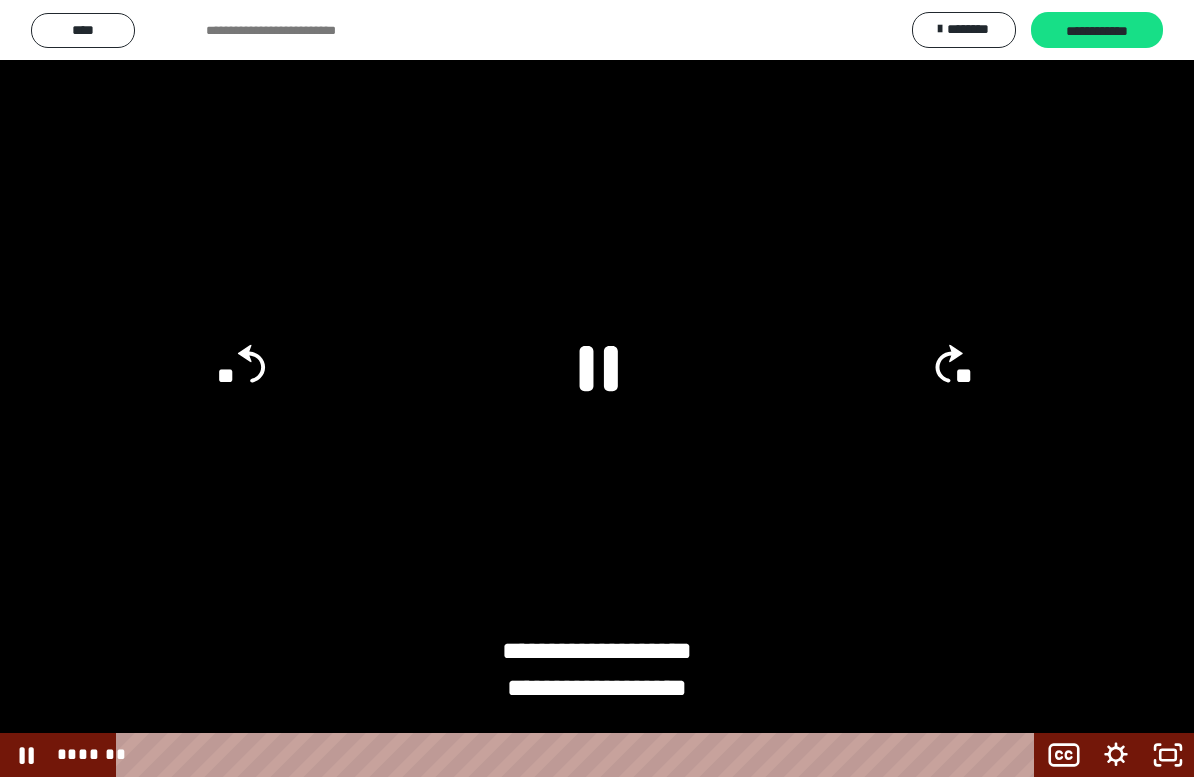 click on "**" 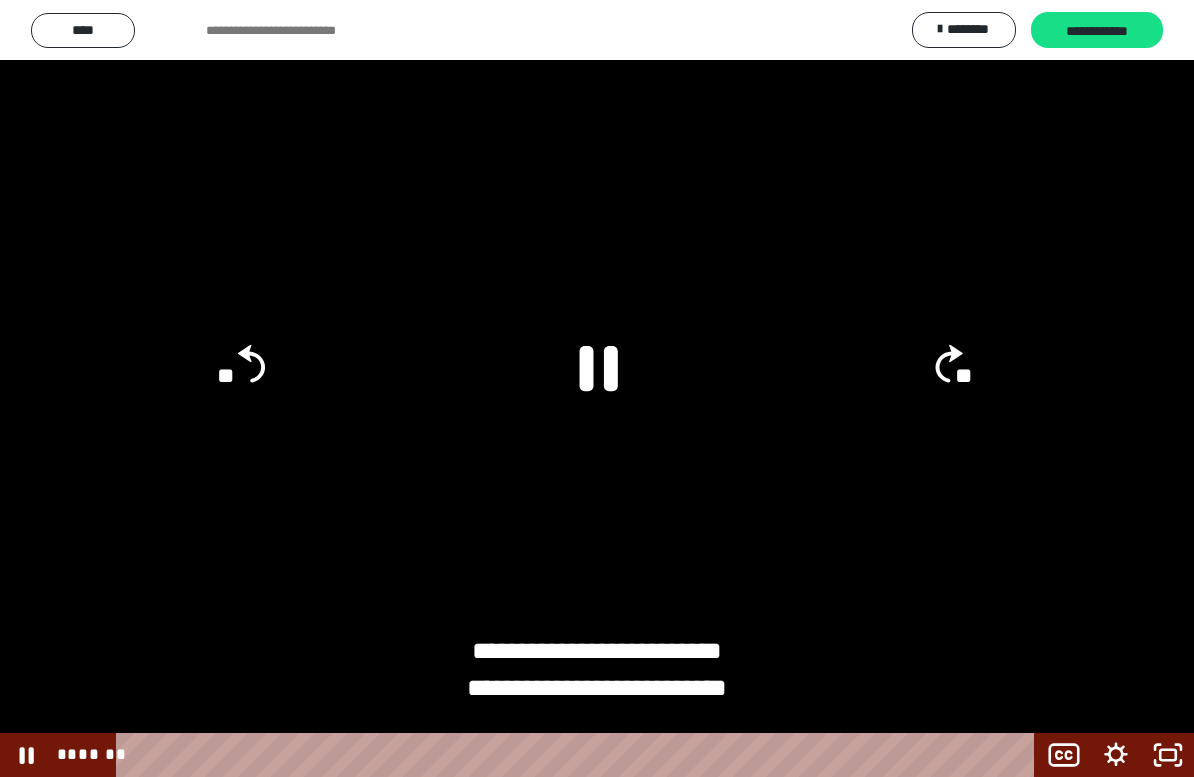 click at bounding box center [597, 388] 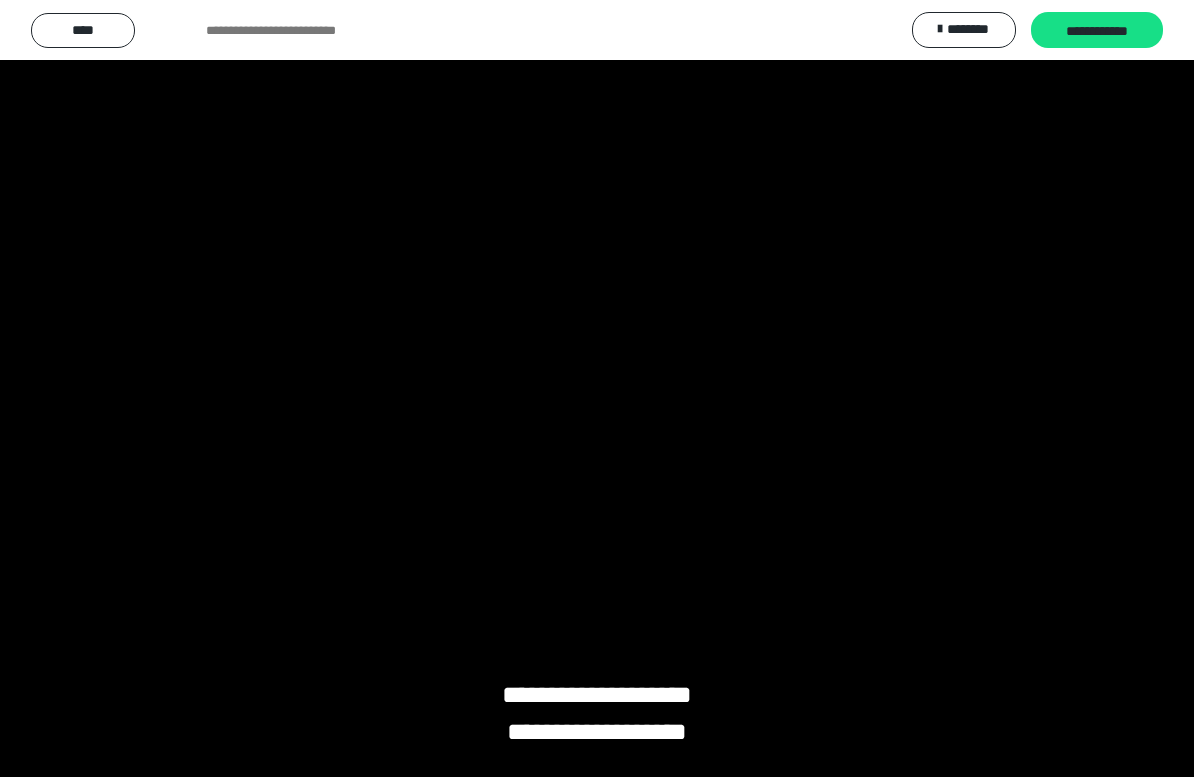 click at bounding box center [597, 388] 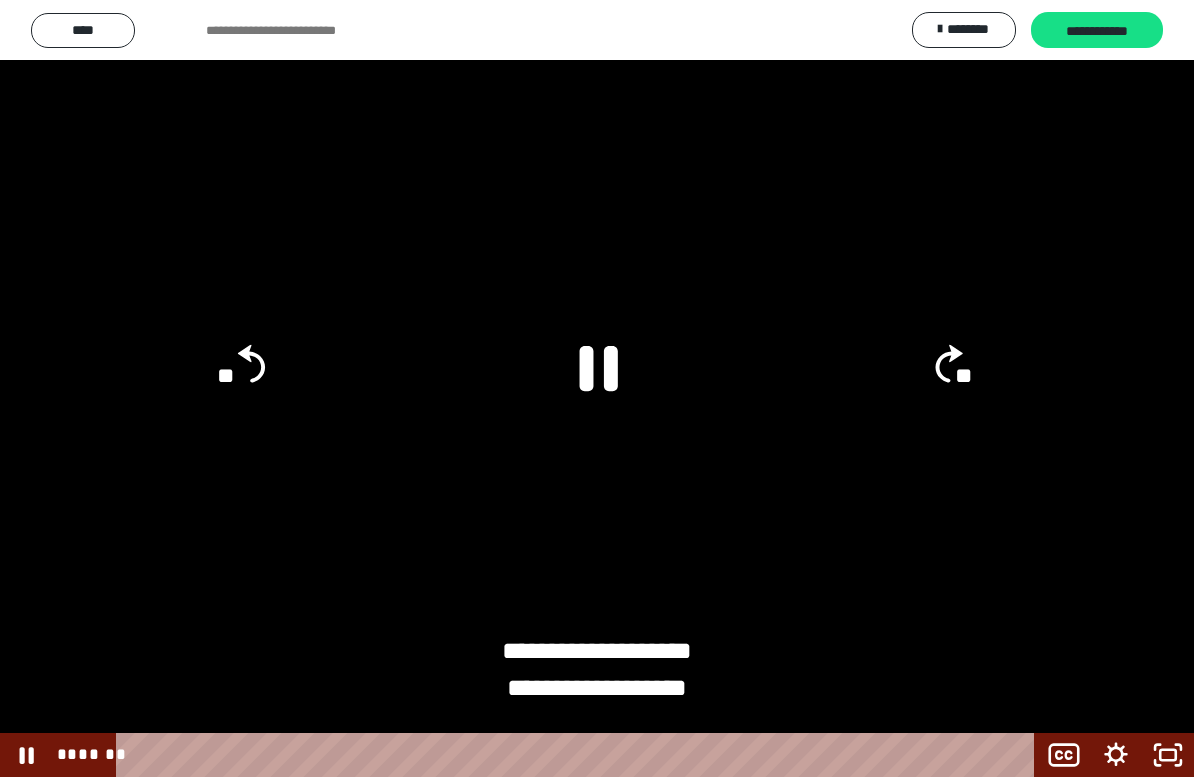 click on "**" 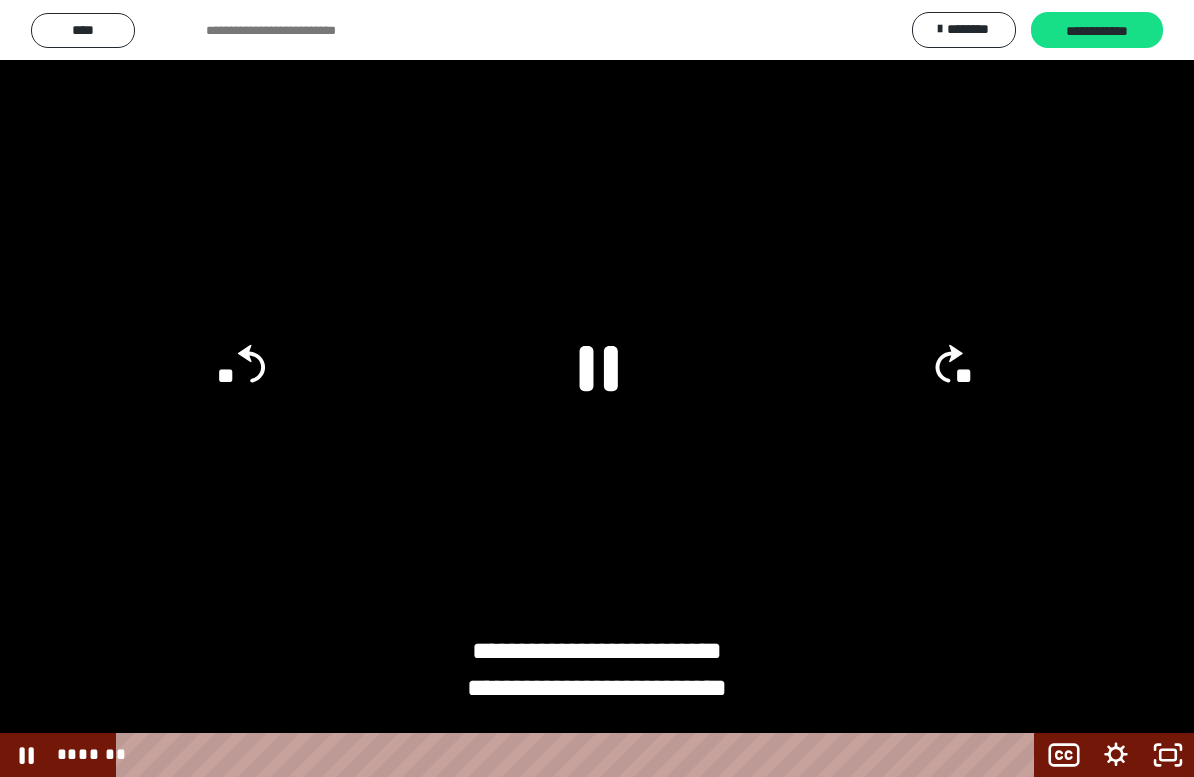 click at bounding box center (597, 388) 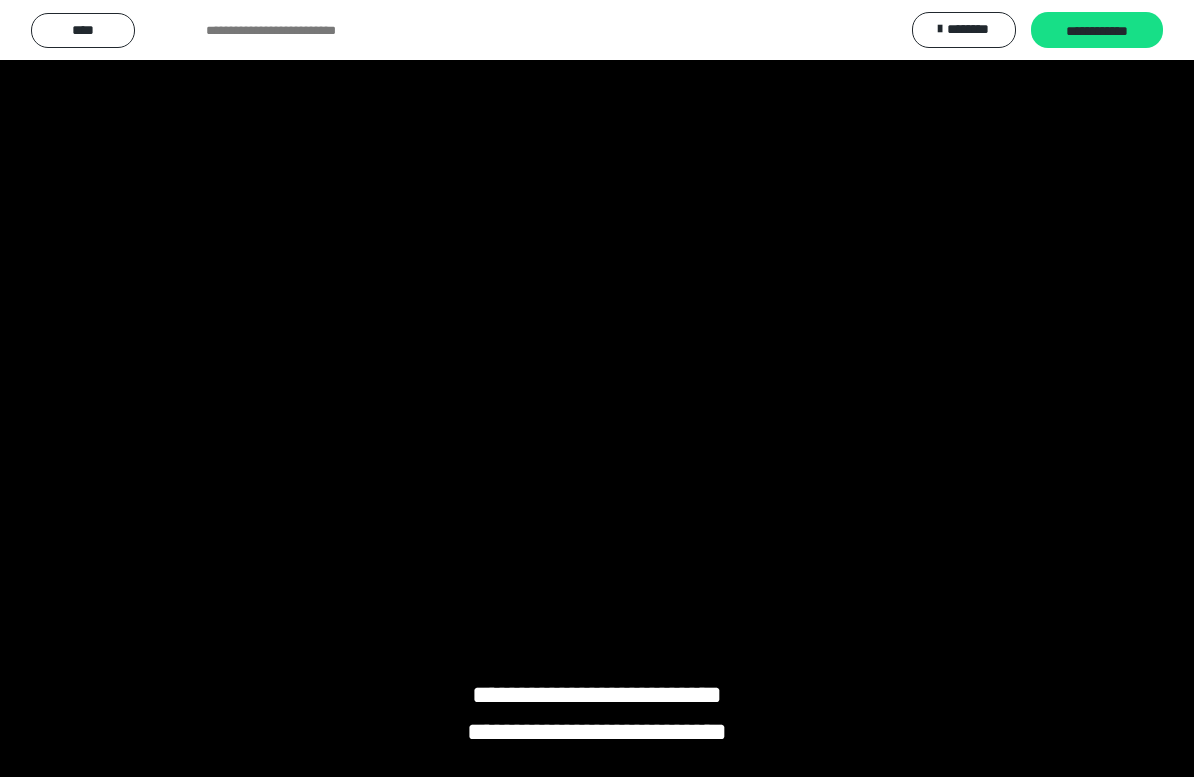 click at bounding box center (597, 388) 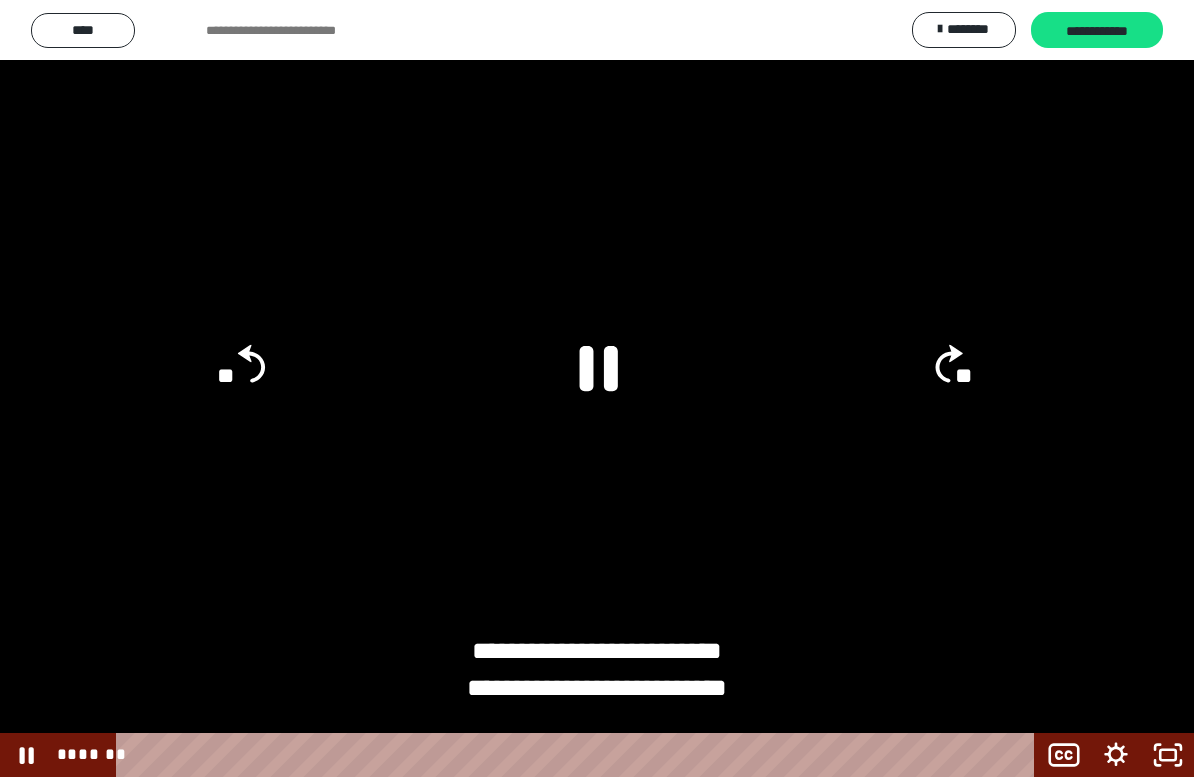 click 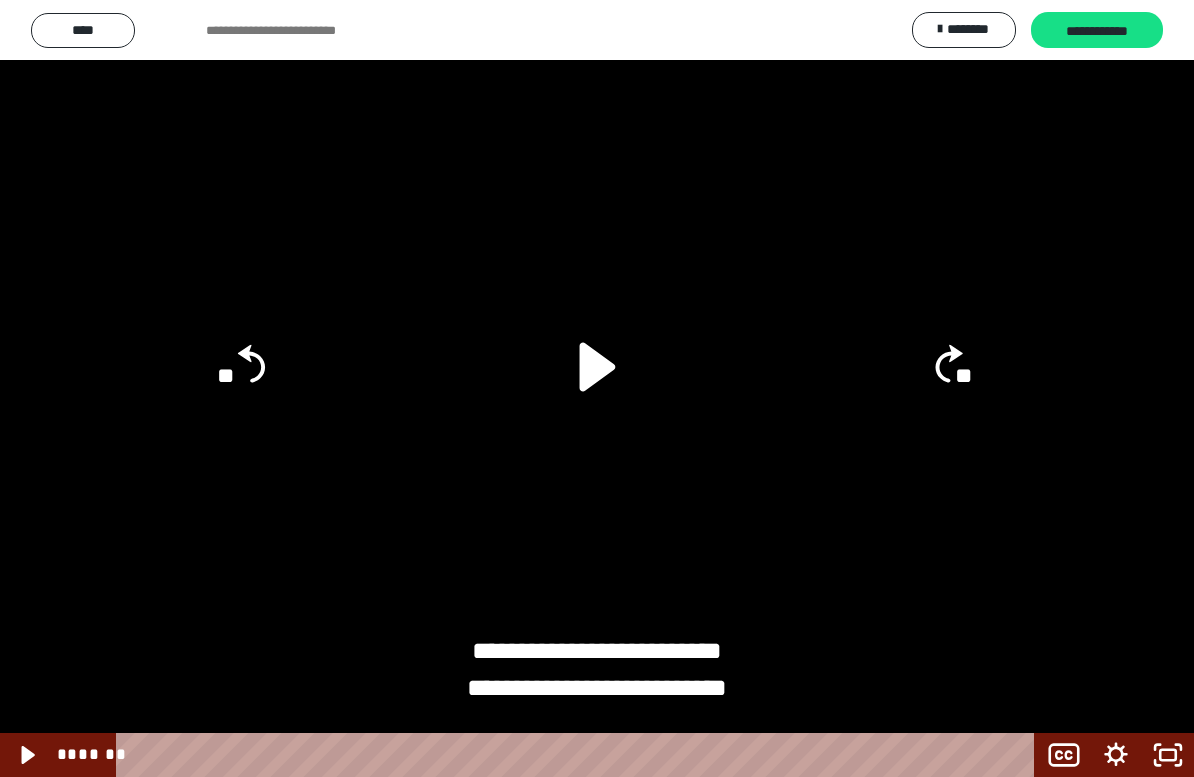 click 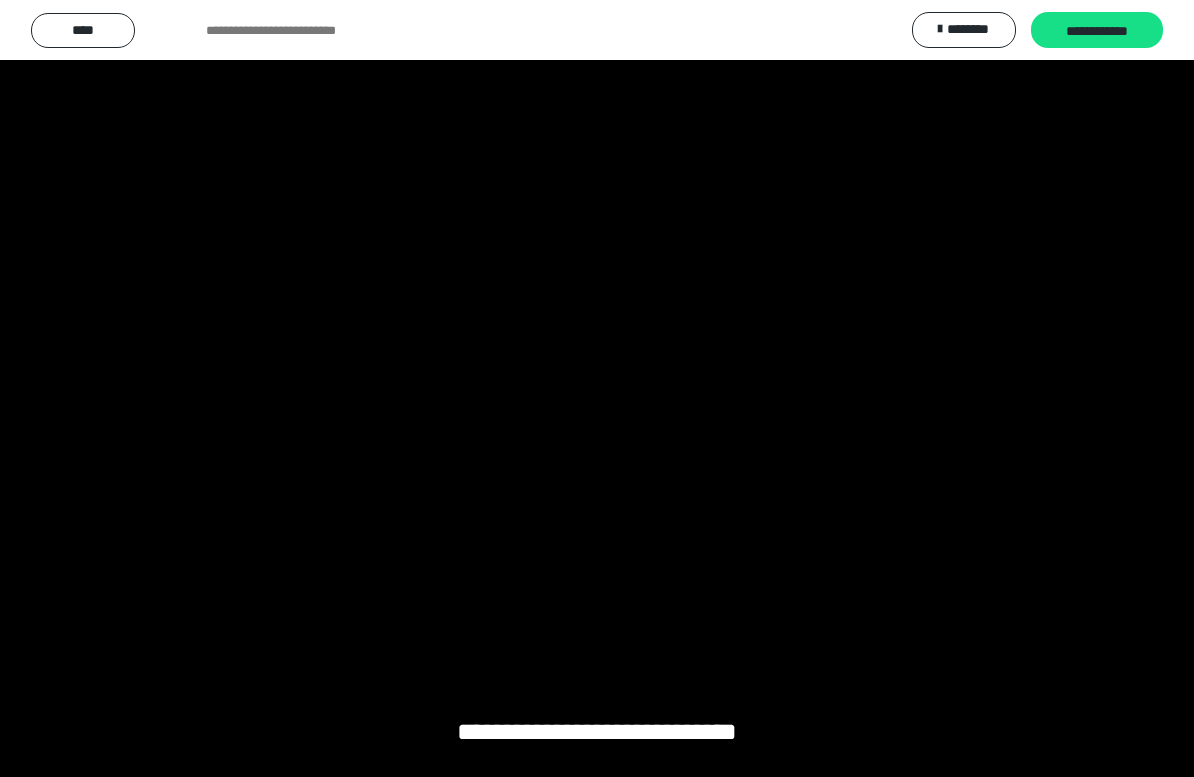 click at bounding box center (597, 388) 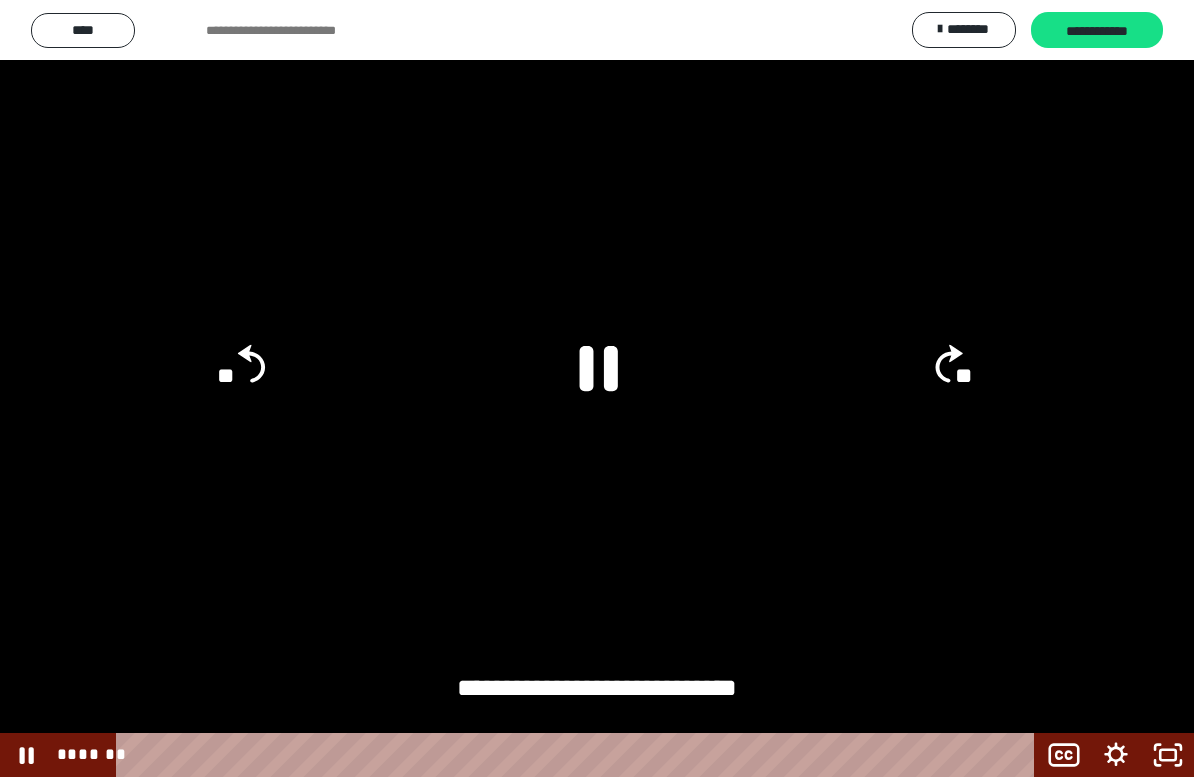 click 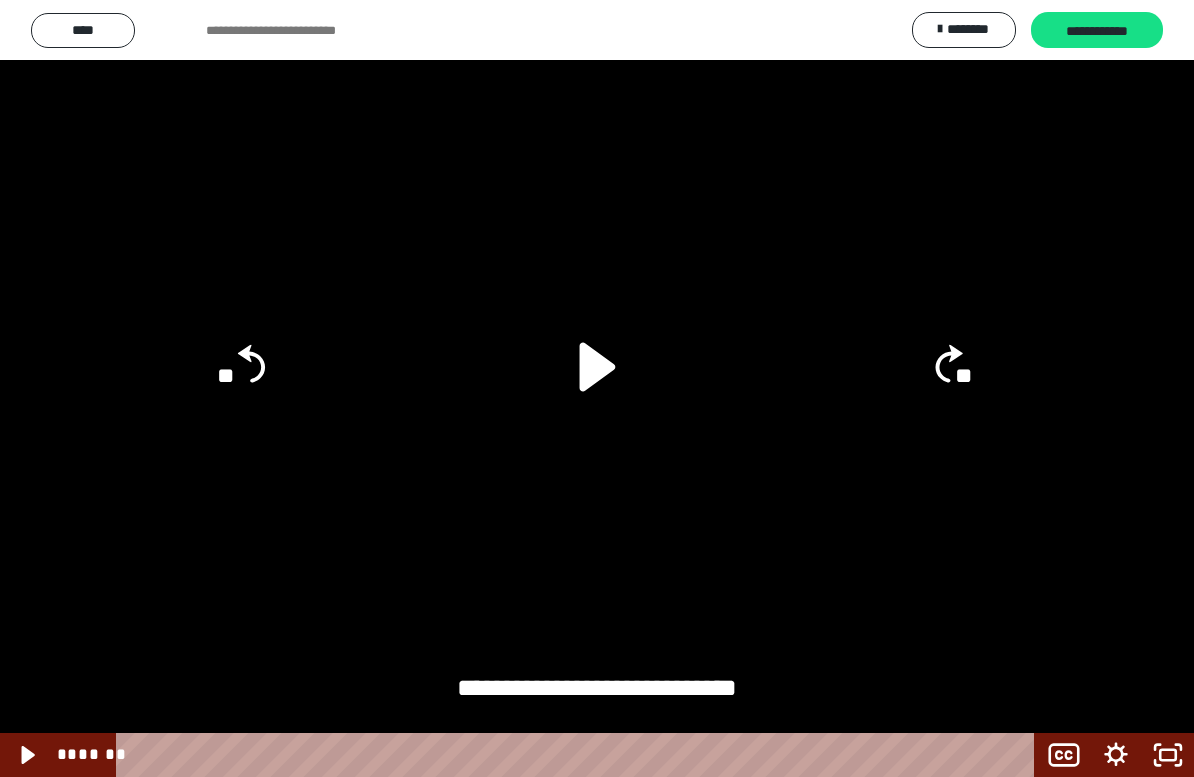 click 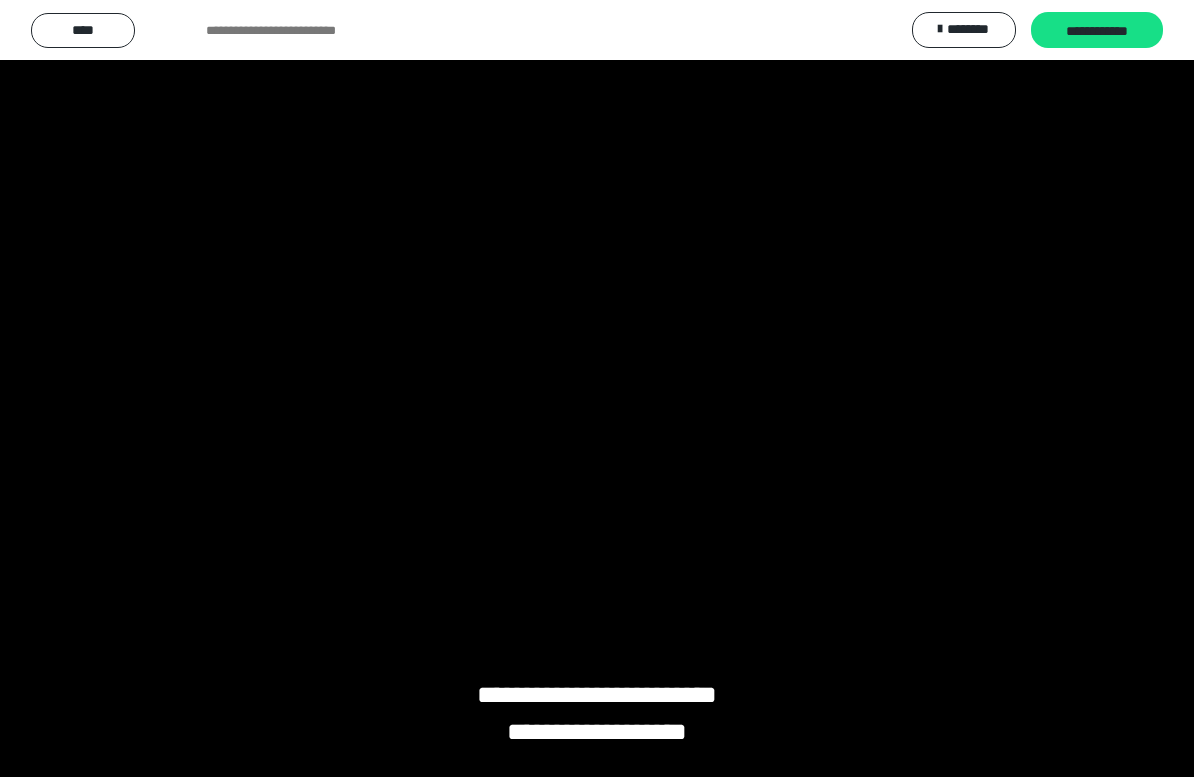 click at bounding box center (597, 388) 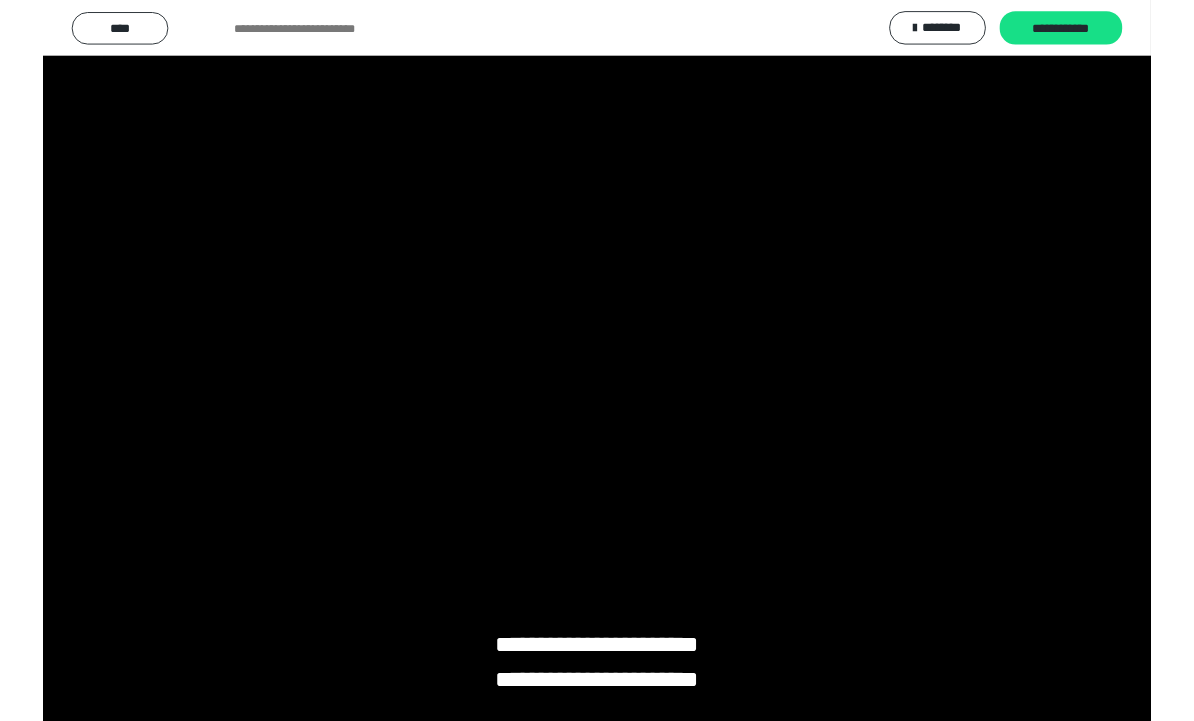 scroll, scrollTop: 71, scrollLeft: 0, axis: vertical 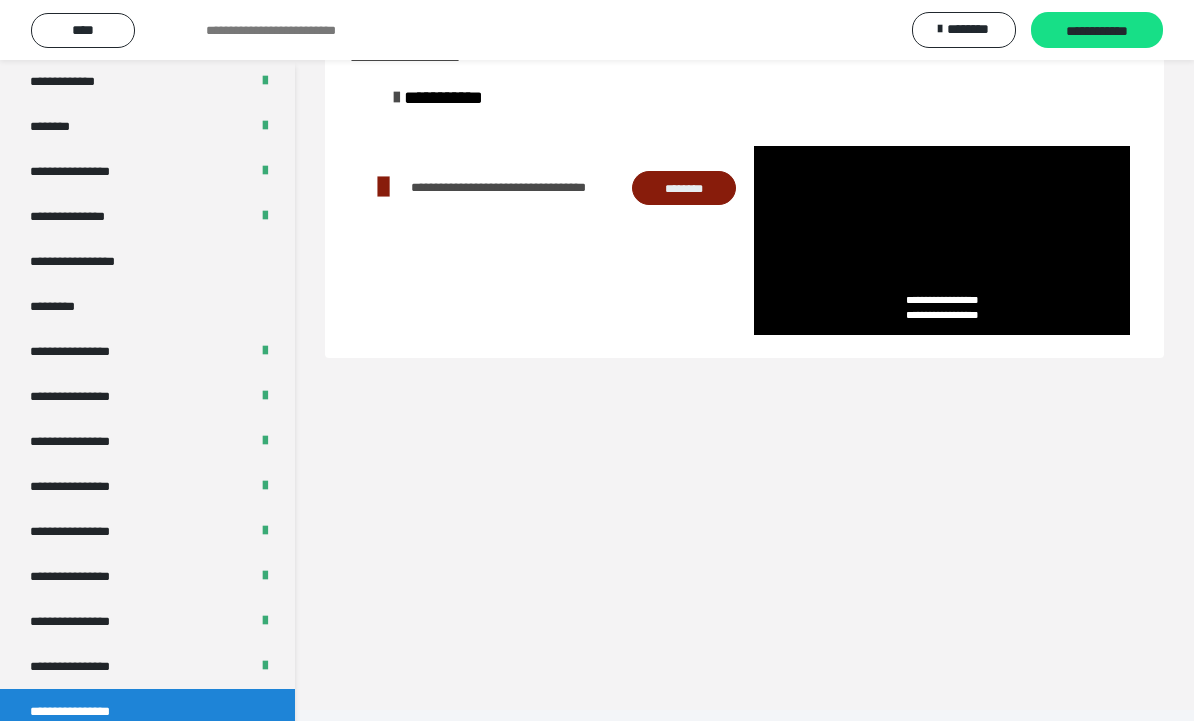 click at bounding box center [942, 240] 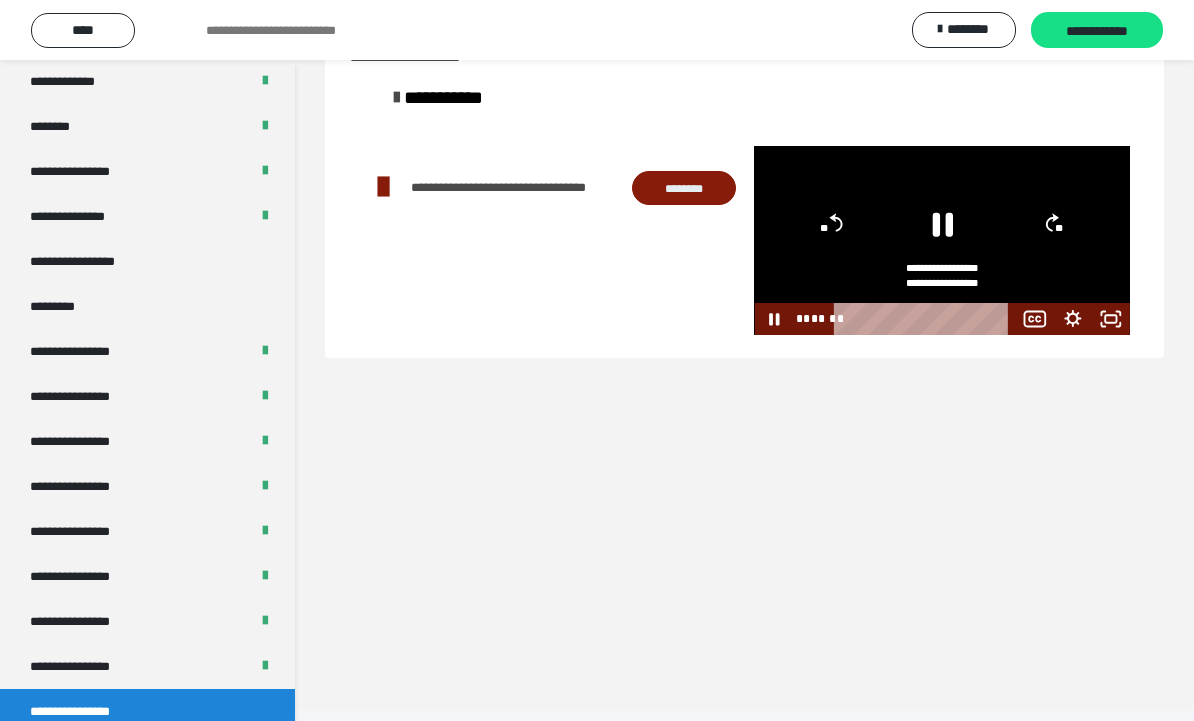 click 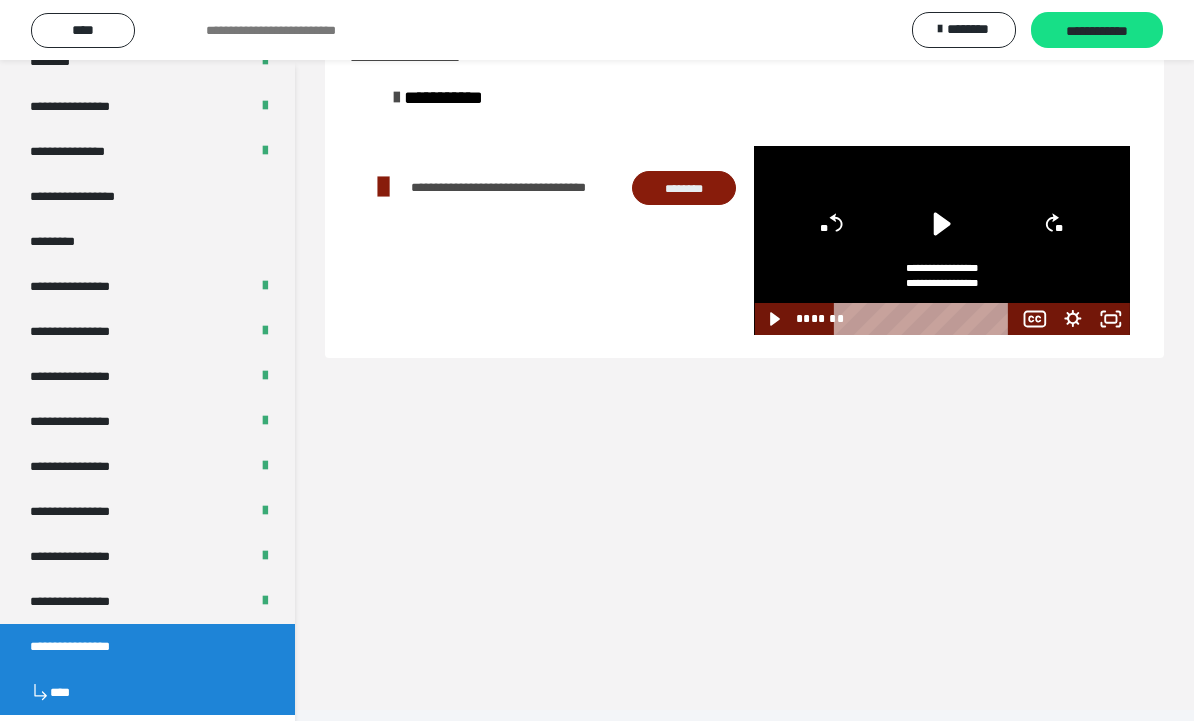 scroll, scrollTop: 2576, scrollLeft: 0, axis: vertical 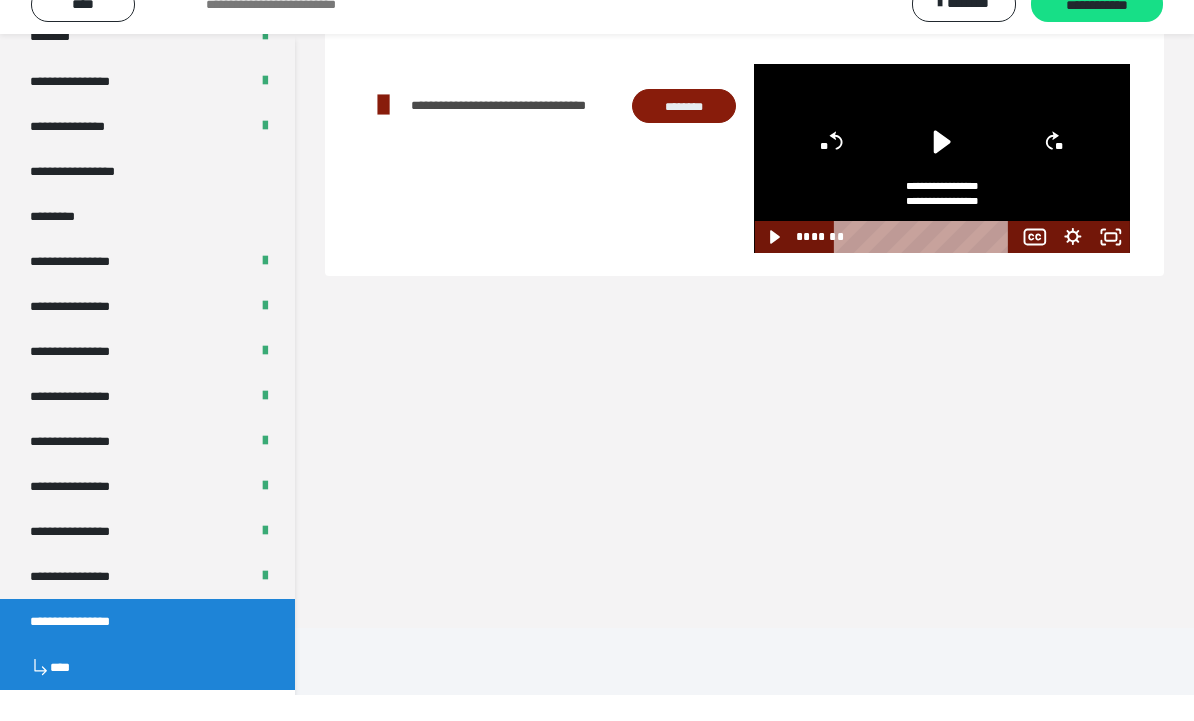 click on "****" at bounding box center [147, 693] 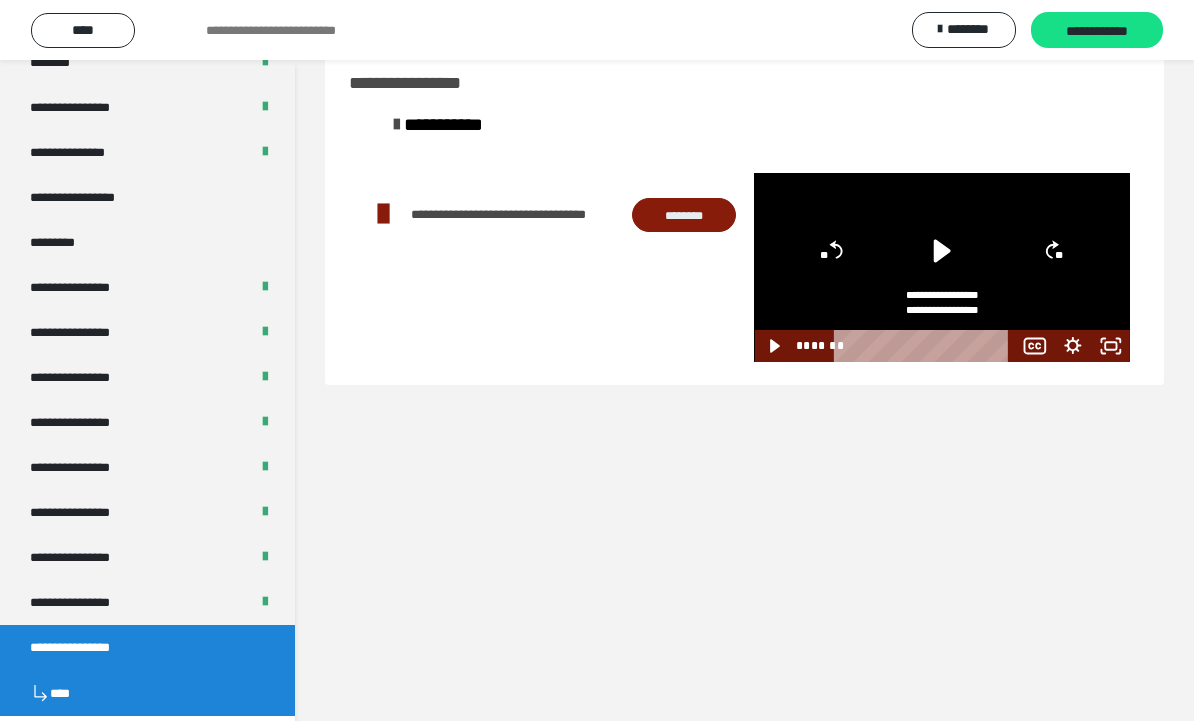 scroll, scrollTop: 0, scrollLeft: 0, axis: both 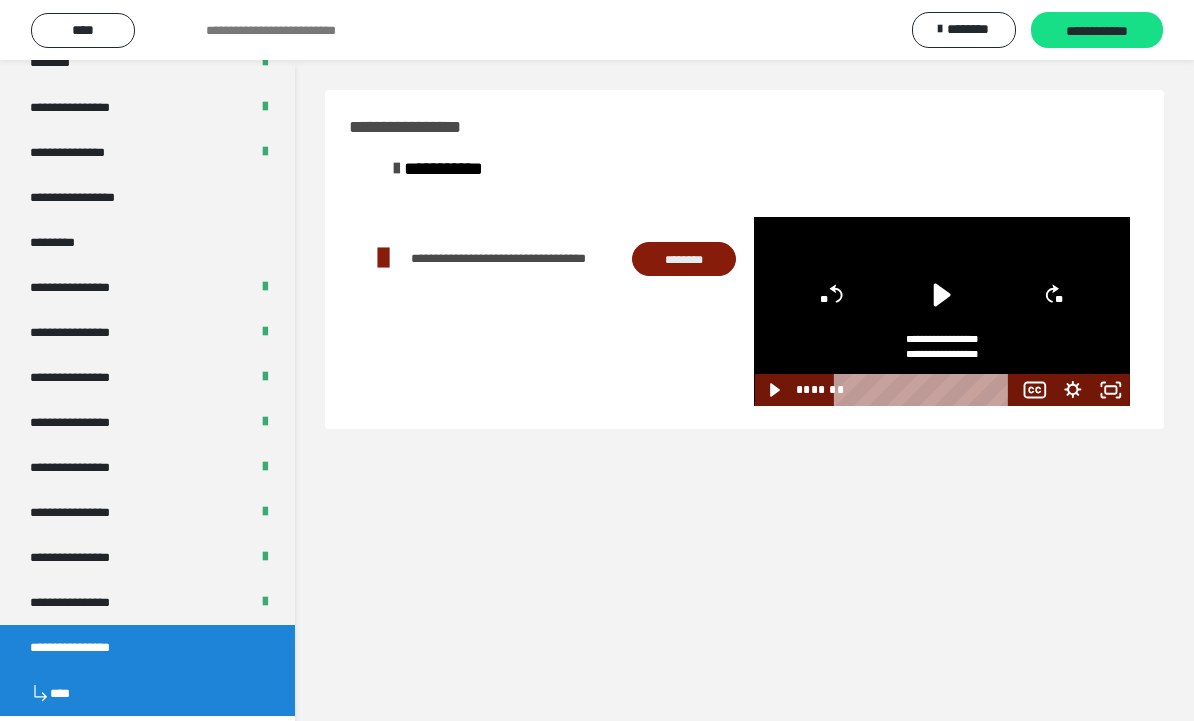 click on "**********" at bounding box center [1097, 31] 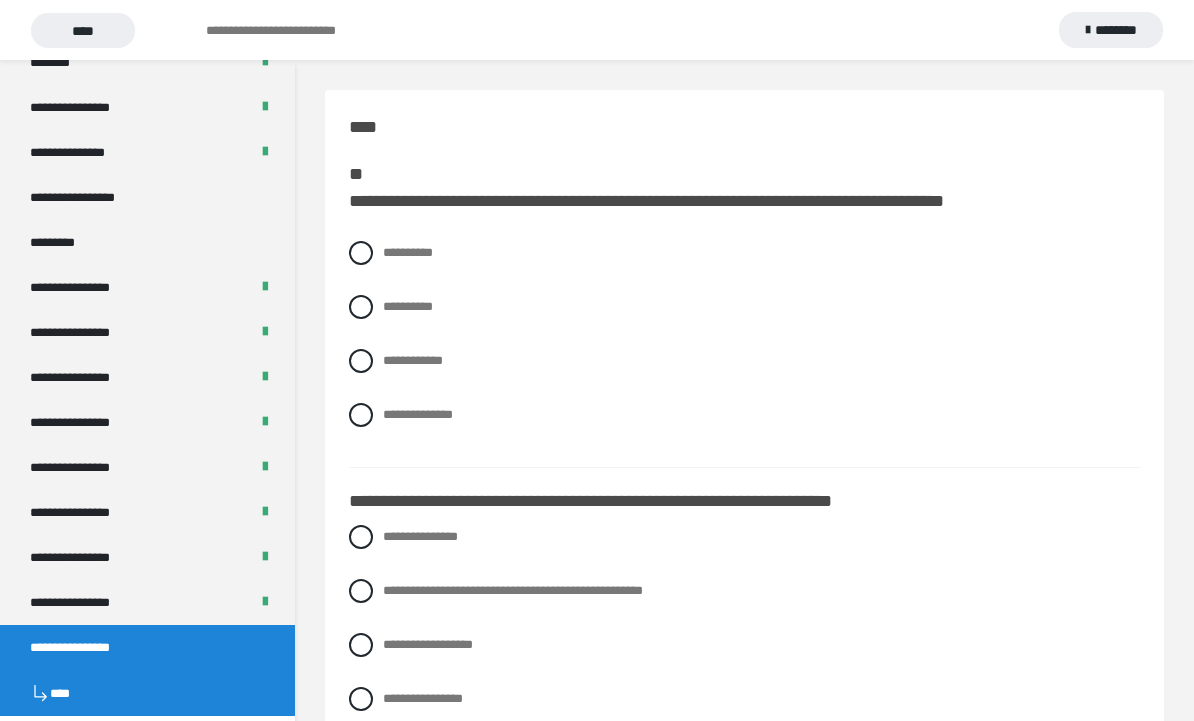 click at bounding box center [361, 307] 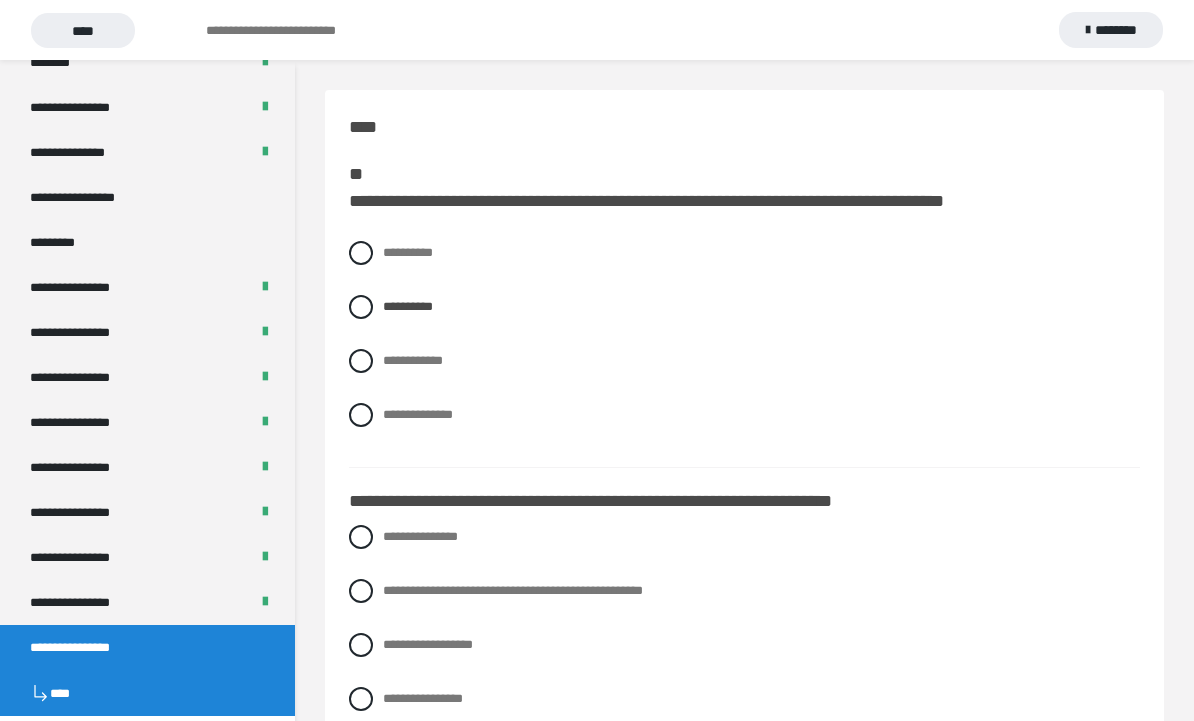scroll, scrollTop: 2542, scrollLeft: 0, axis: vertical 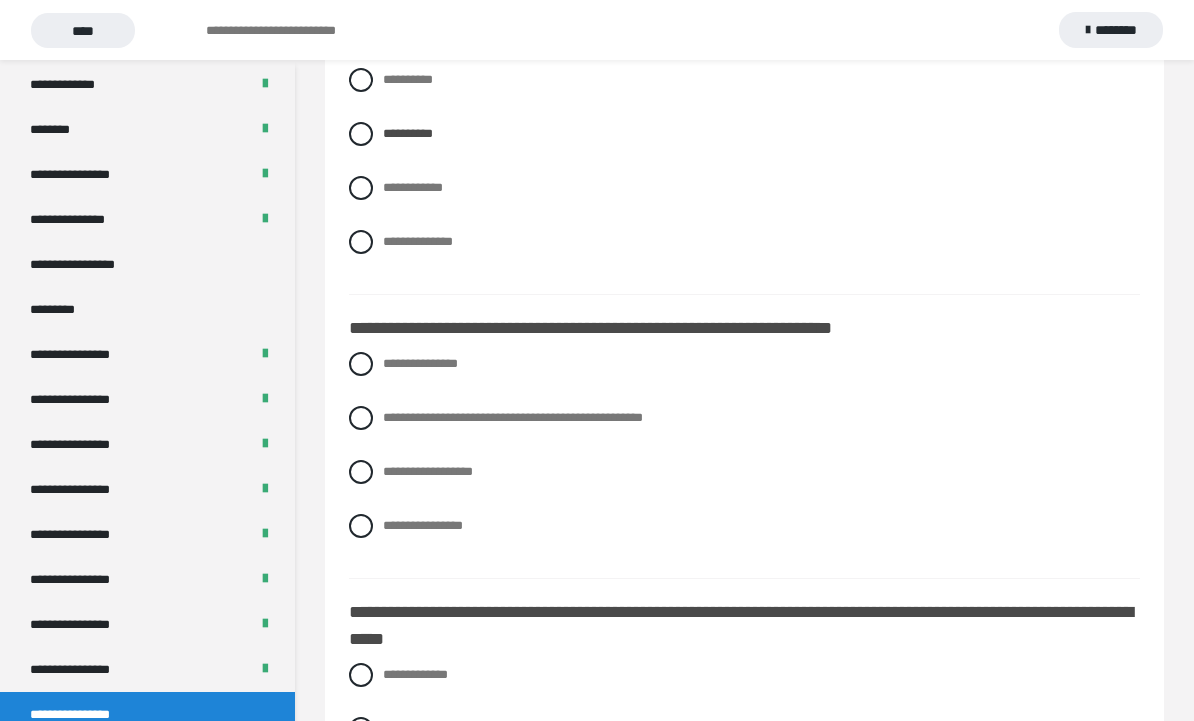 click at bounding box center [361, 418] 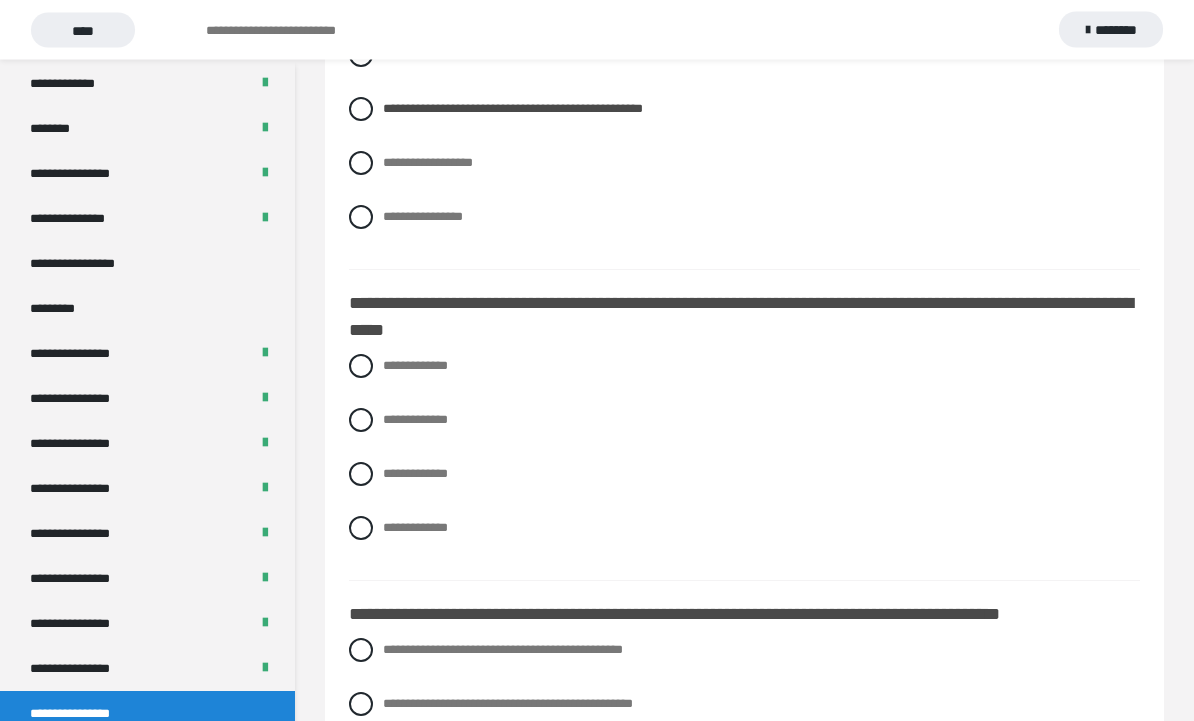 scroll, scrollTop: 483, scrollLeft: 0, axis: vertical 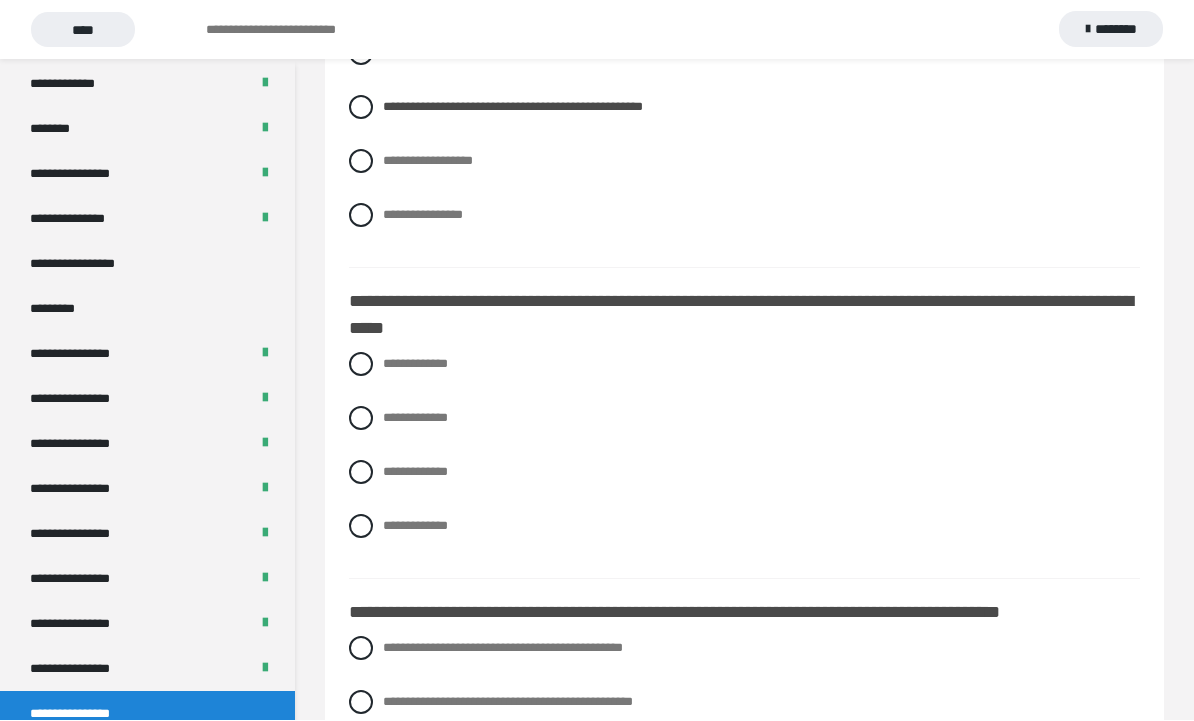 click at bounding box center (361, 419) 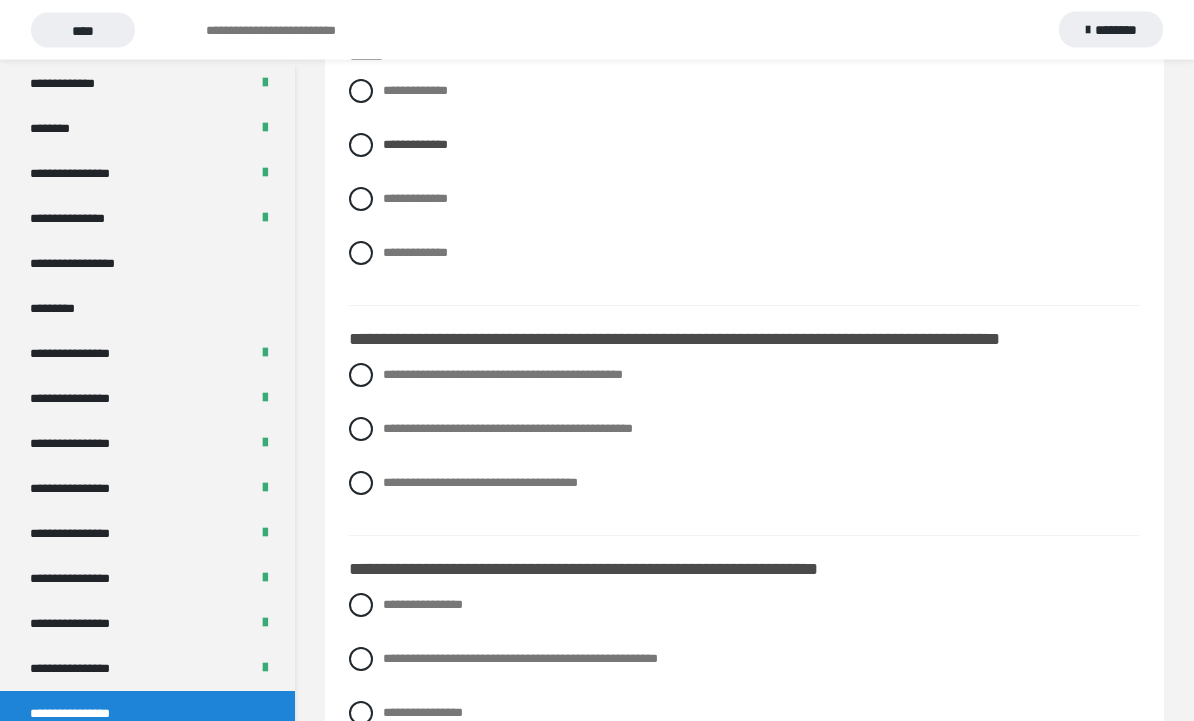 scroll, scrollTop: 758, scrollLeft: 0, axis: vertical 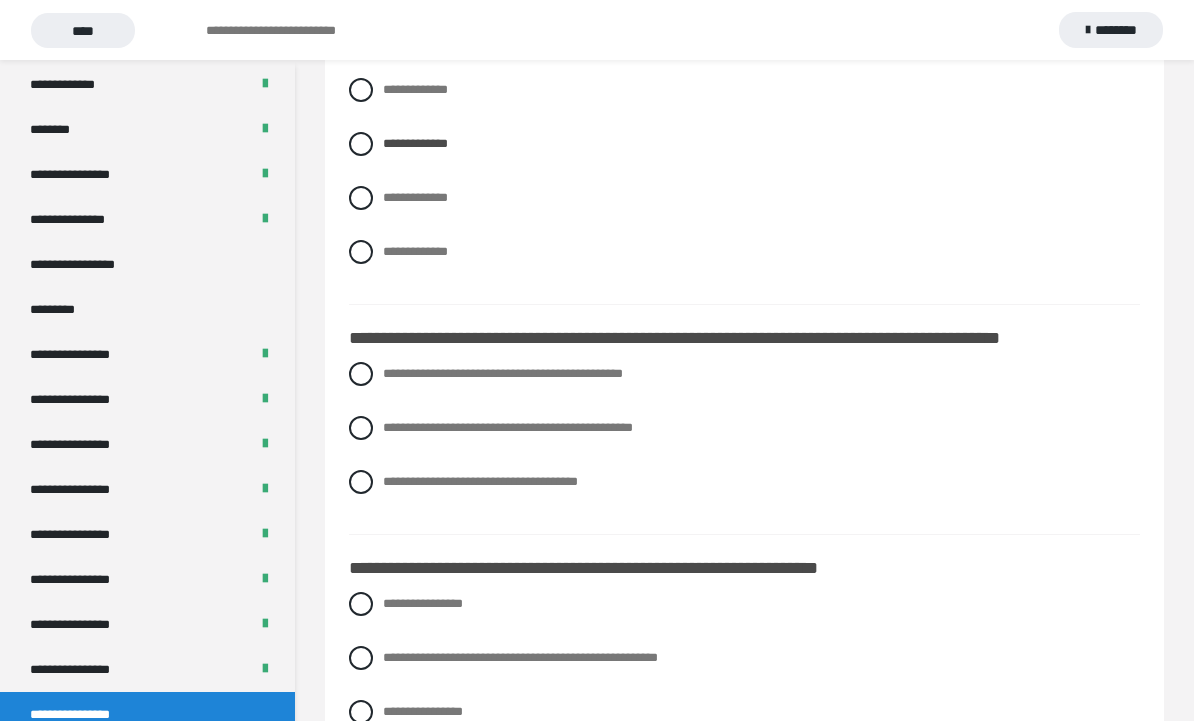 click on "**********" at bounding box center [87, 579] 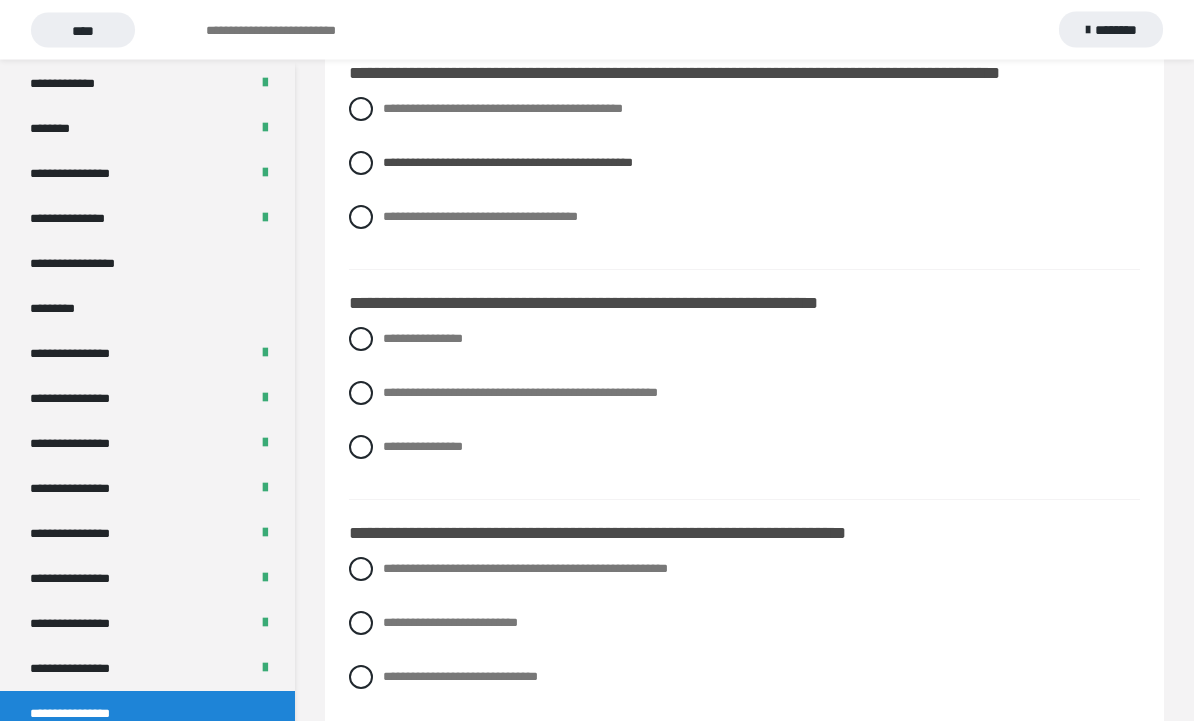 scroll, scrollTop: 1024, scrollLeft: 0, axis: vertical 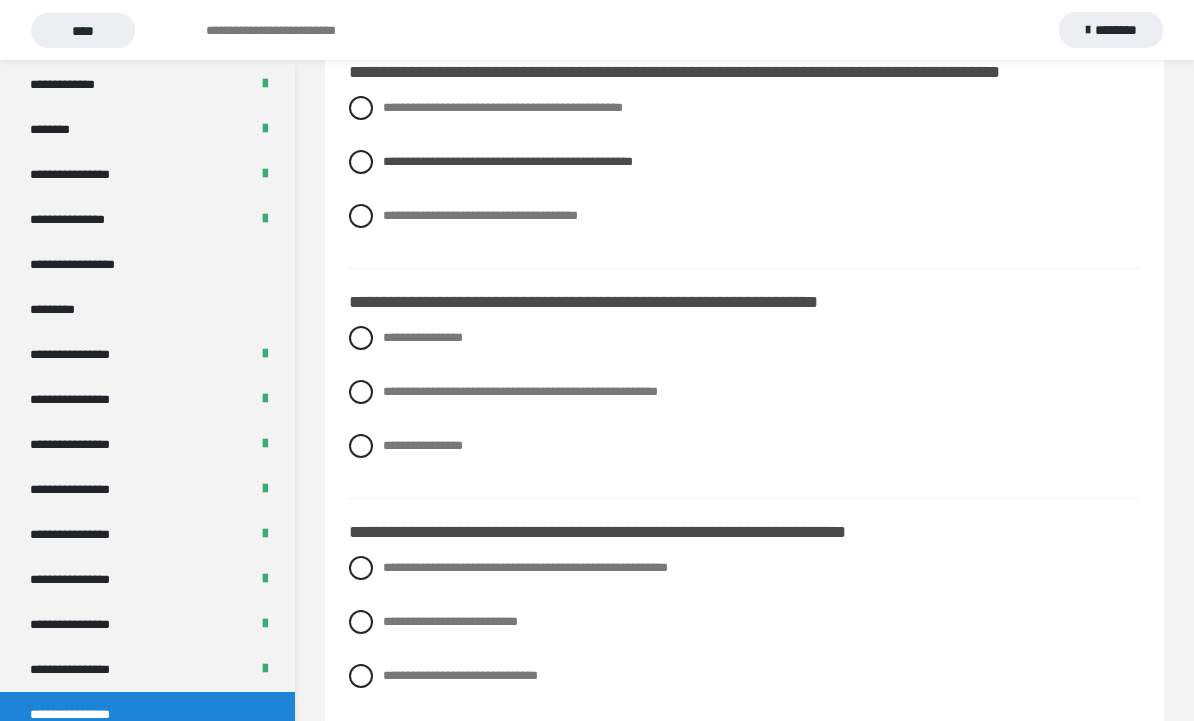 click at bounding box center [361, 392] 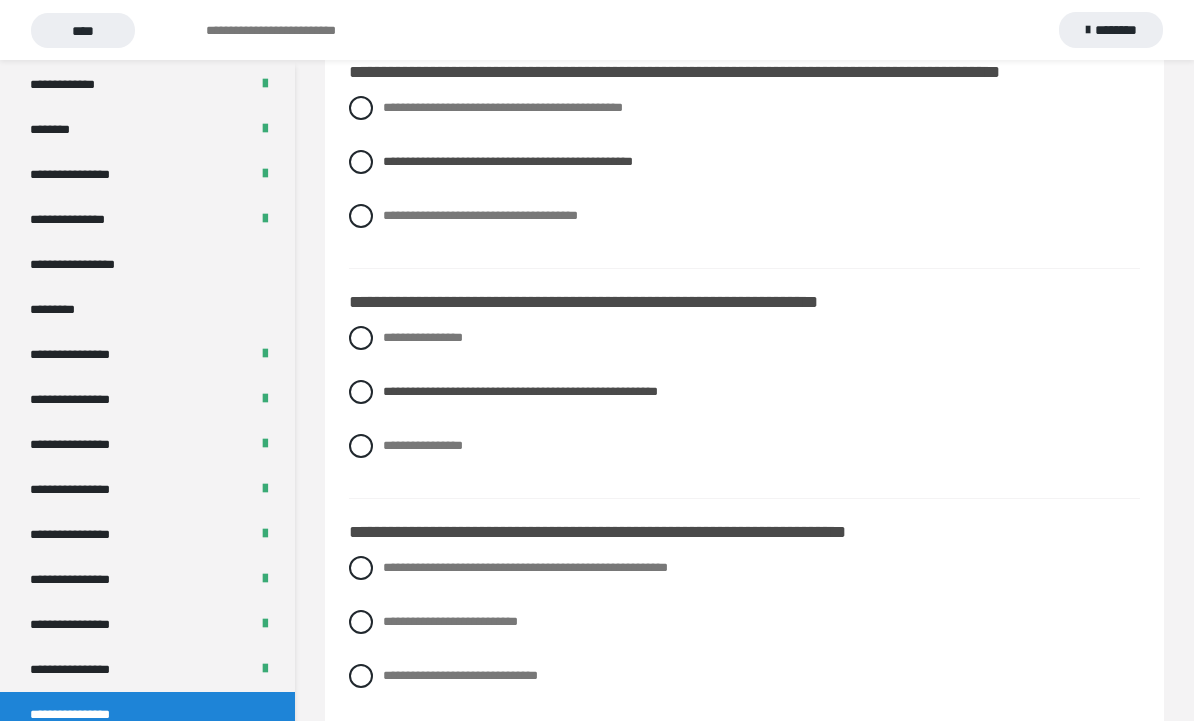 click at bounding box center (361, 568) 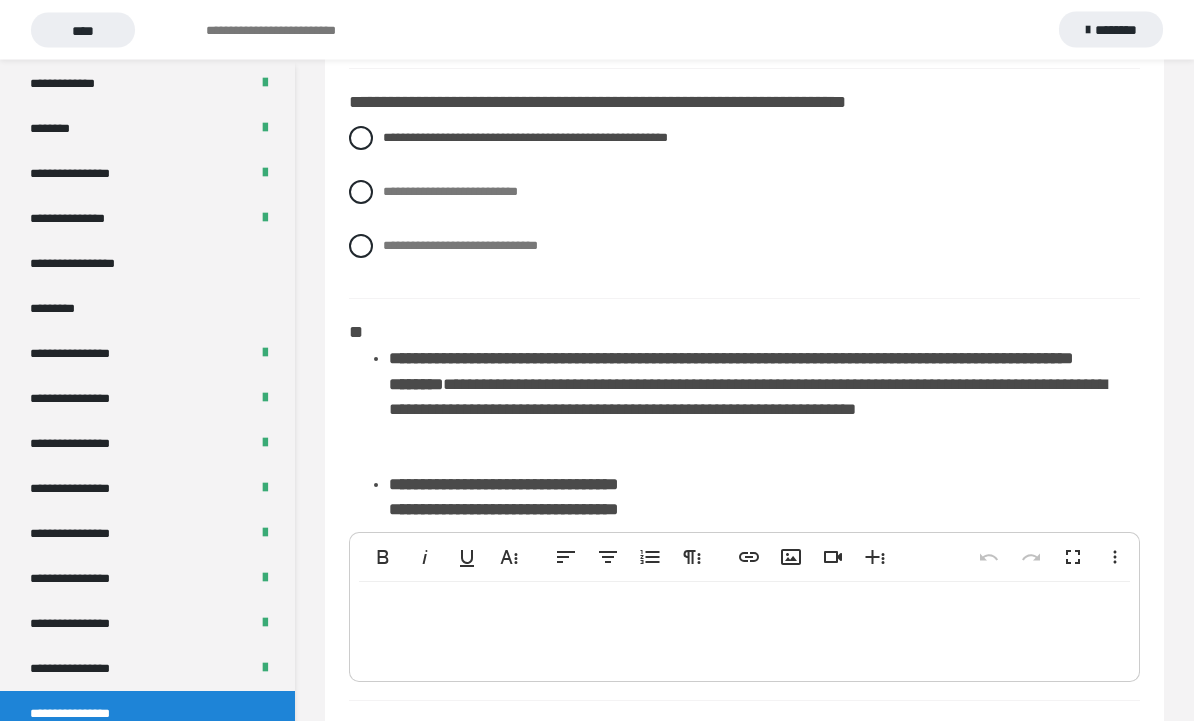 scroll, scrollTop: 1454, scrollLeft: 0, axis: vertical 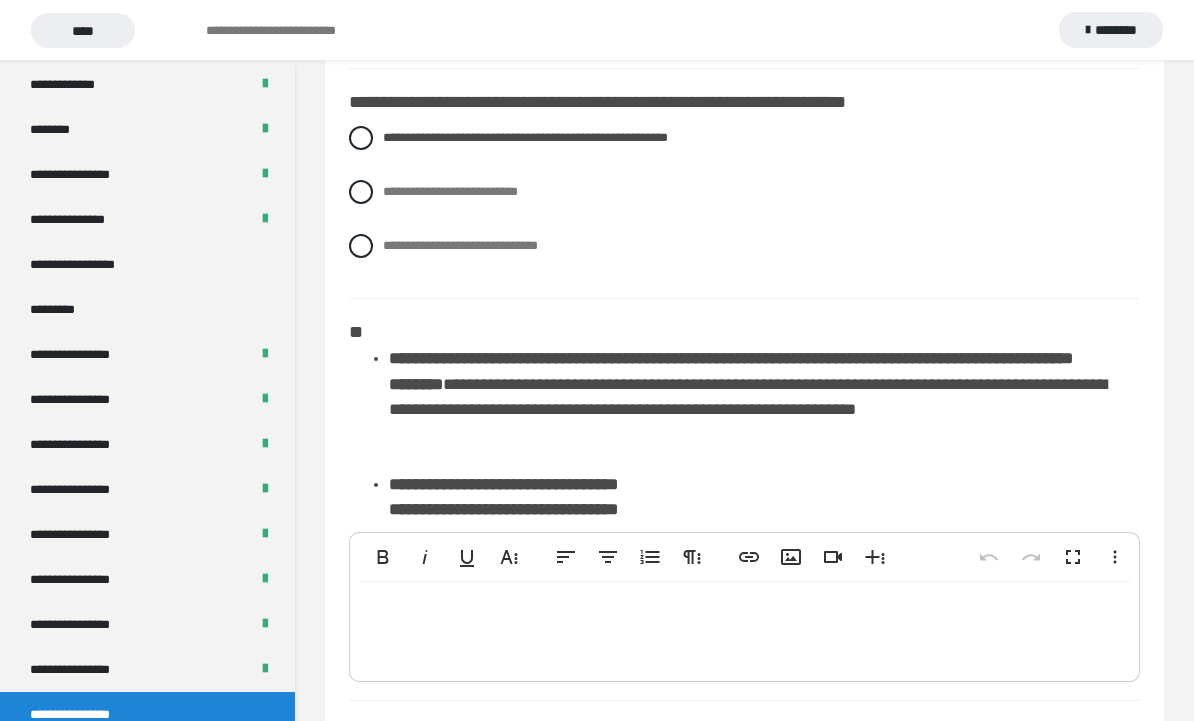 click at bounding box center (744, 627) 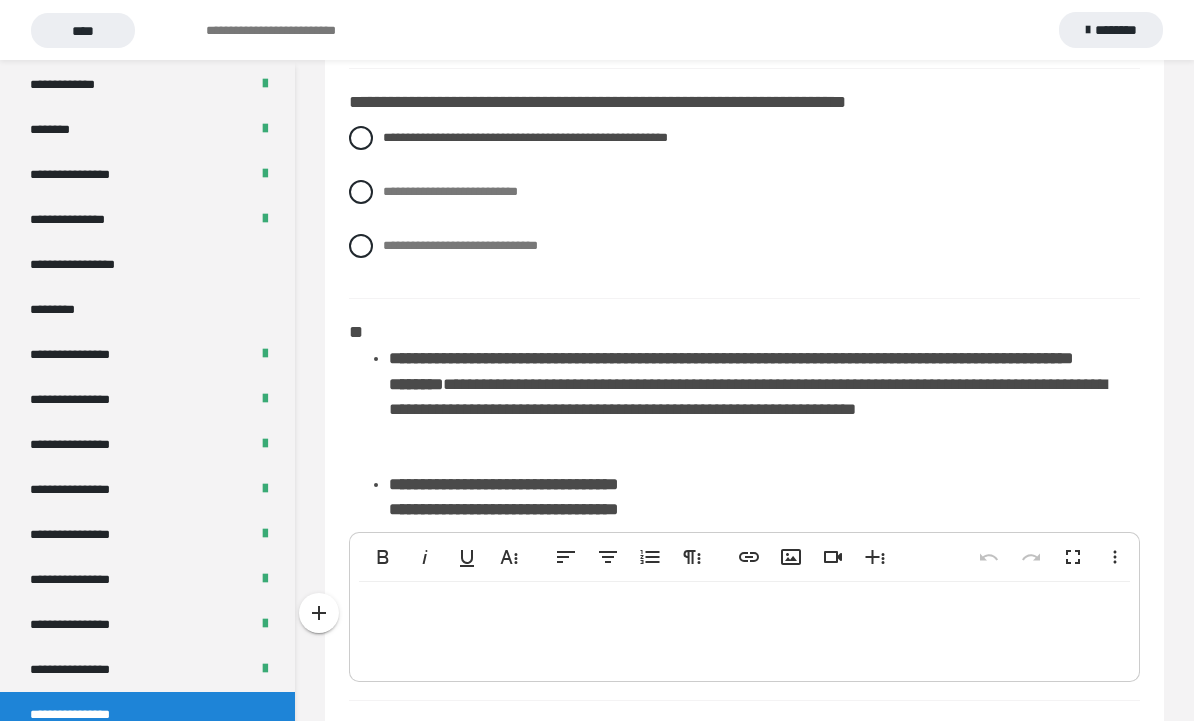 scroll, scrollTop: 1556, scrollLeft: 0, axis: vertical 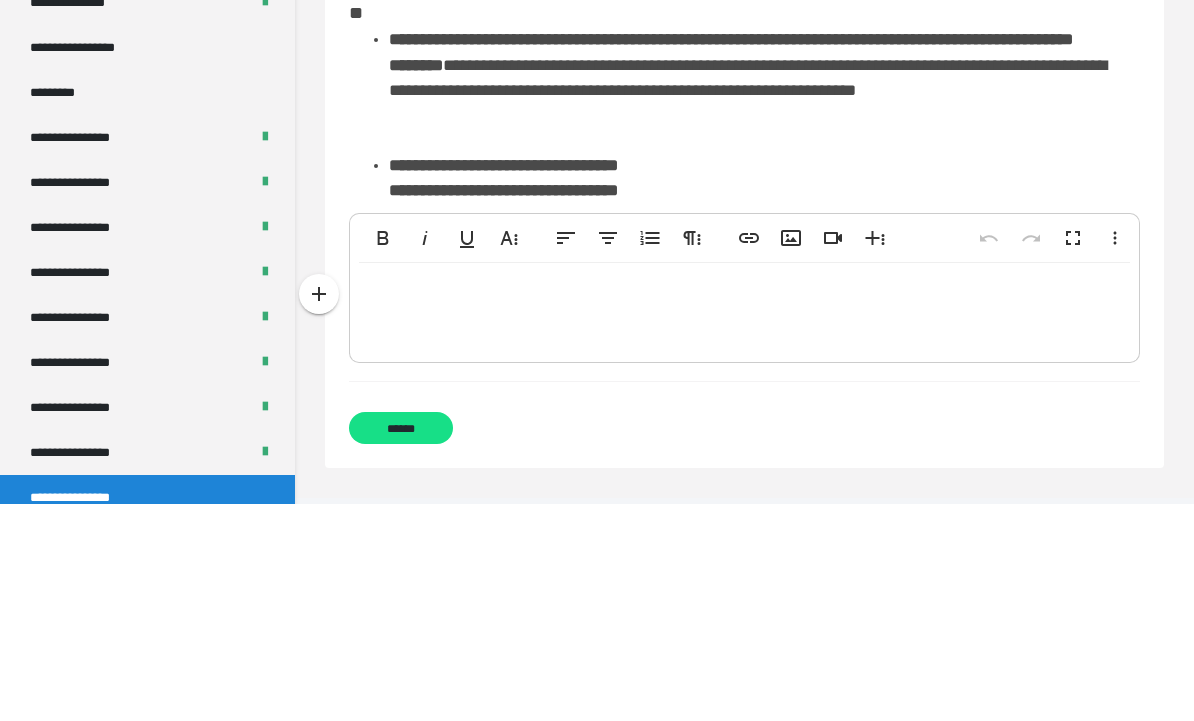 click on "**********" at bounding box center (503, 382) 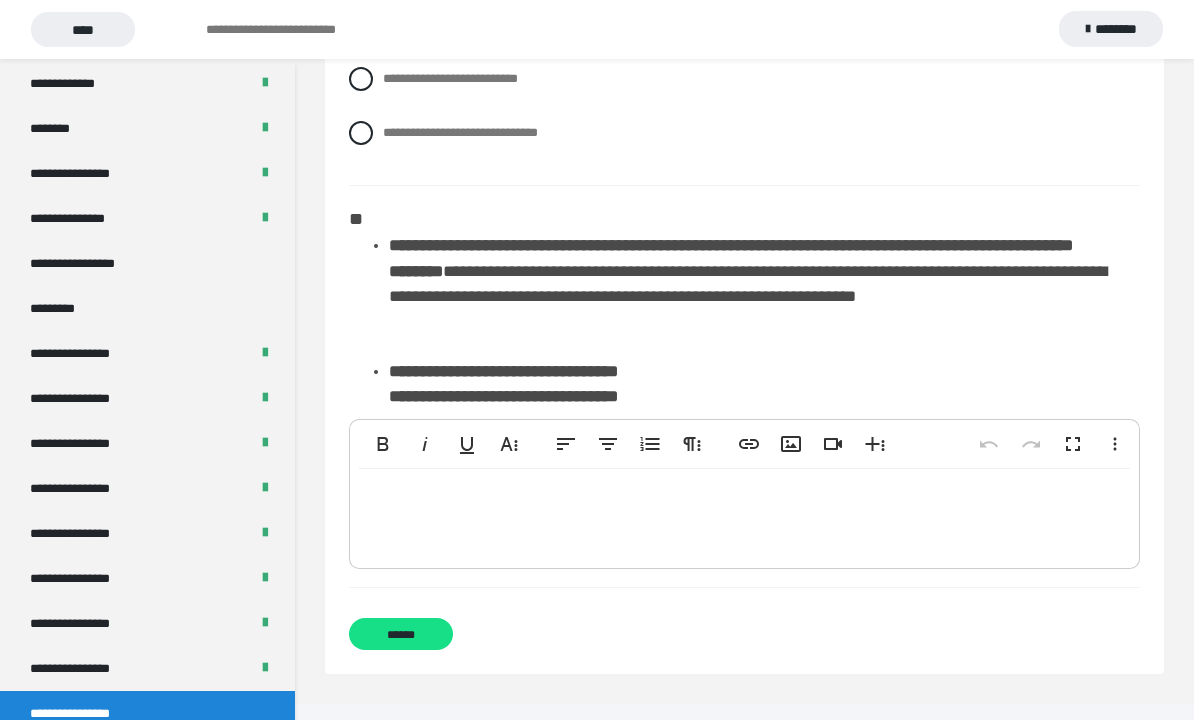click on "**********" at bounding box center [764, 297] 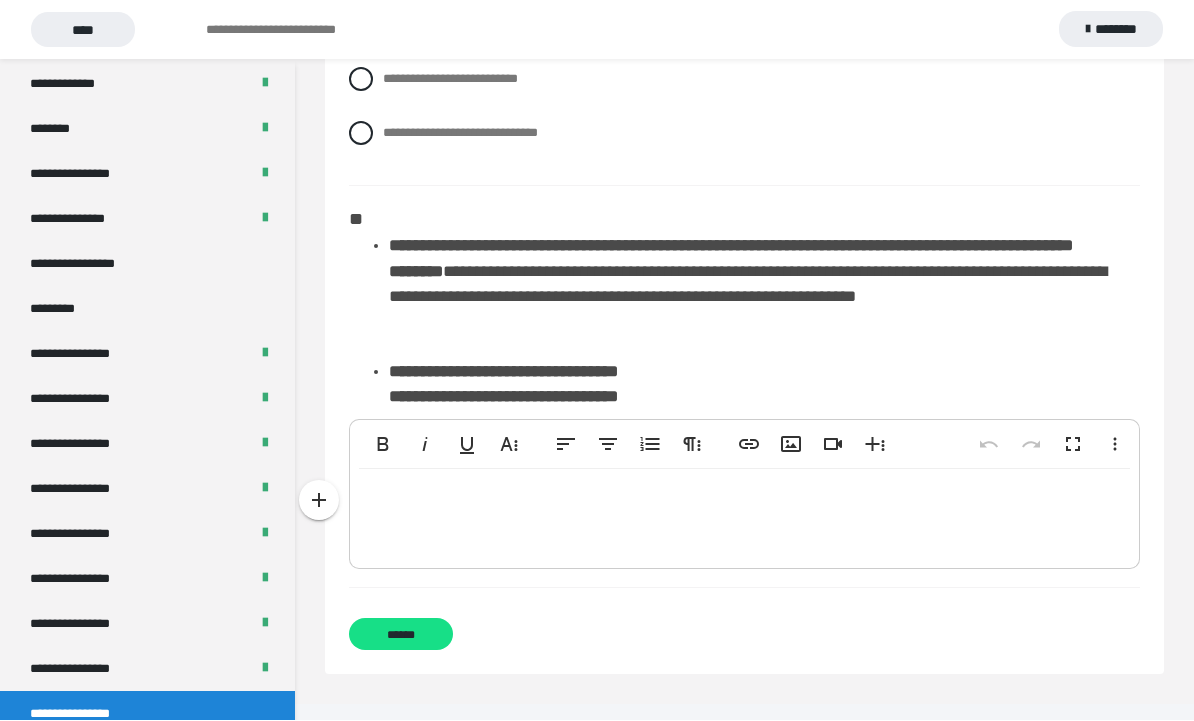 scroll, scrollTop: 1566, scrollLeft: 0, axis: vertical 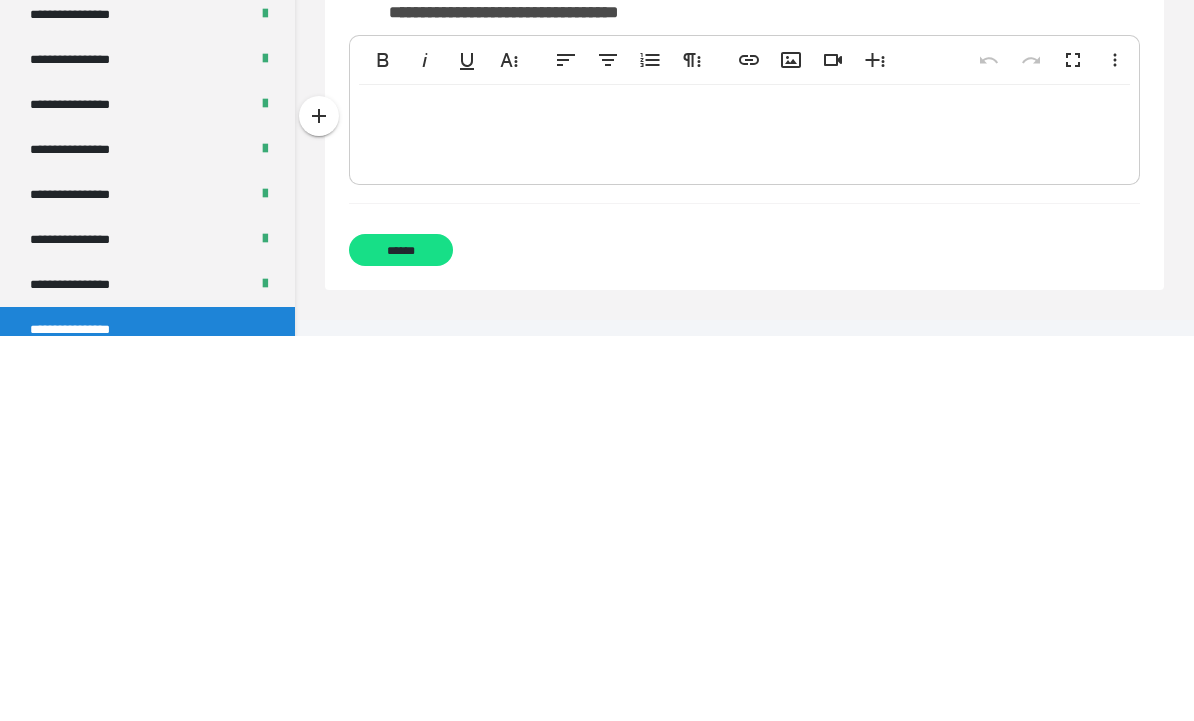 type 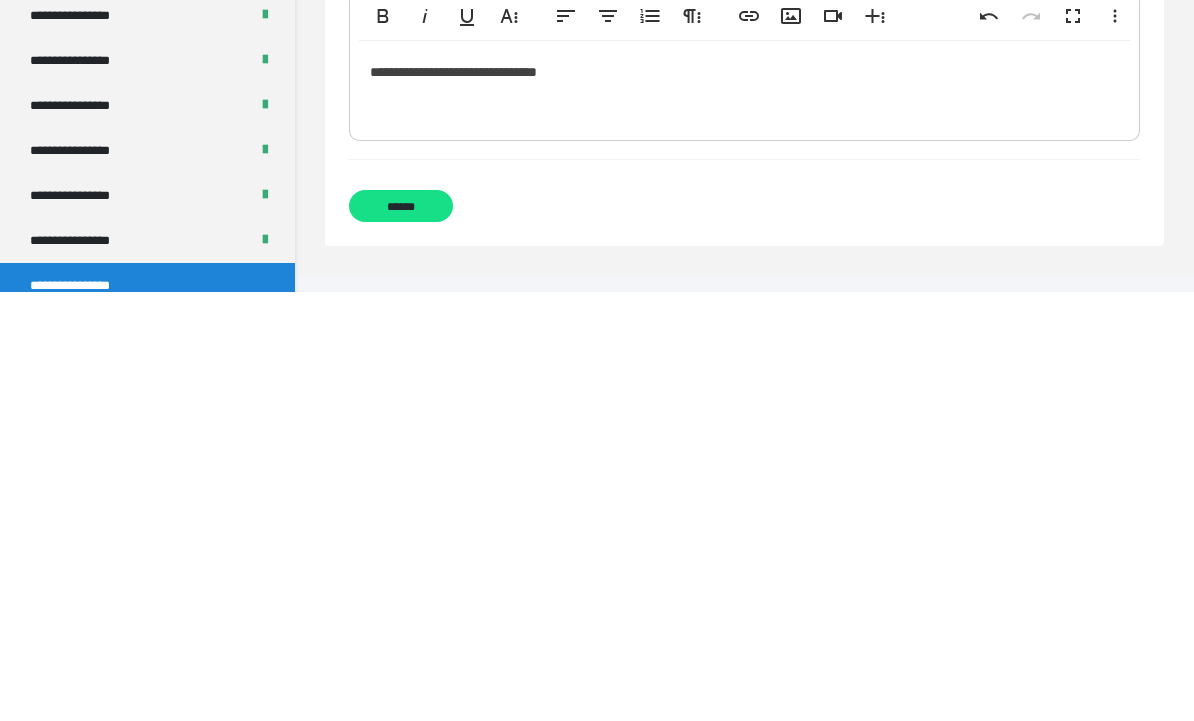 click on "******" at bounding box center [401, 635] 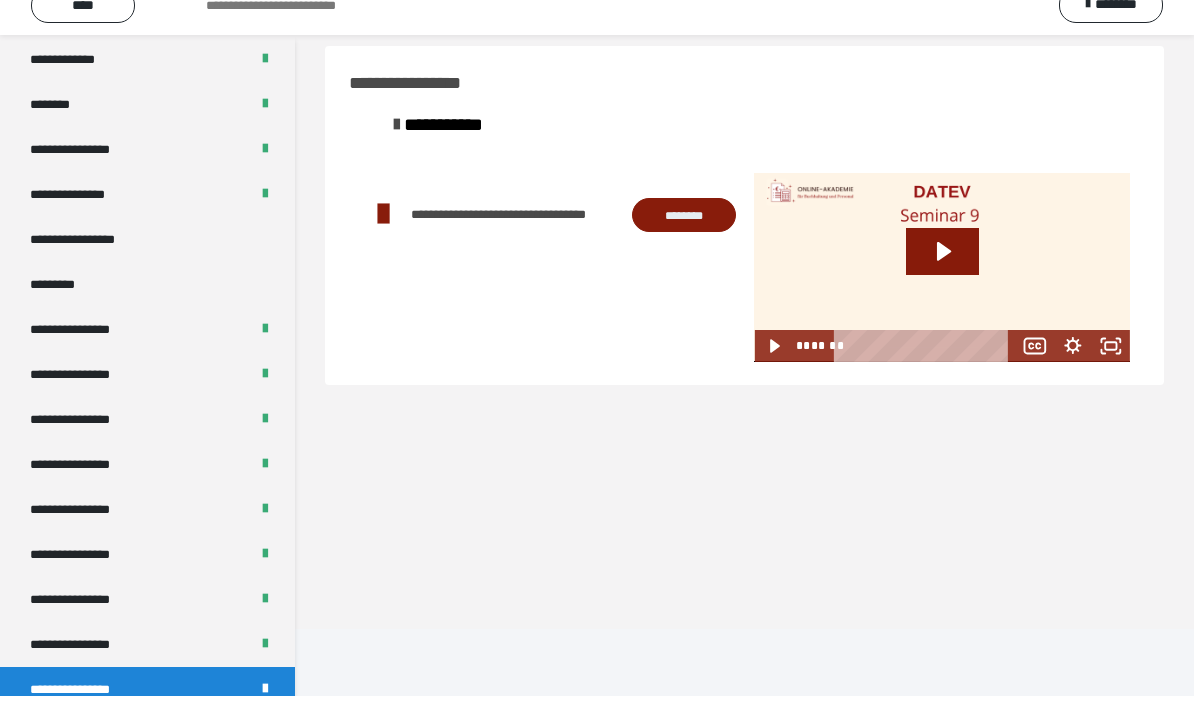 scroll, scrollTop: 0, scrollLeft: 0, axis: both 